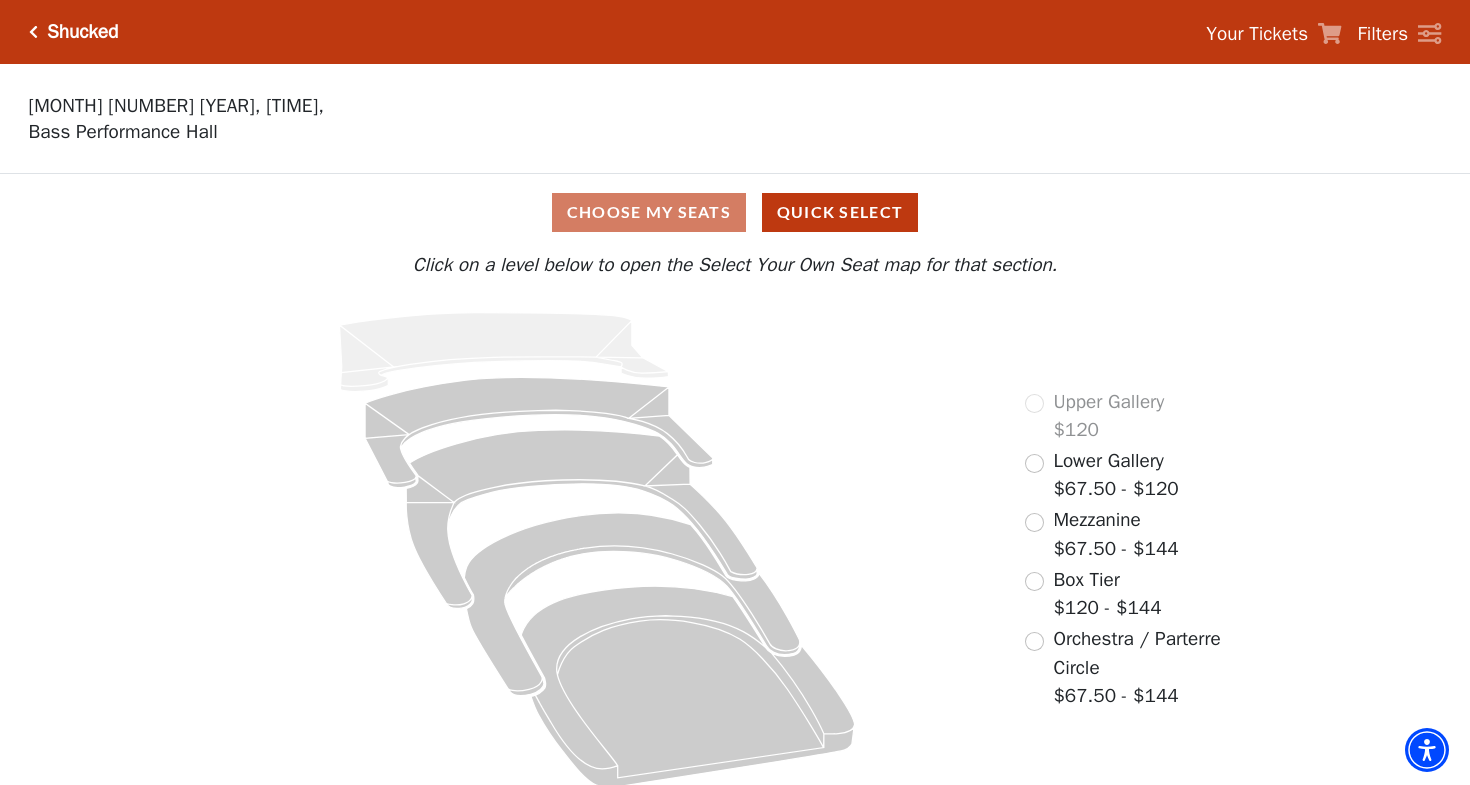 scroll, scrollTop: 0, scrollLeft: 0, axis: both 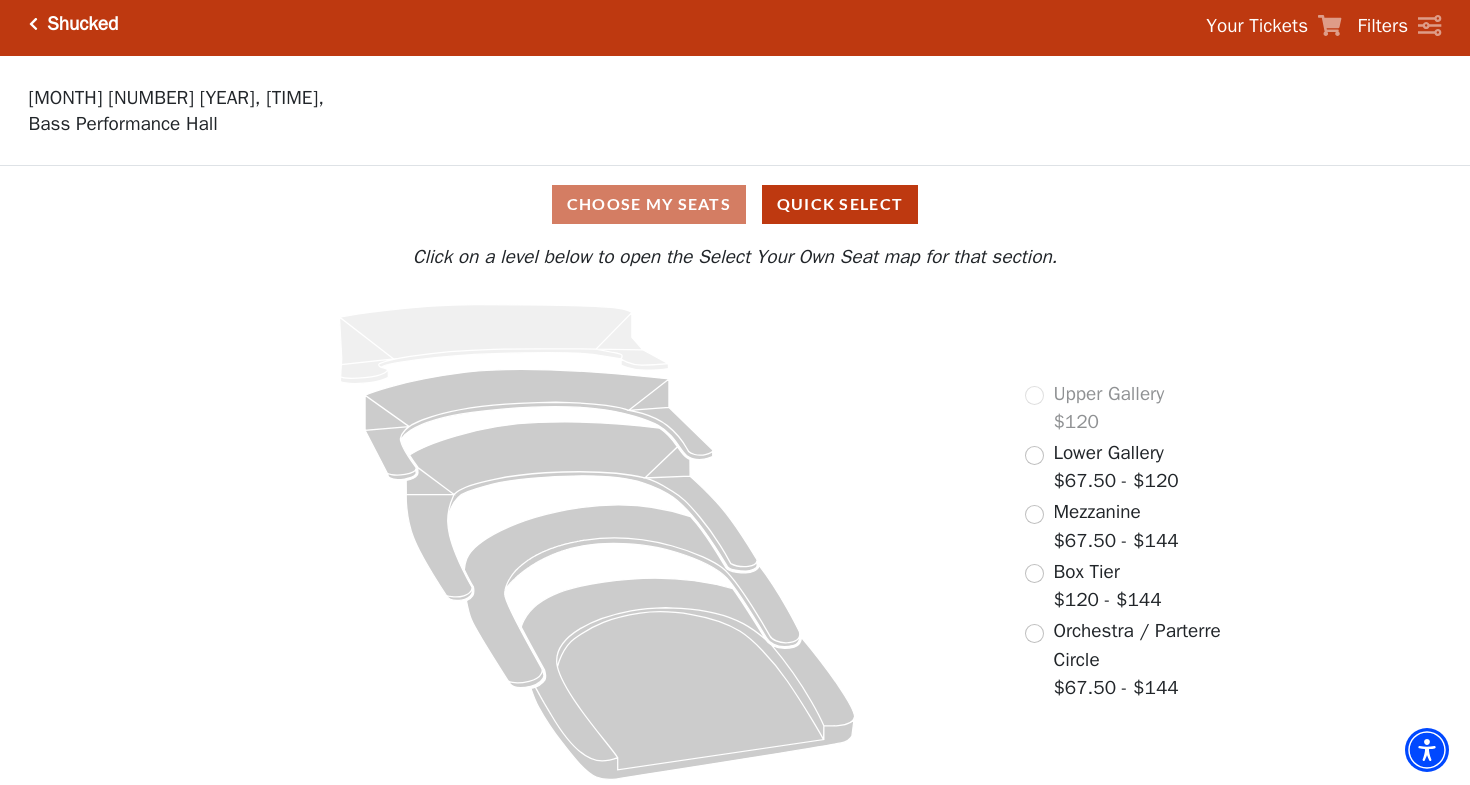 click at bounding box center (1034, 633) 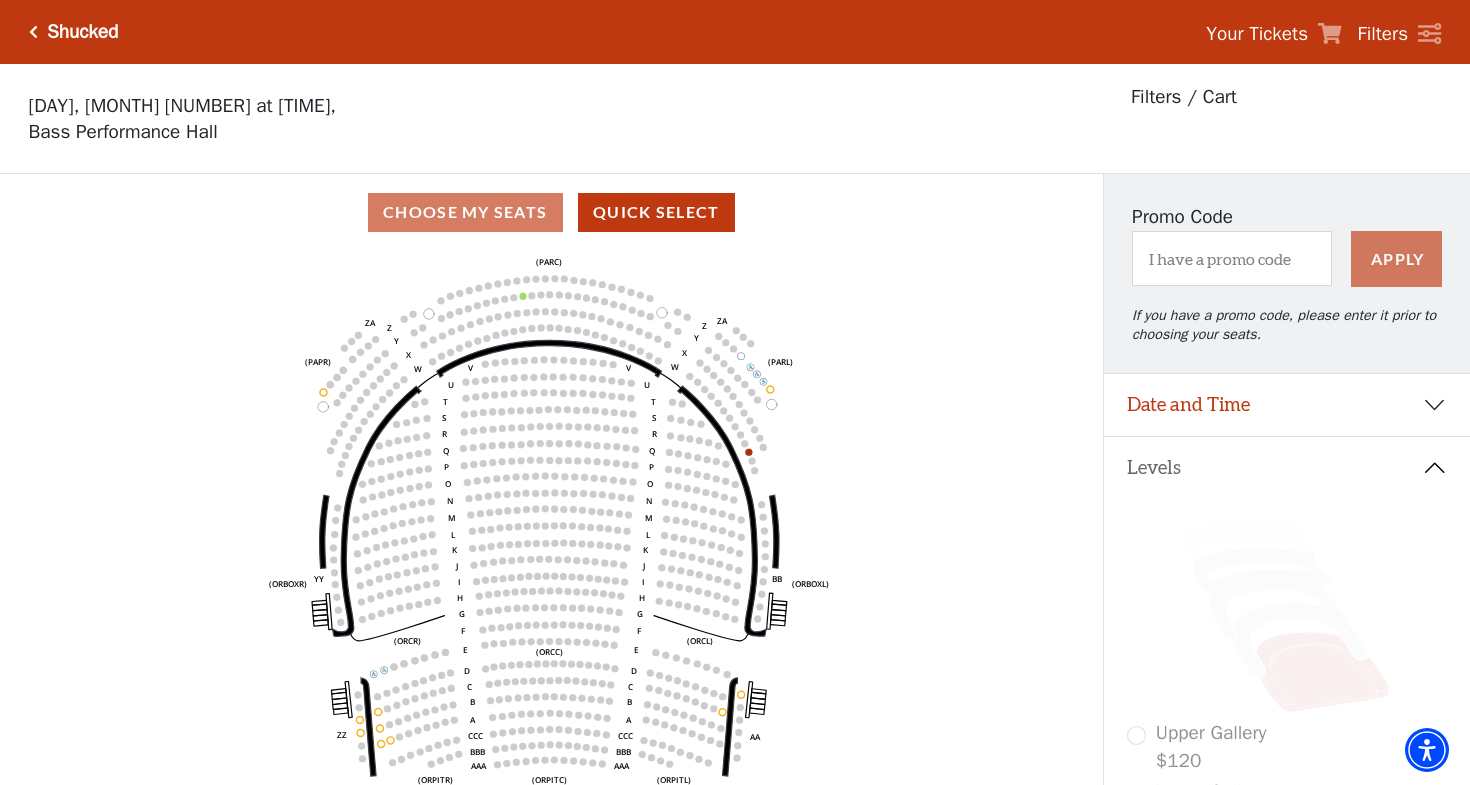 scroll, scrollTop: 93, scrollLeft: 0, axis: vertical 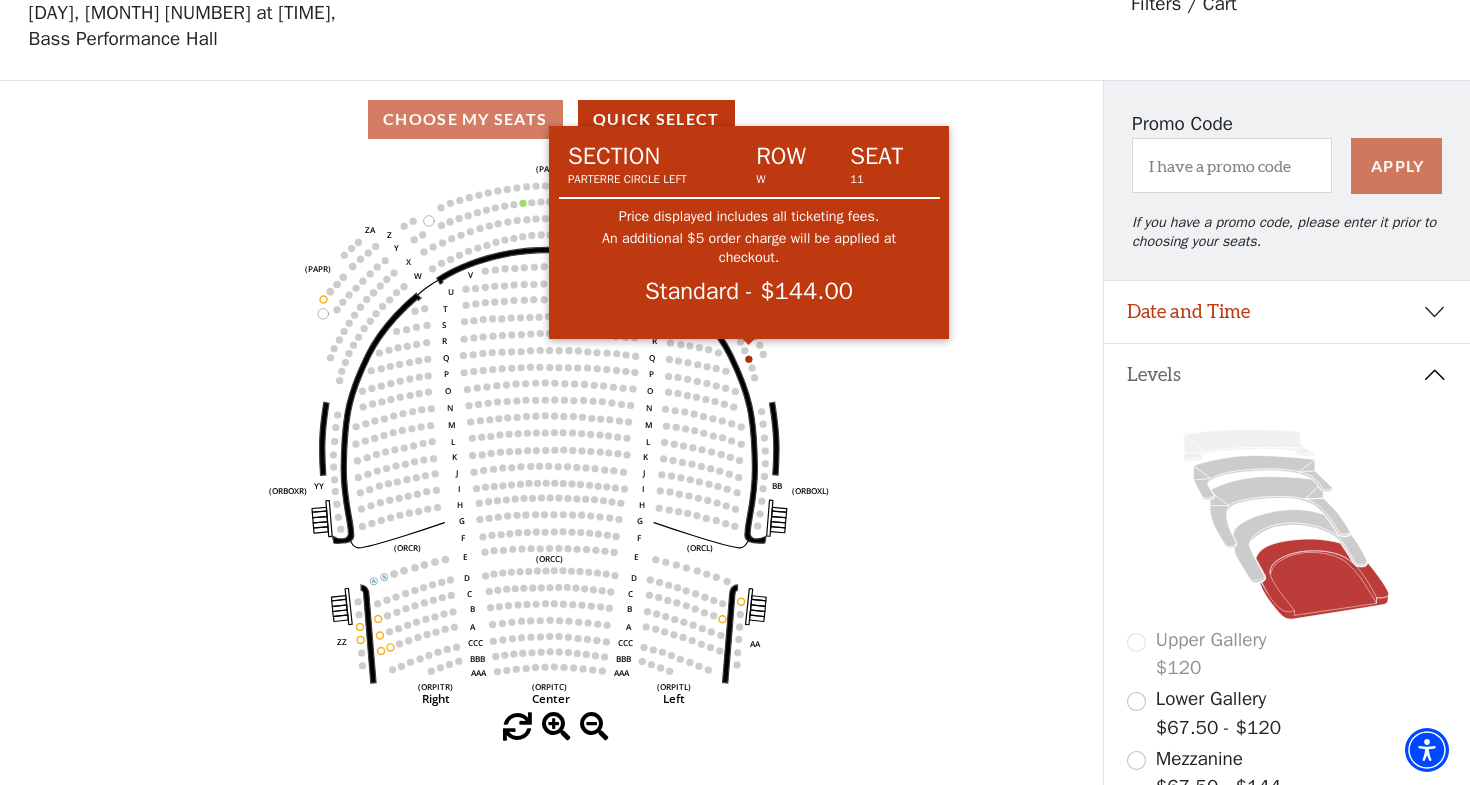 click 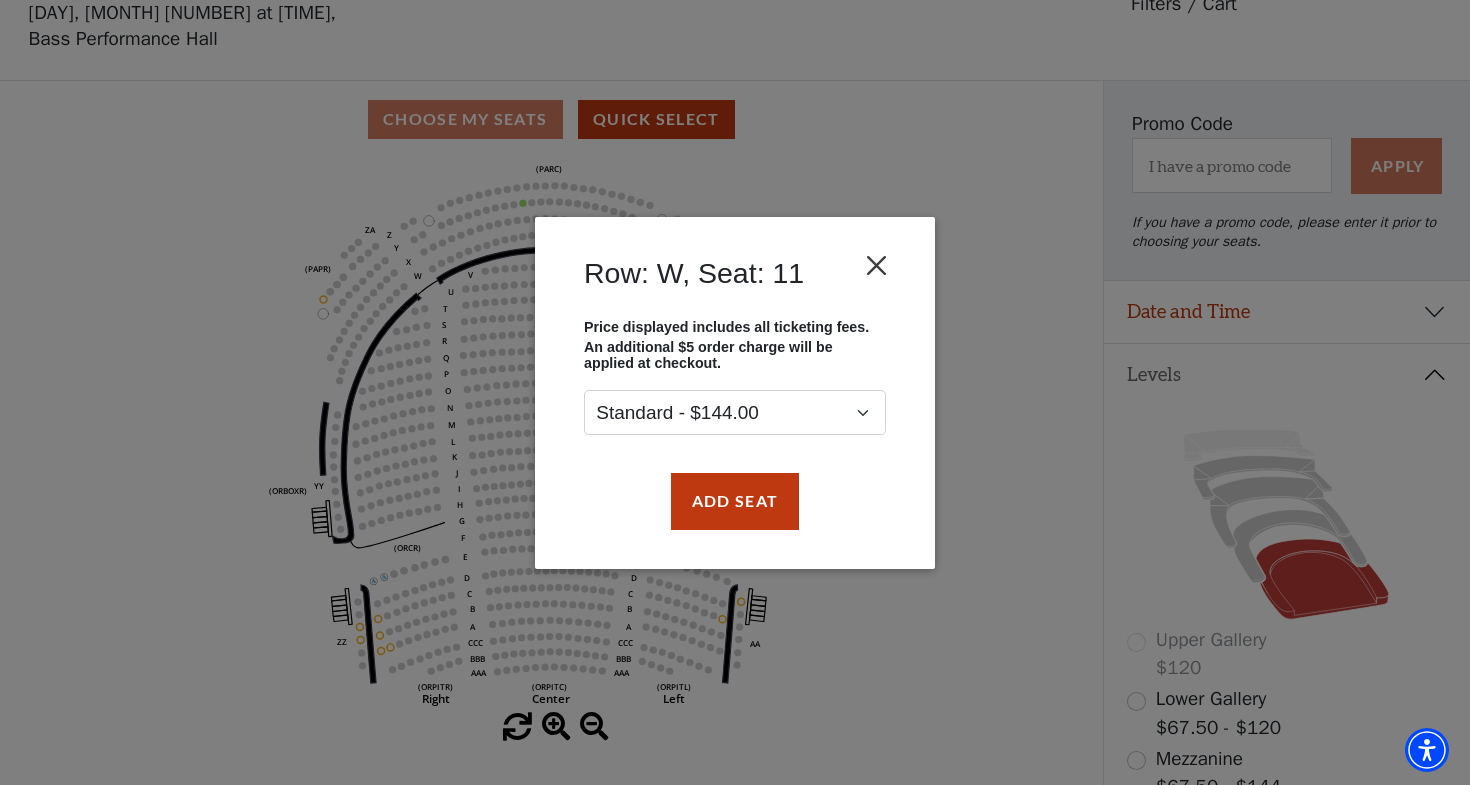 click at bounding box center [877, 265] 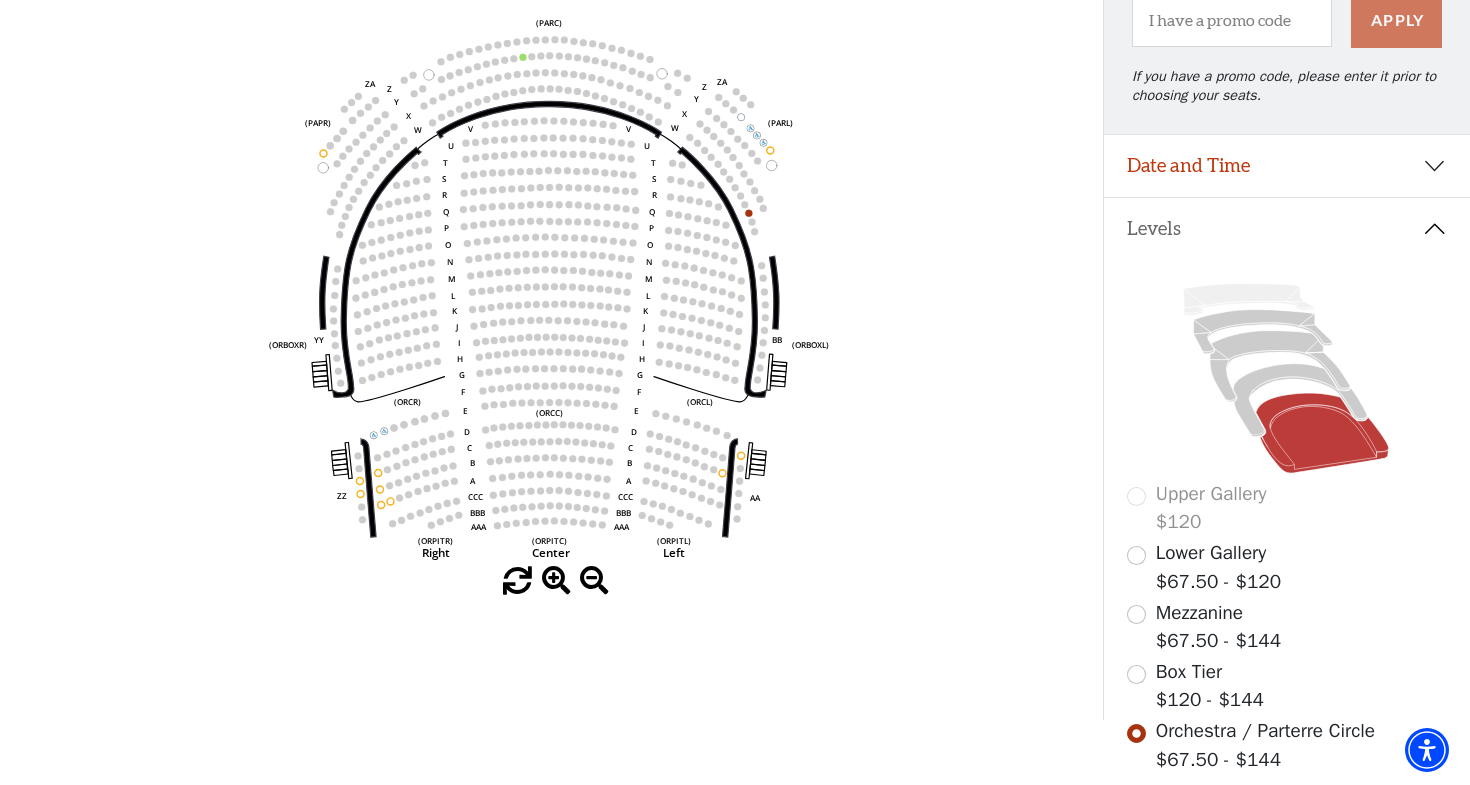 scroll, scrollTop: 217, scrollLeft: 0, axis: vertical 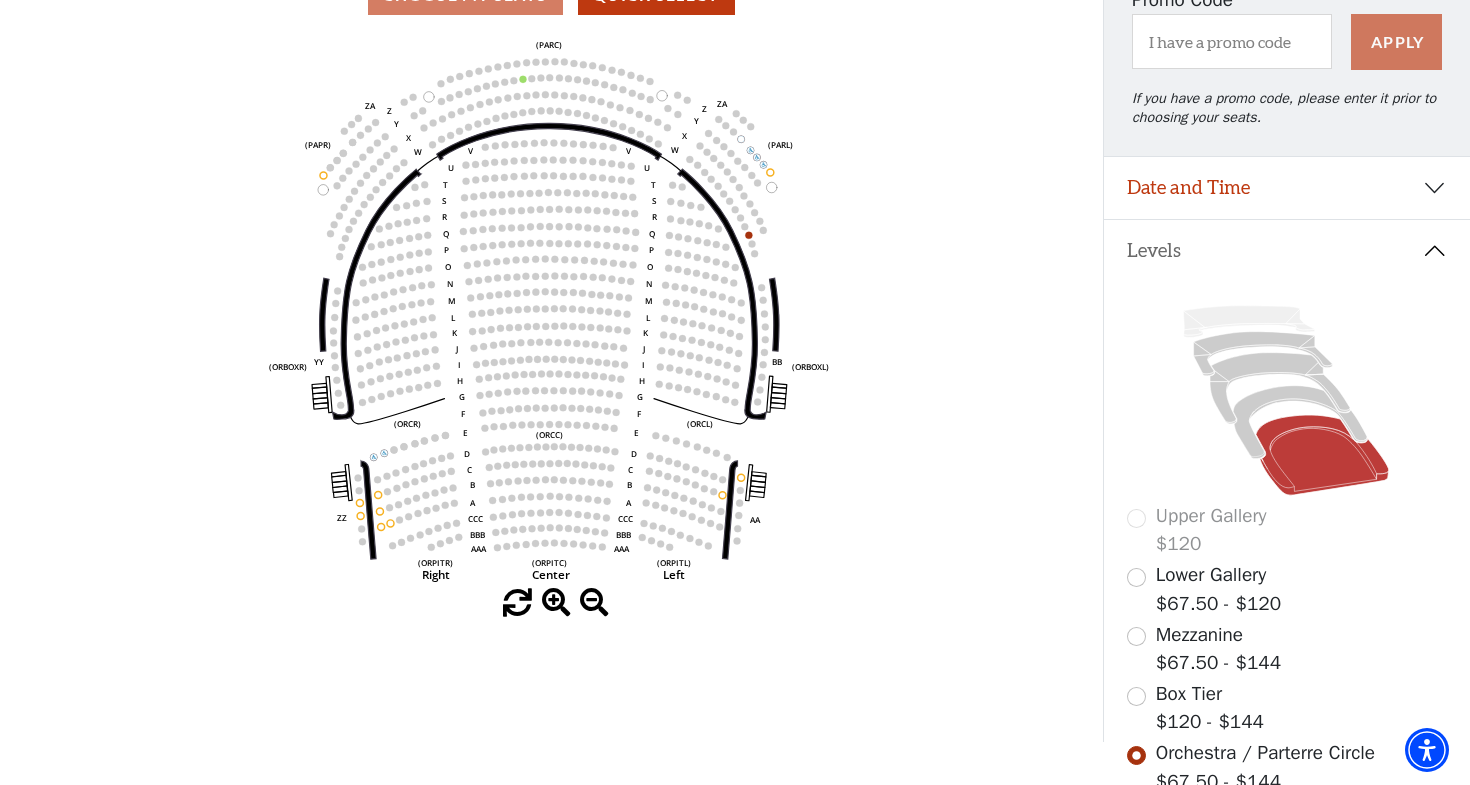 click on "Box Tier" at bounding box center [1189, 694] 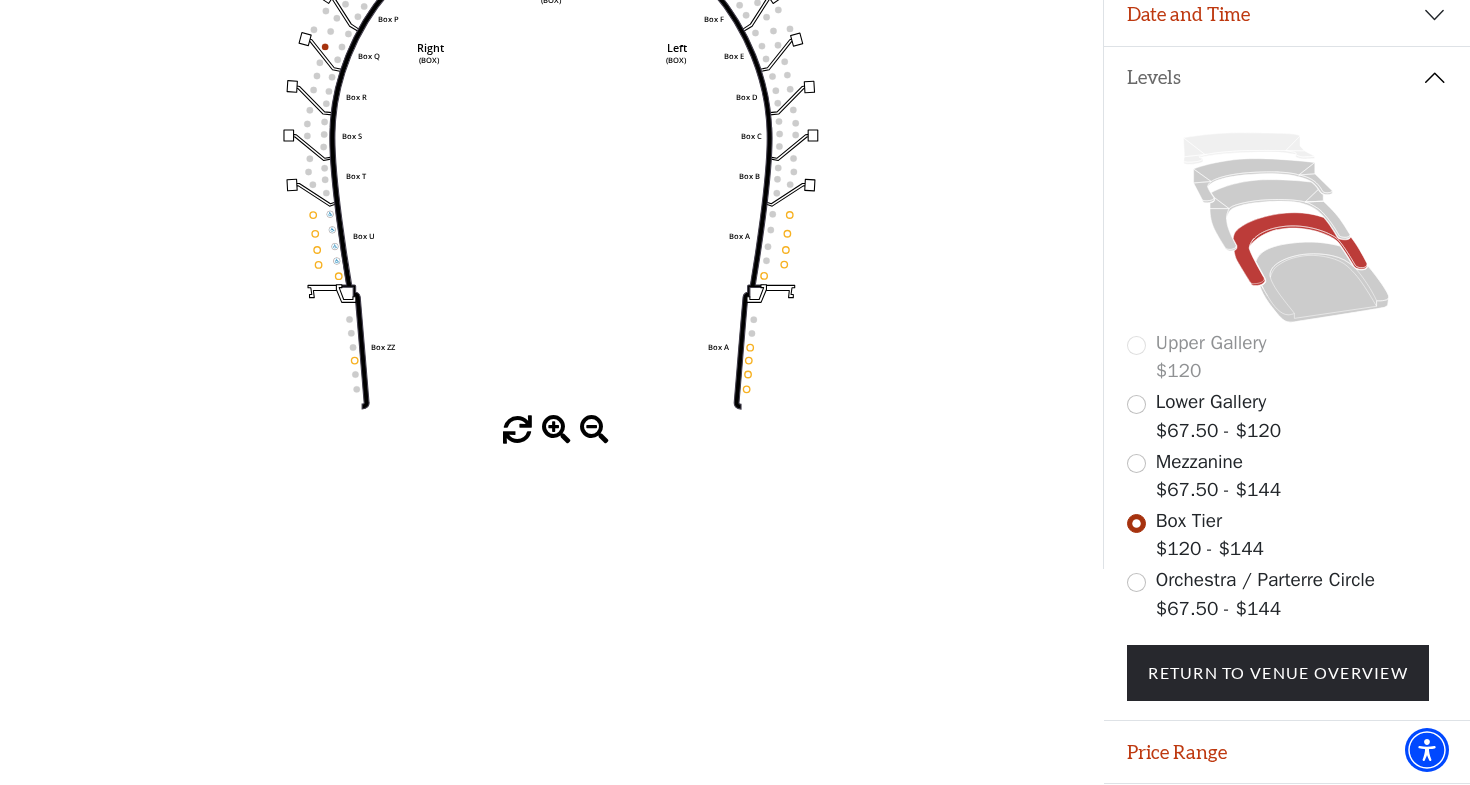 scroll, scrollTop: 398, scrollLeft: 0, axis: vertical 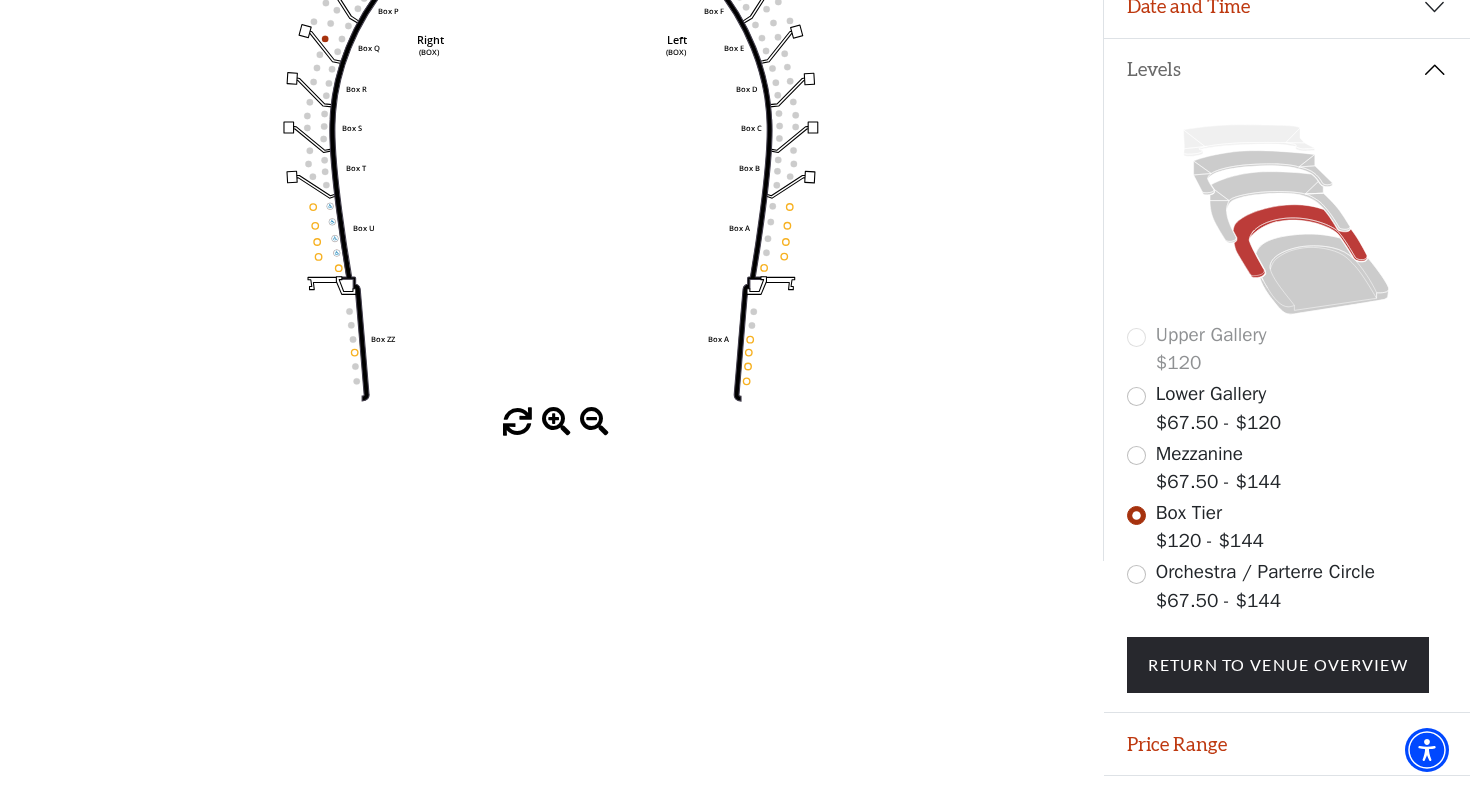 click at bounding box center [1136, 455] 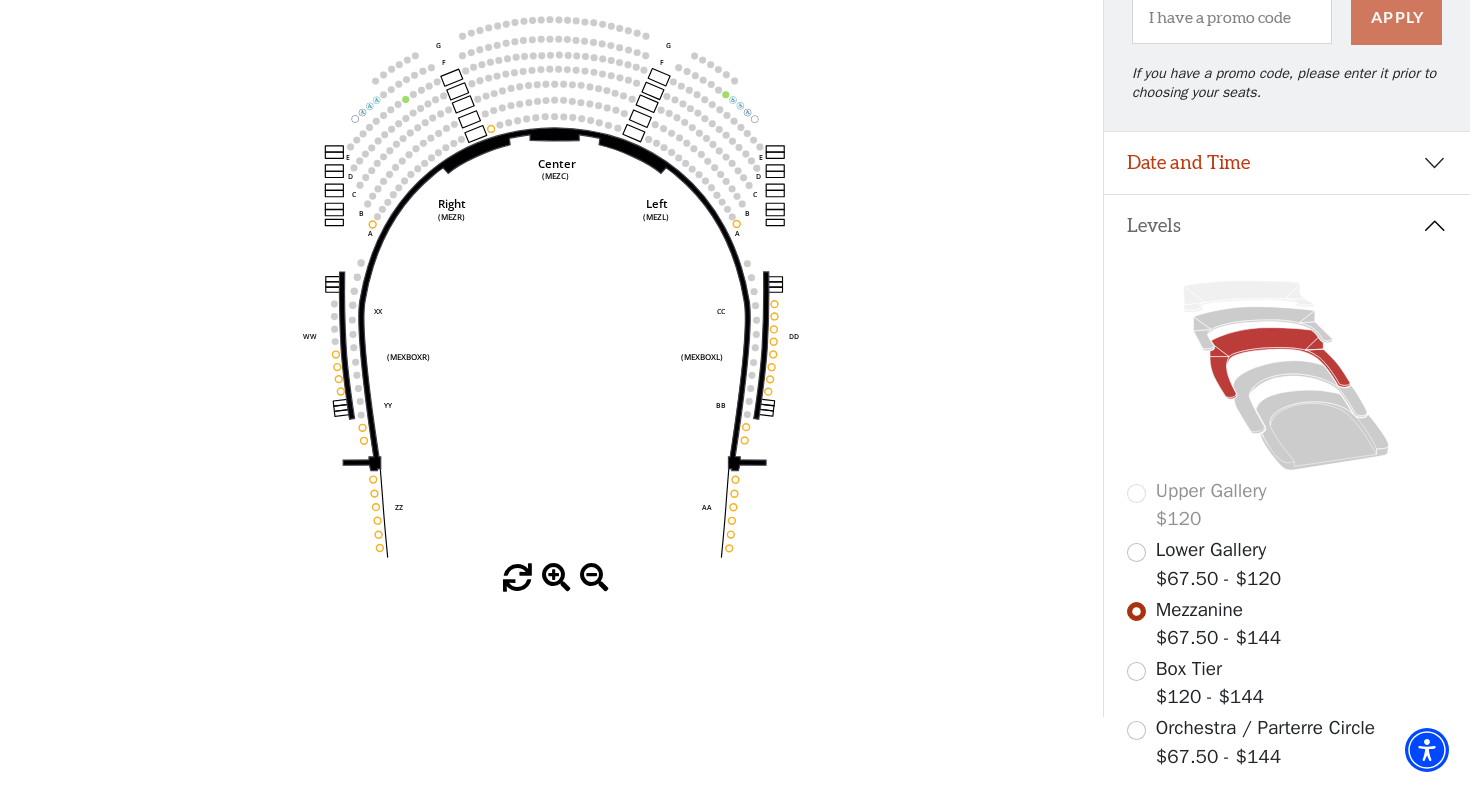 scroll, scrollTop: 245, scrollLeft: 0, axis: vertical 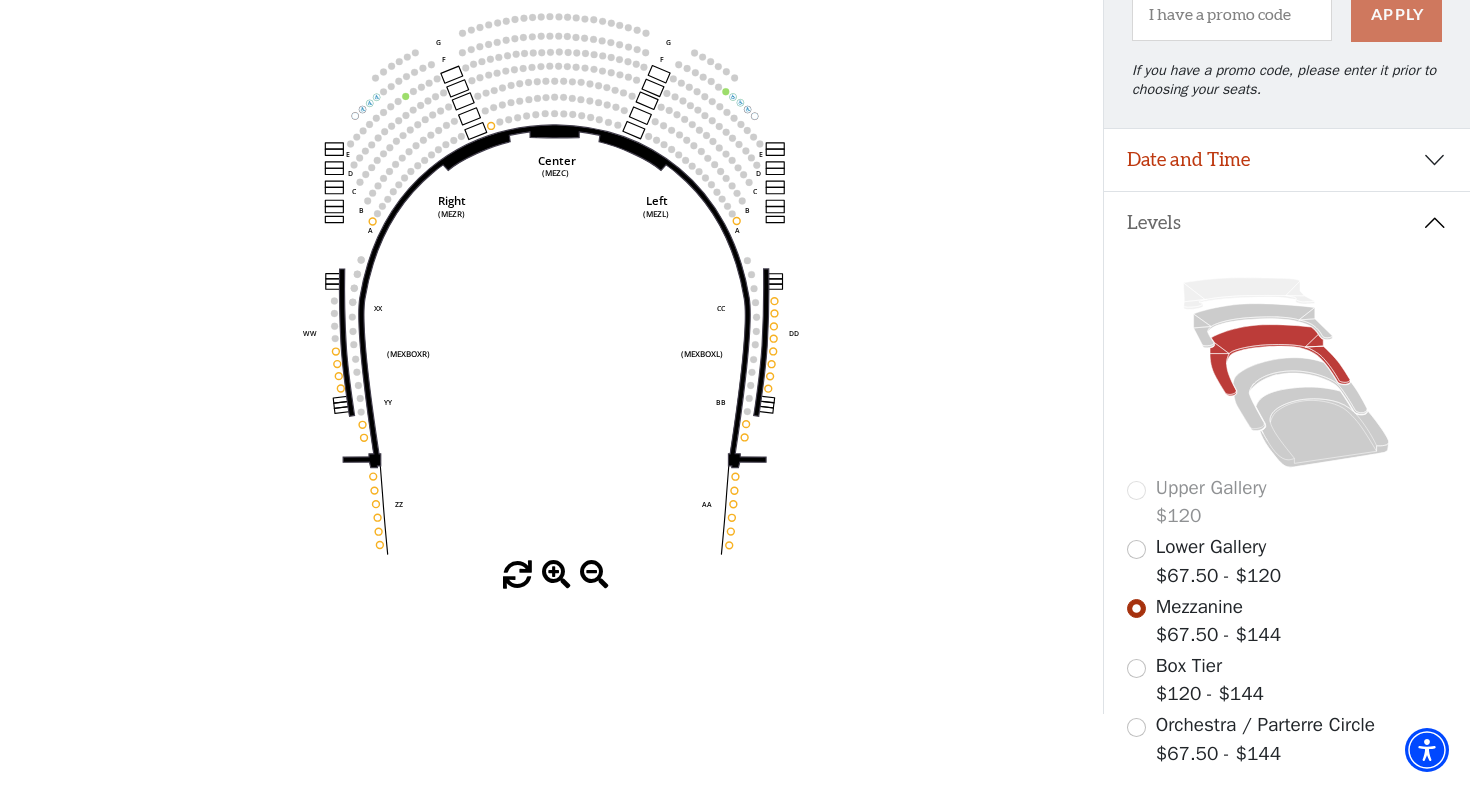 click on "Orchestra / Parterre Circle $67.50 - $144" at bounding box center (1265, 739) 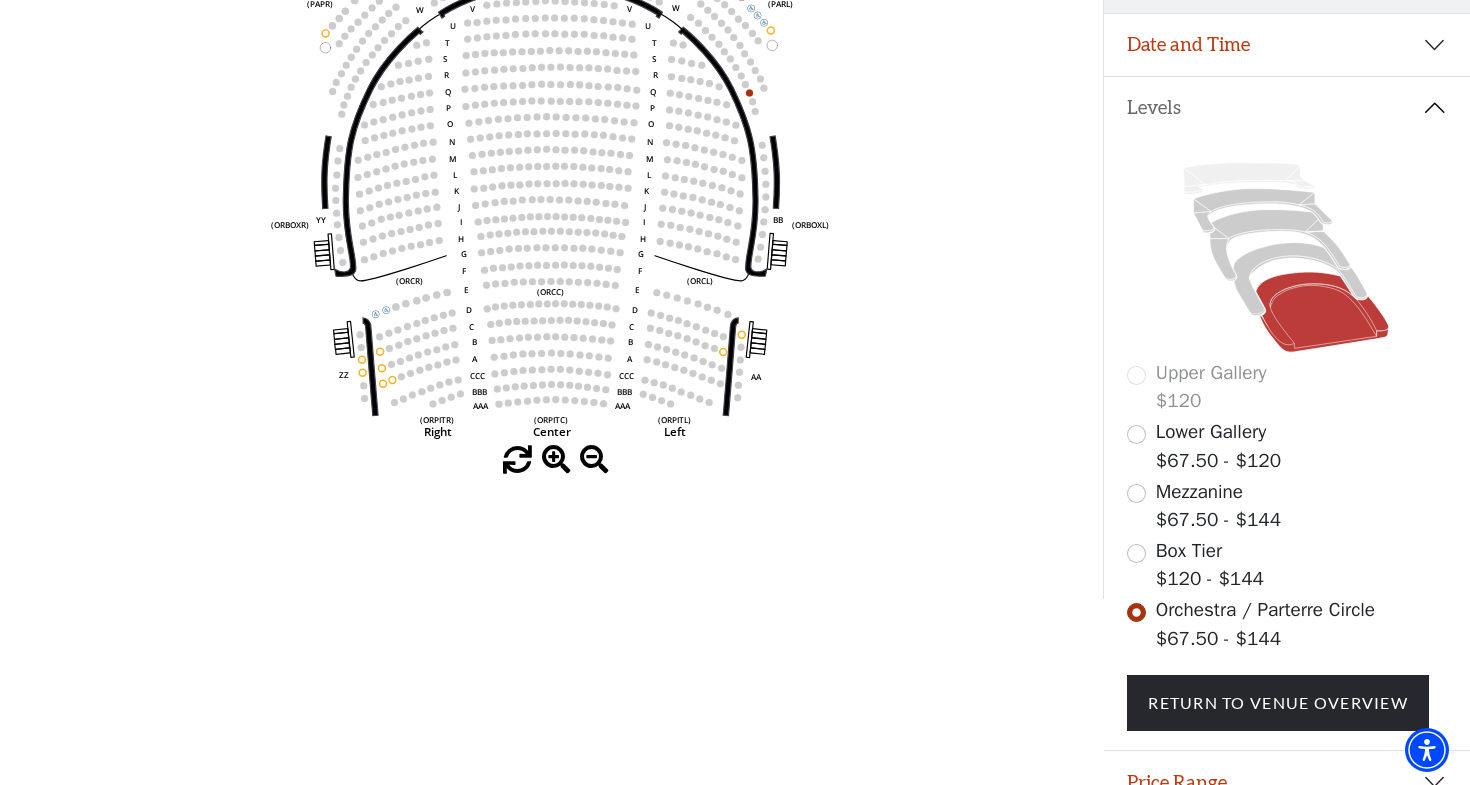 scroll, scrollTop: 402, scrollLeft: 0, axis: vertical 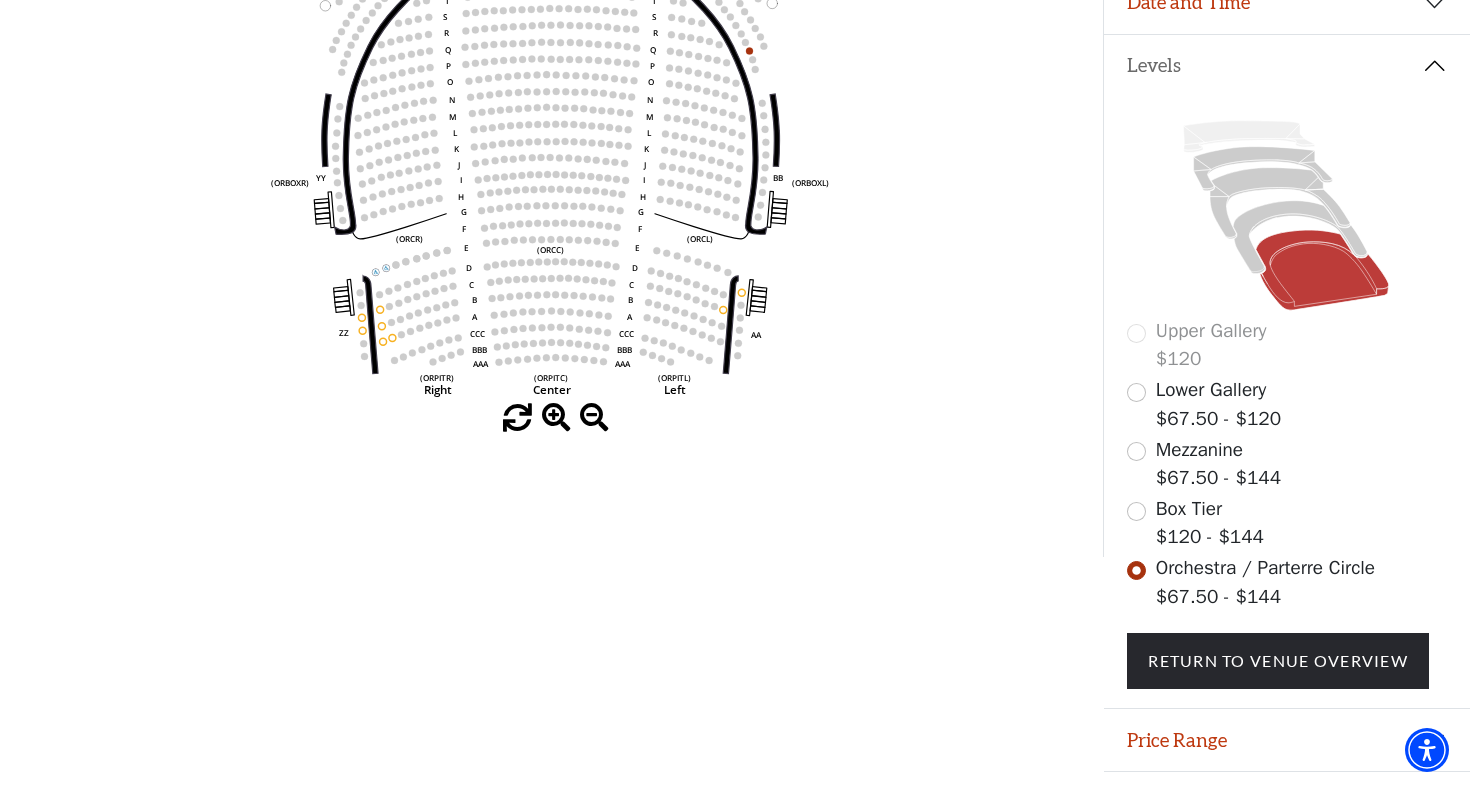 click on "Lower Gallery $67.50 - $120" at bounding box center (1286, 404) 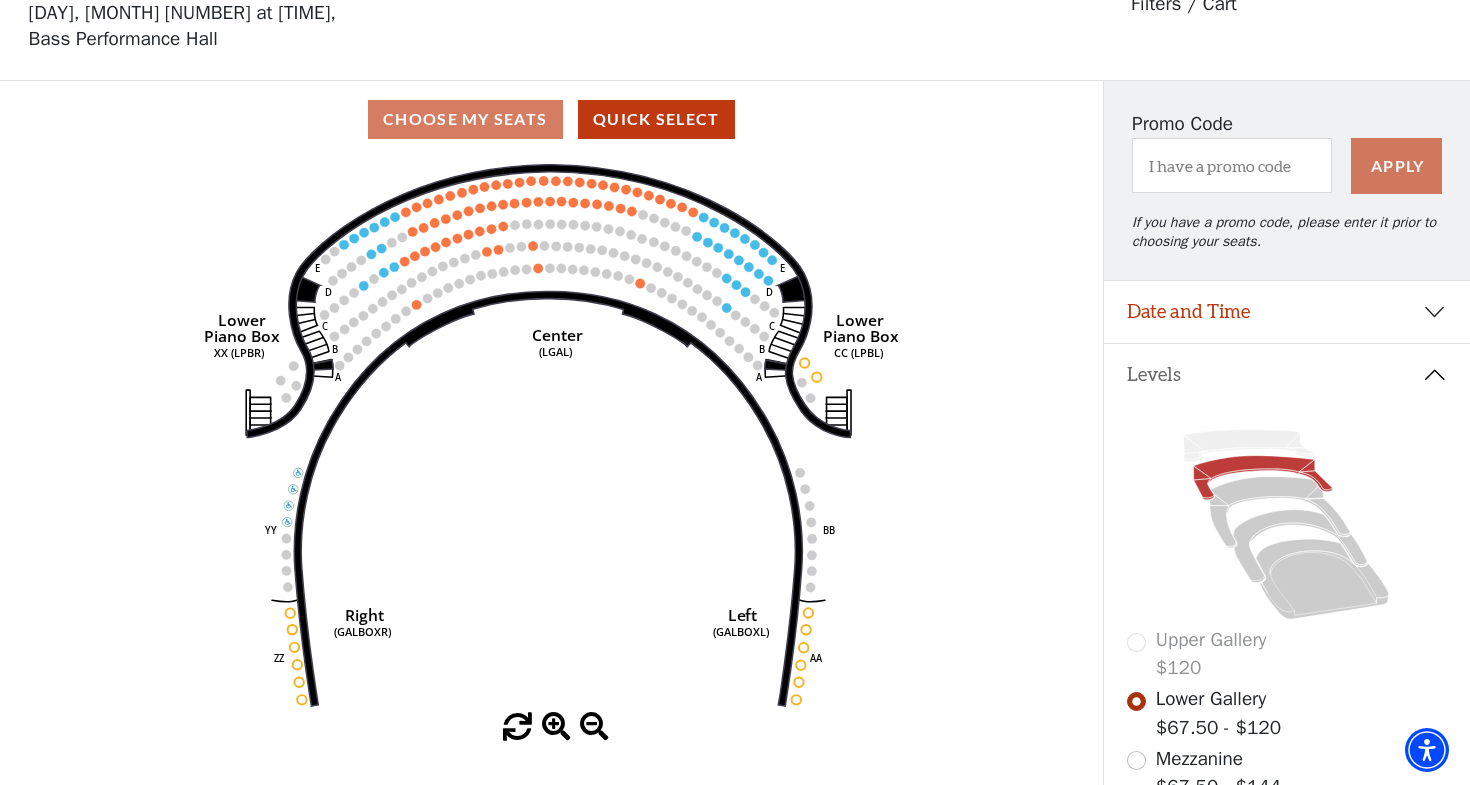 scroll, scrollTop: 269, scrollLeft: 0, axis: vertical 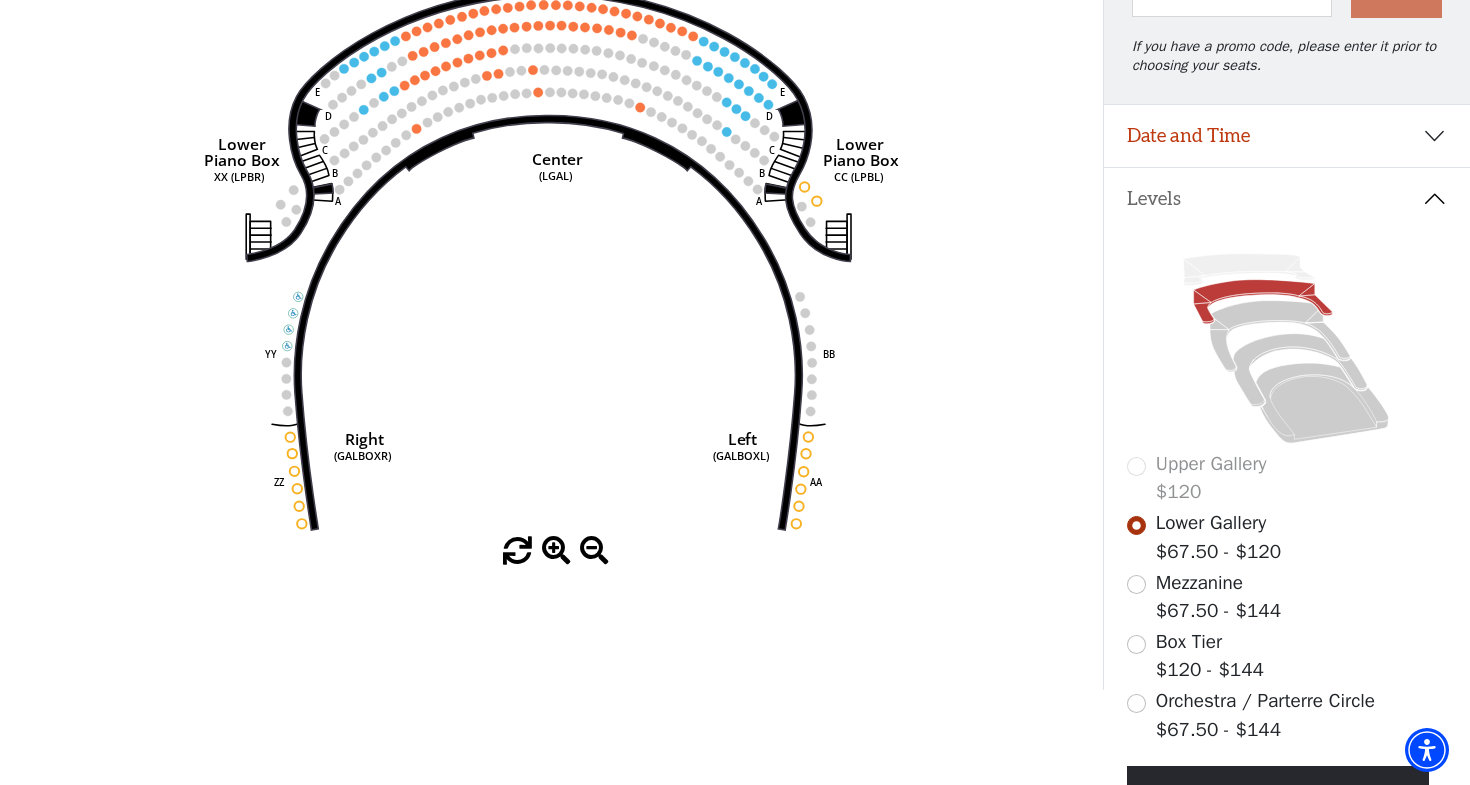 click on "Box Tier $120 - $144" at bounding box center [1286, 656] 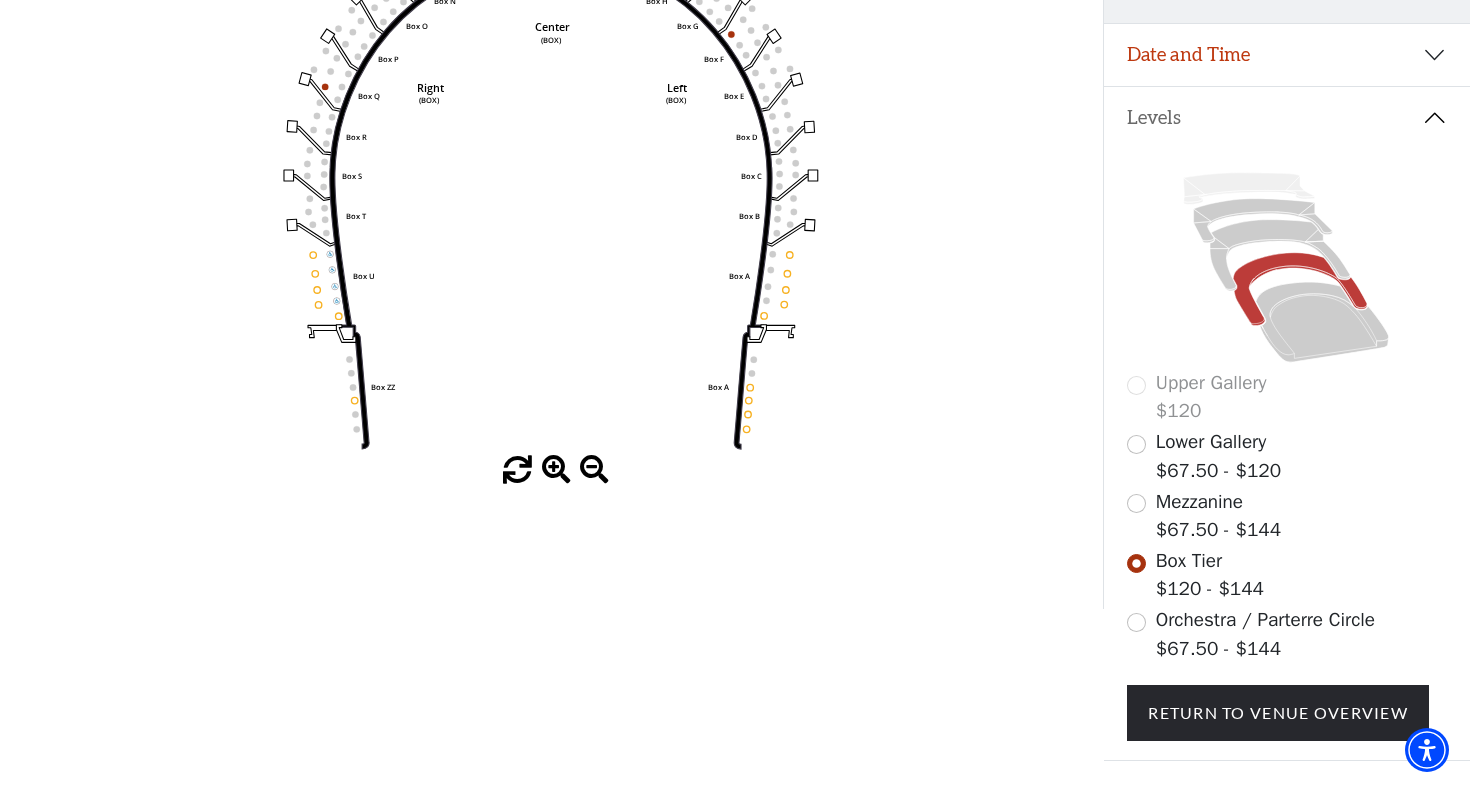 scroll, scrollTop: 410, scrollLeft: 0, axis: vertical 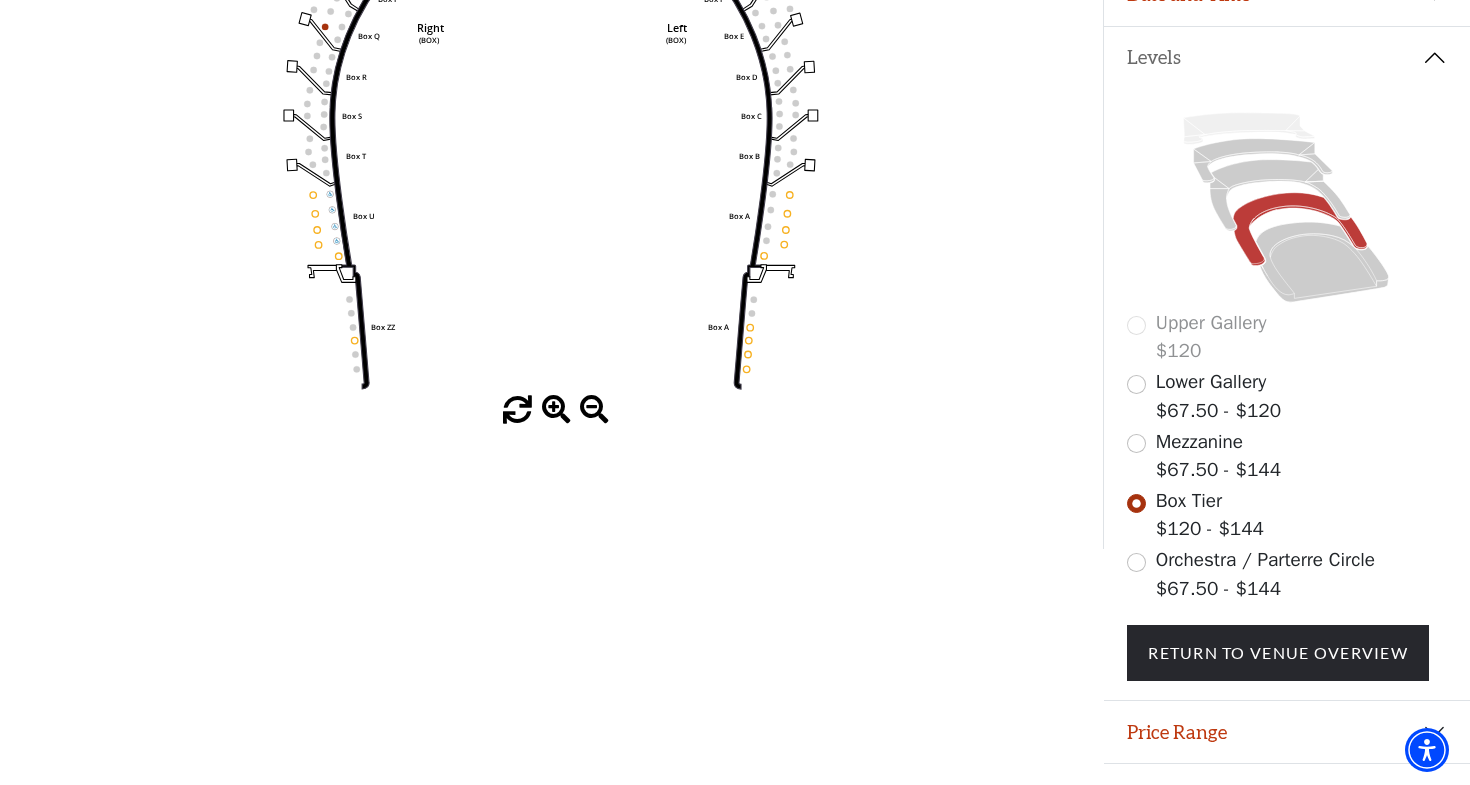 click at bounding box center (1136, 562) 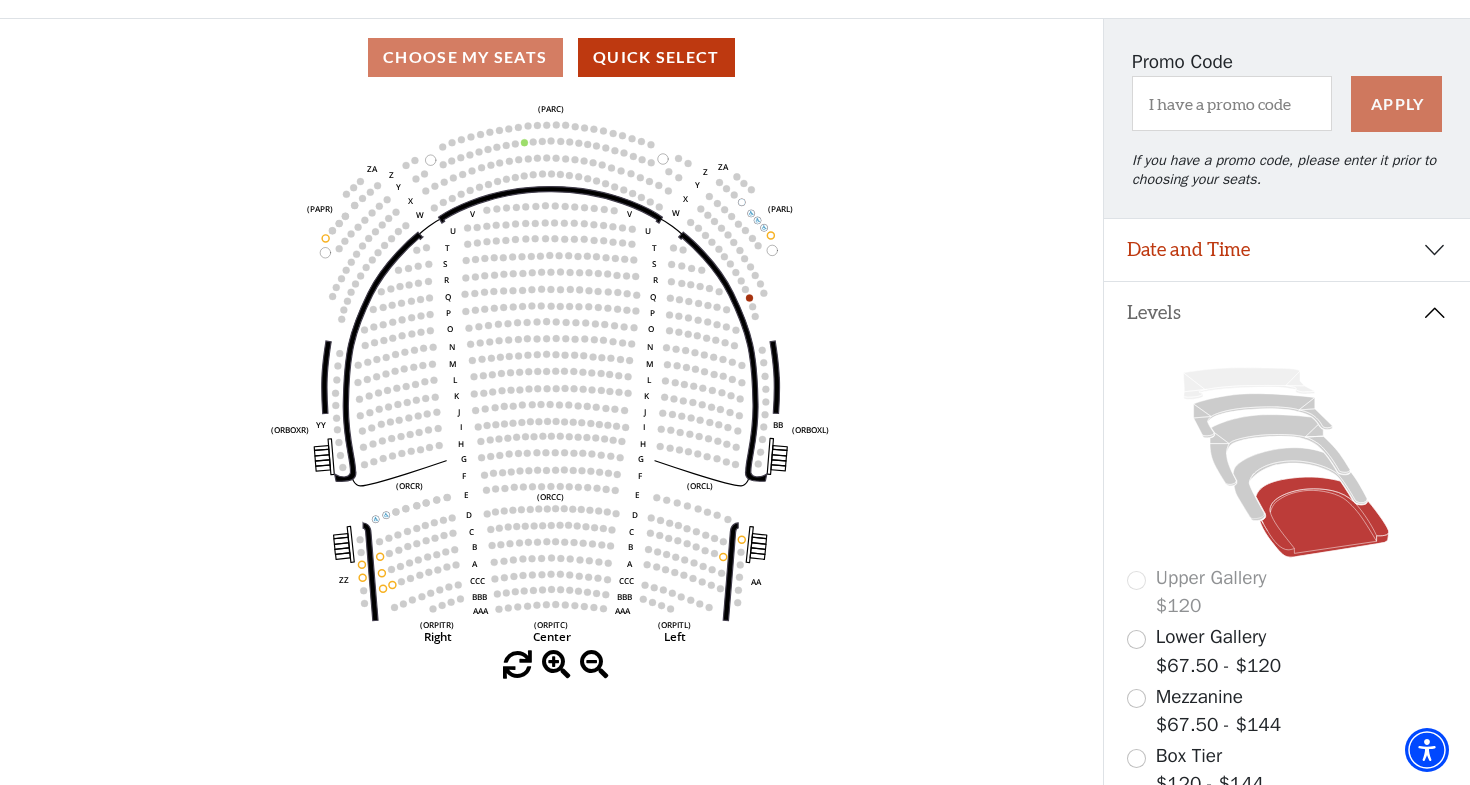 scroll, scrollTop: 161, scrollLeft: 0, axis: vertical 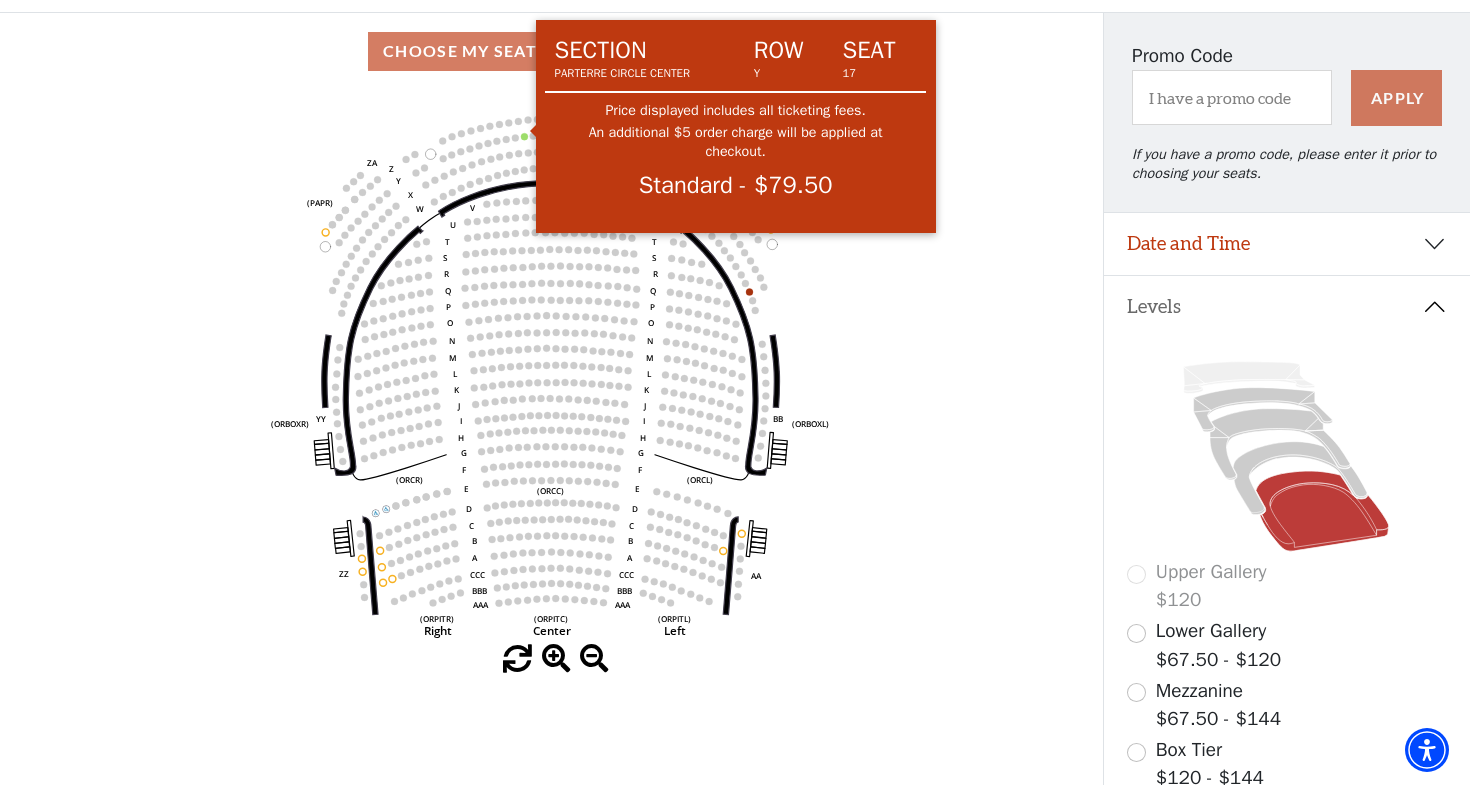 click 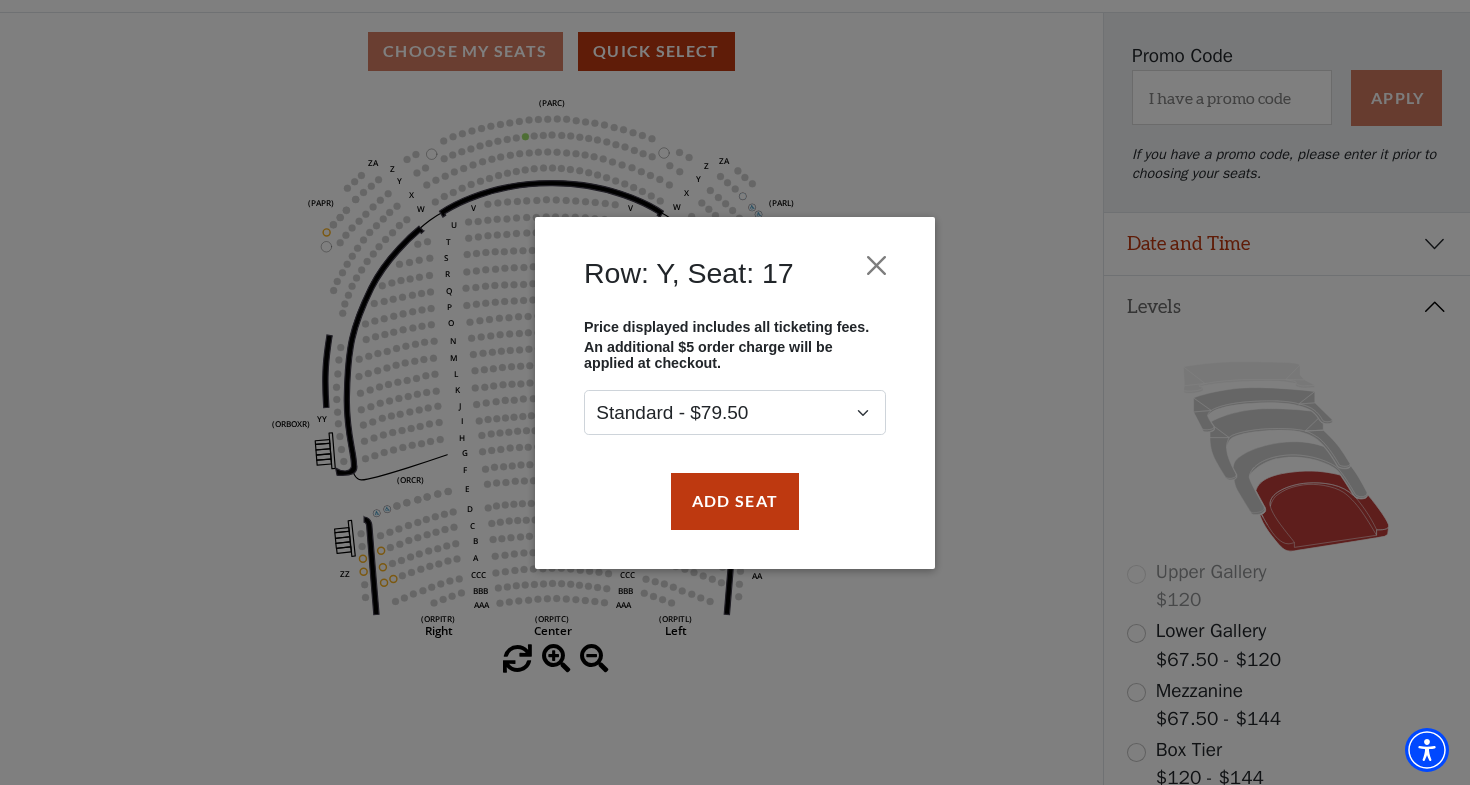 click on "Price displayed includes all ticketing fees.
An additional $5 order charge will be applied at checkout.
Standard - $79.50" at bounding box center [735, 386] 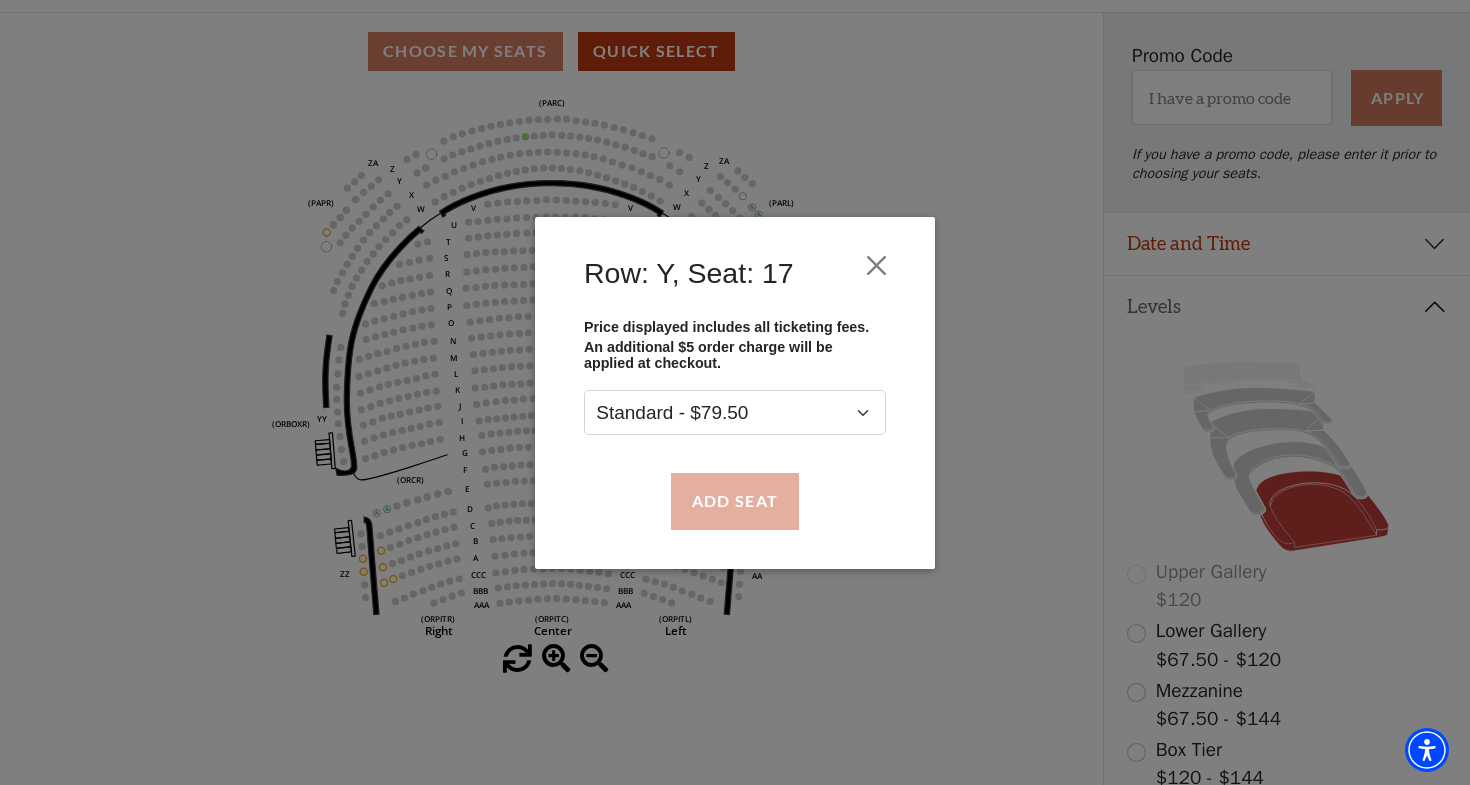 click on "Add Seat" at bounding box center (735, 501) 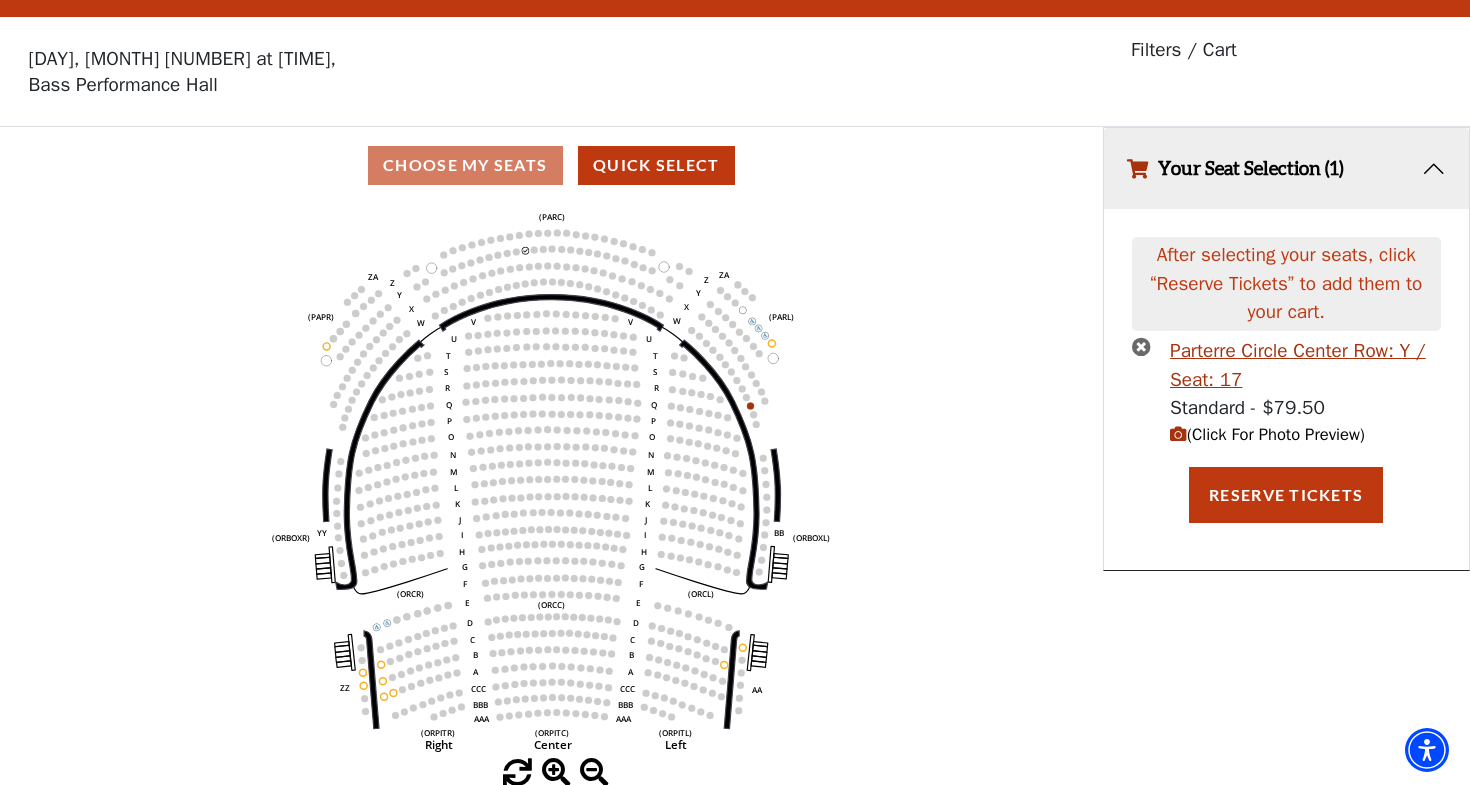 scroll, scrollTop: 40, scrollLeft: 0, axis: vertical 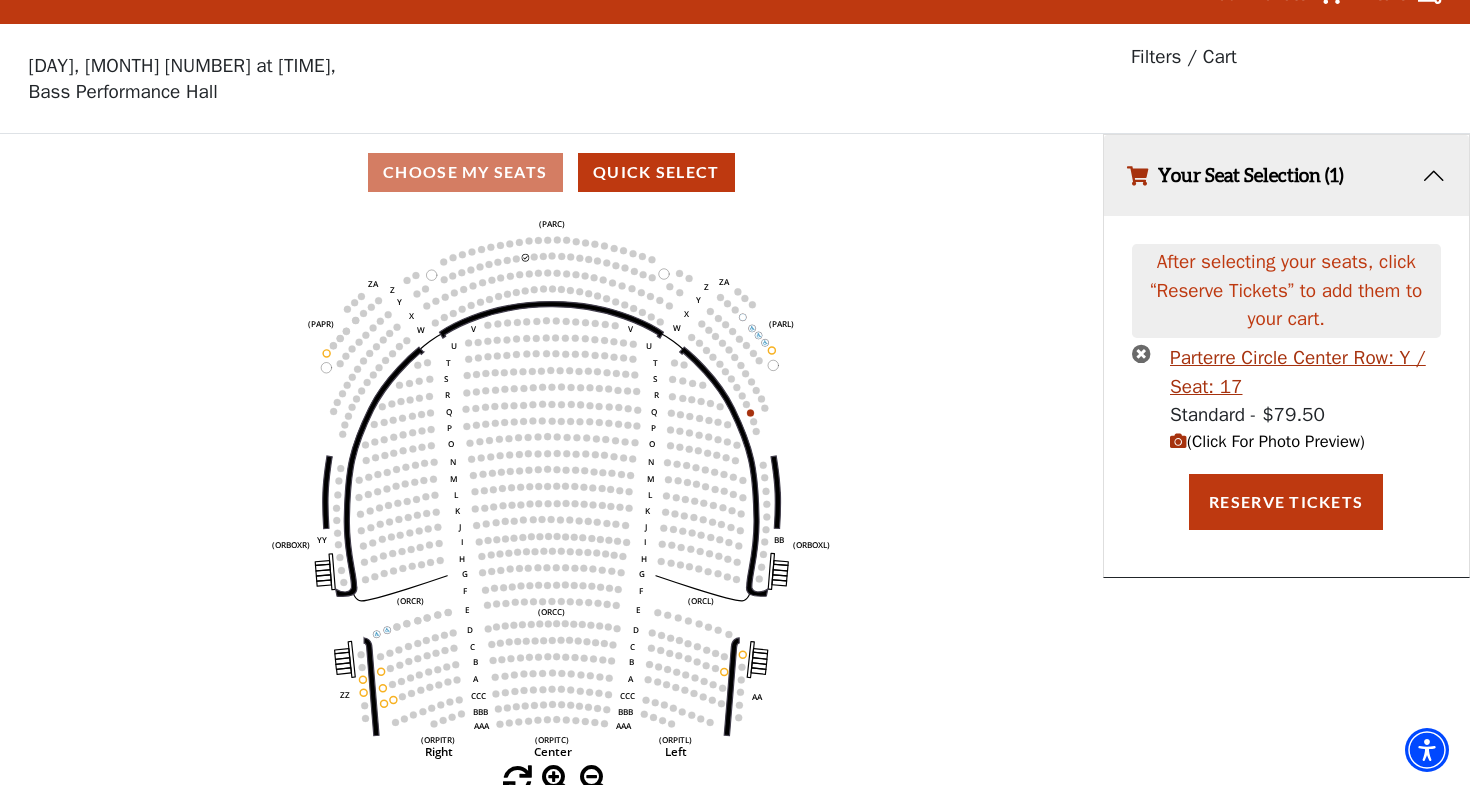 click on "Parterre Circle Center Row: Y / Seat: 17
Standard - $79.50    (Click For Photo Preview)" at bounding box center [1286, 399] 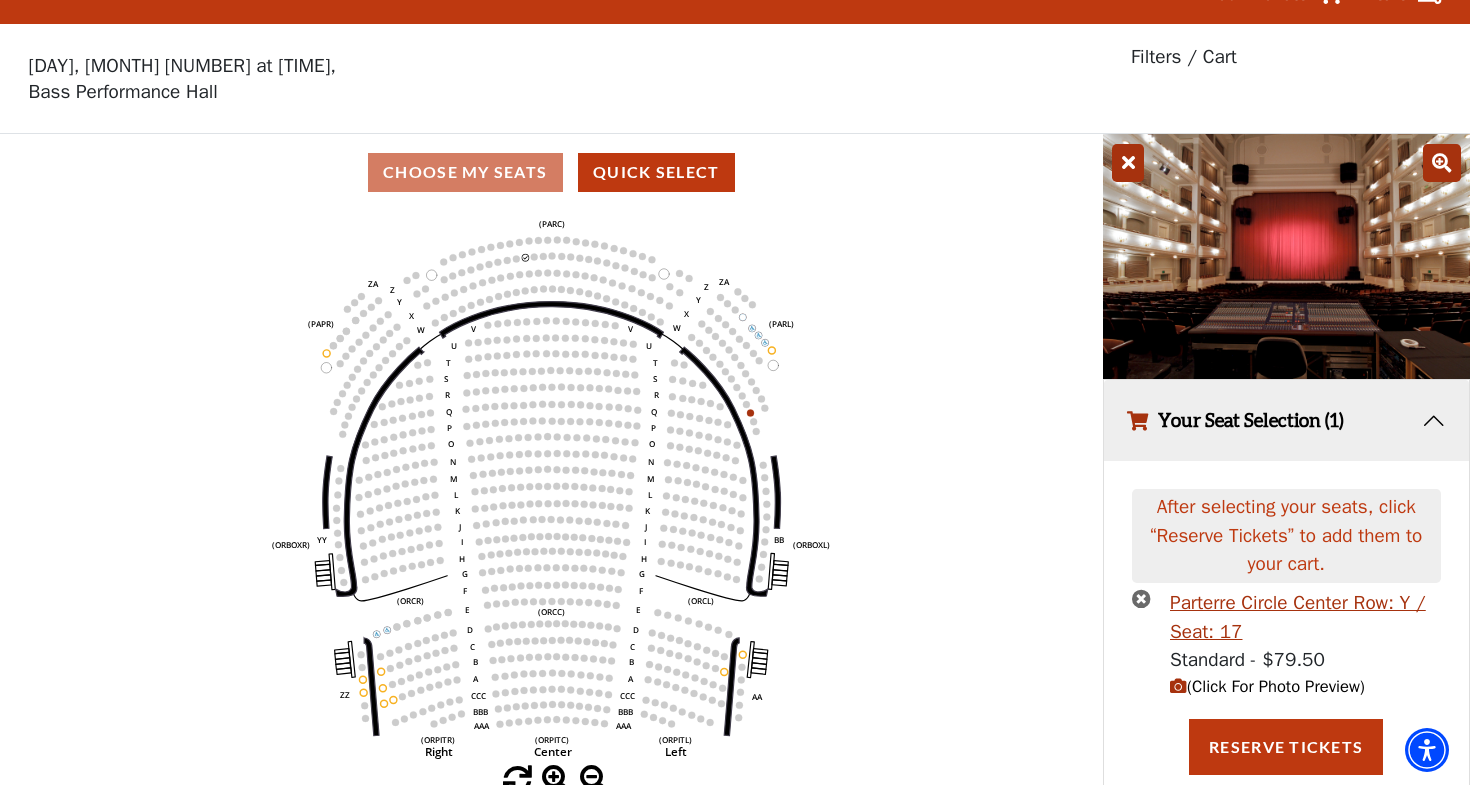 click at bounding box center (1287, 256) 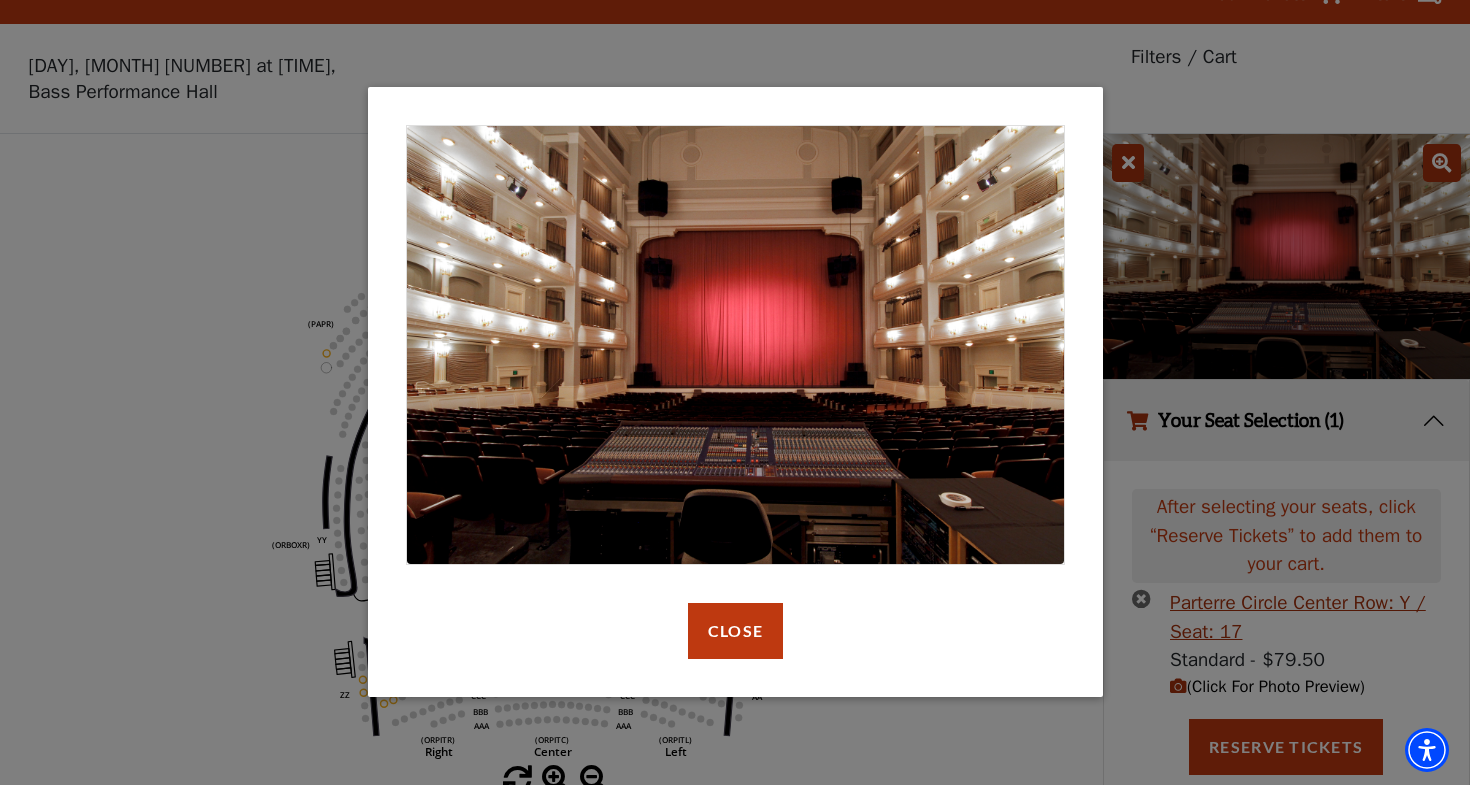 click at bounding box center [735, 345] 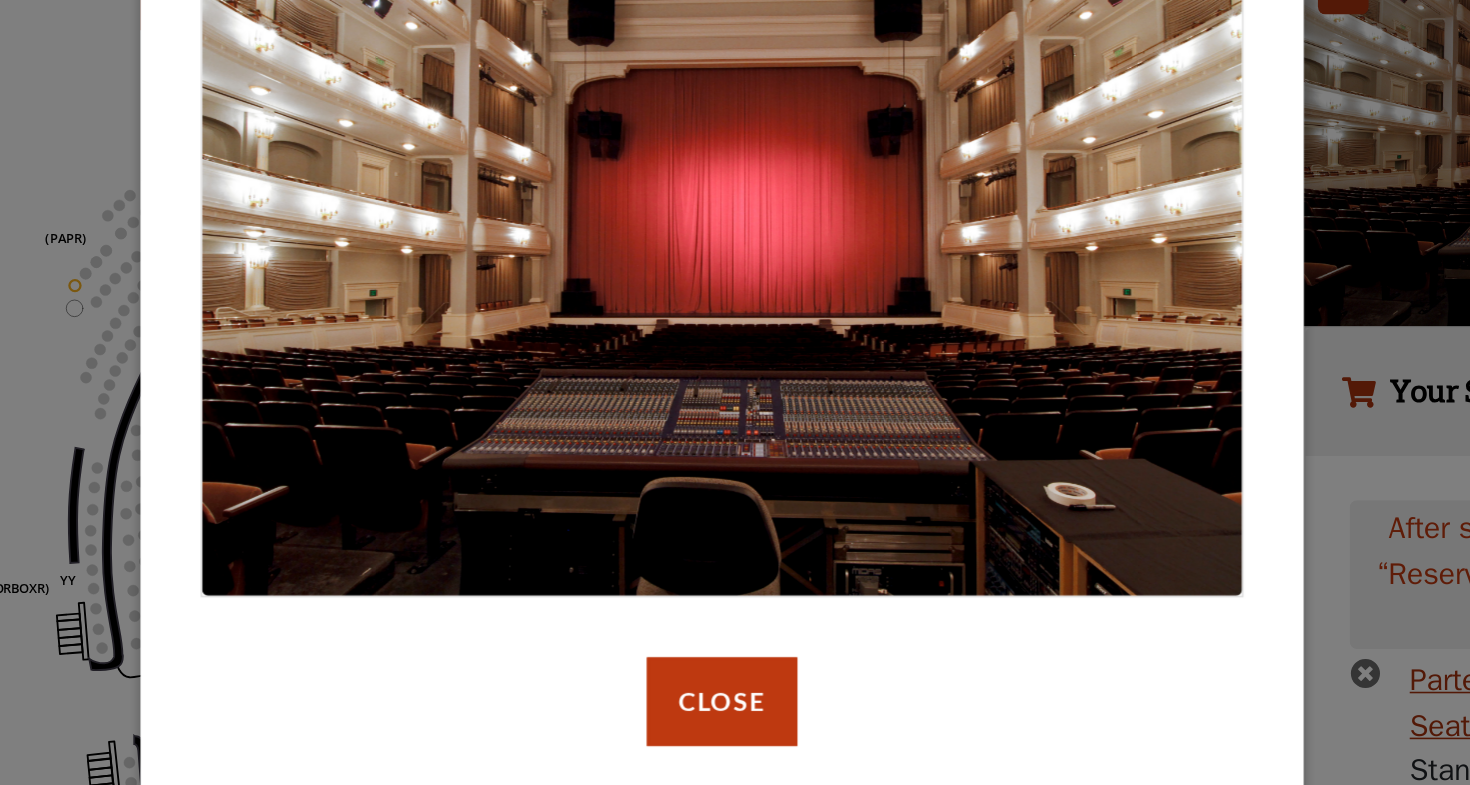 scroll, scrollTop: 40, scrollLeft: 0, axis: vertical 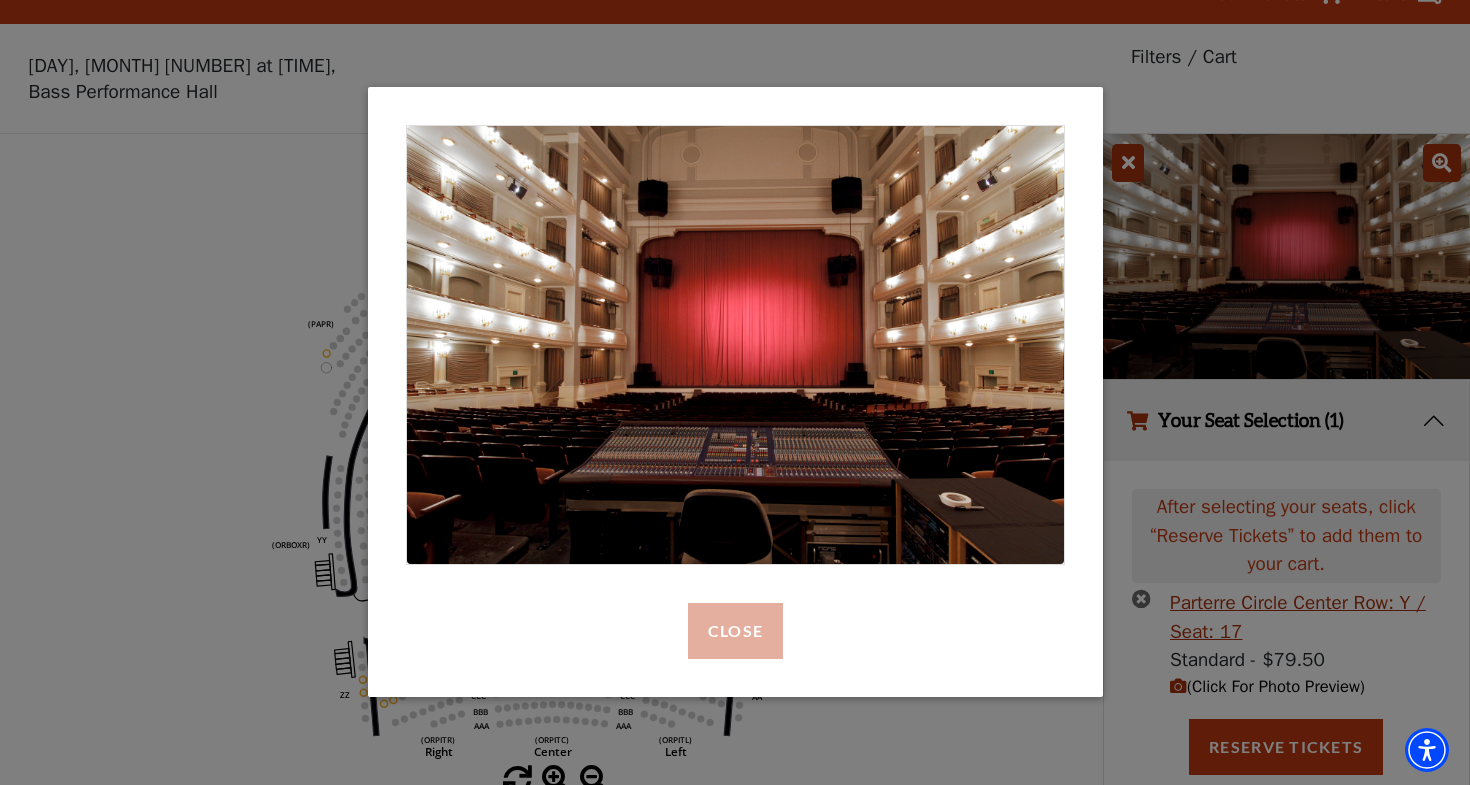 click on "Close" at bounding box center (734, 631) 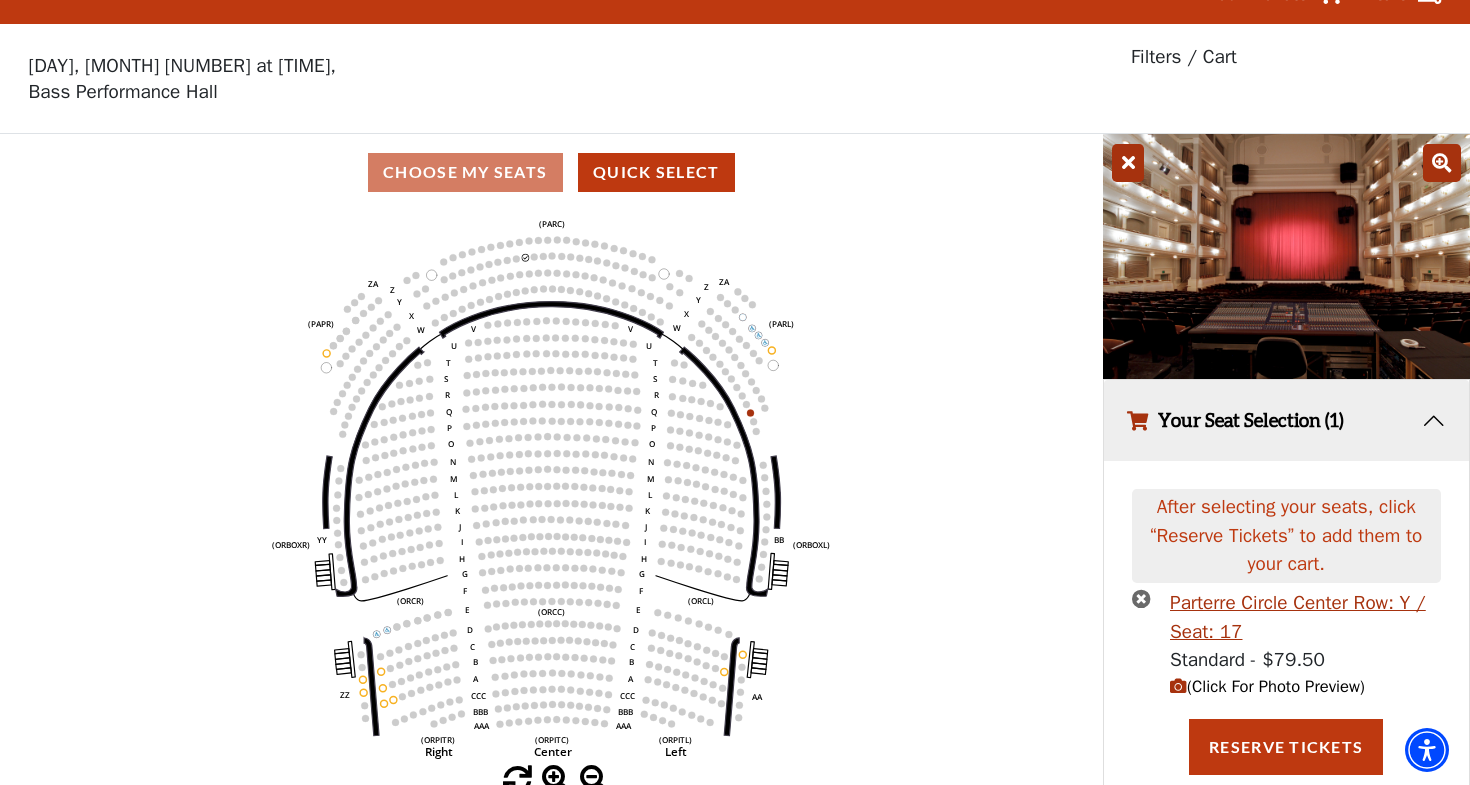 click at bounding box center (1287, 256) 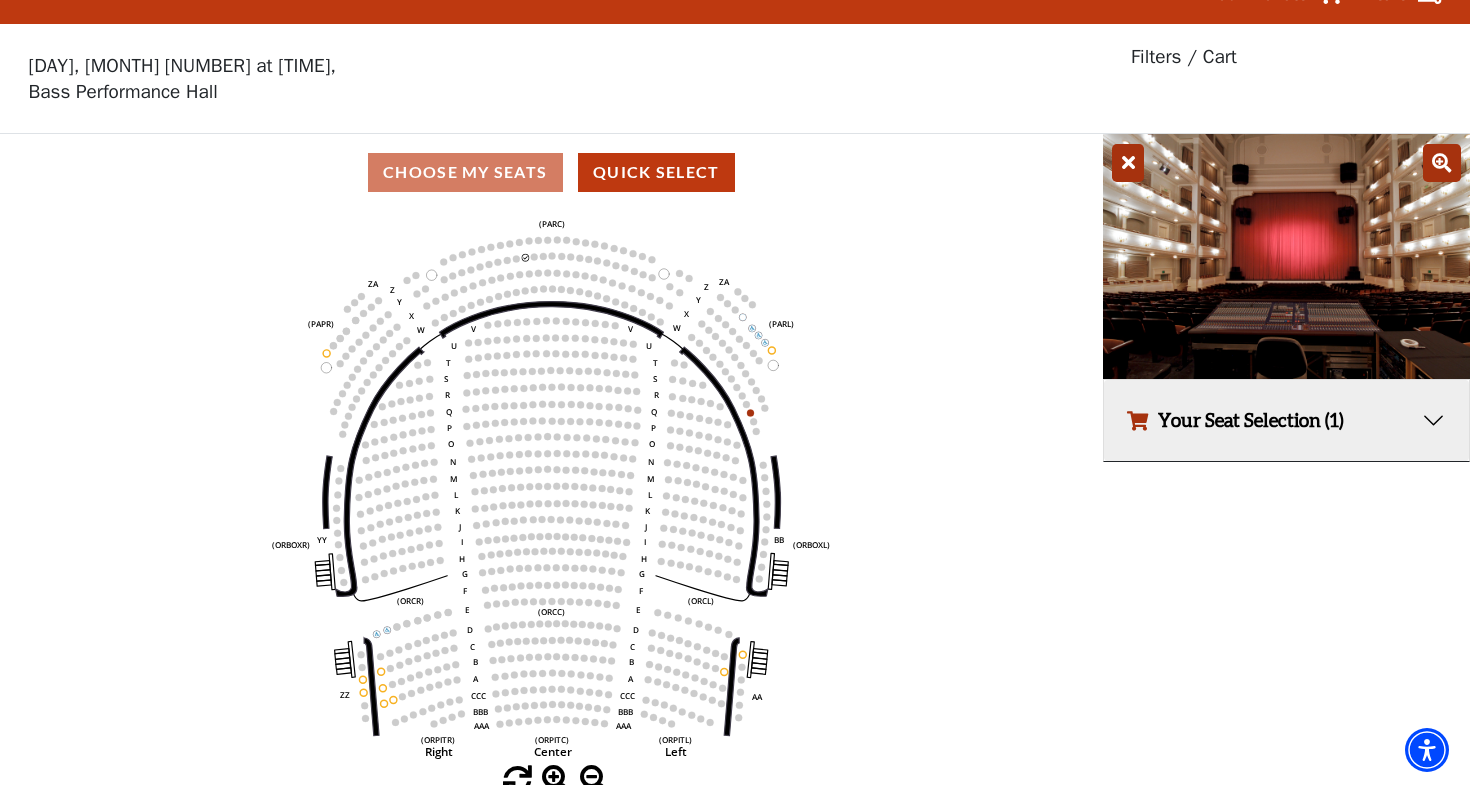 click on "Your Seat Selection (1)" at bounding box center (1287, 420) 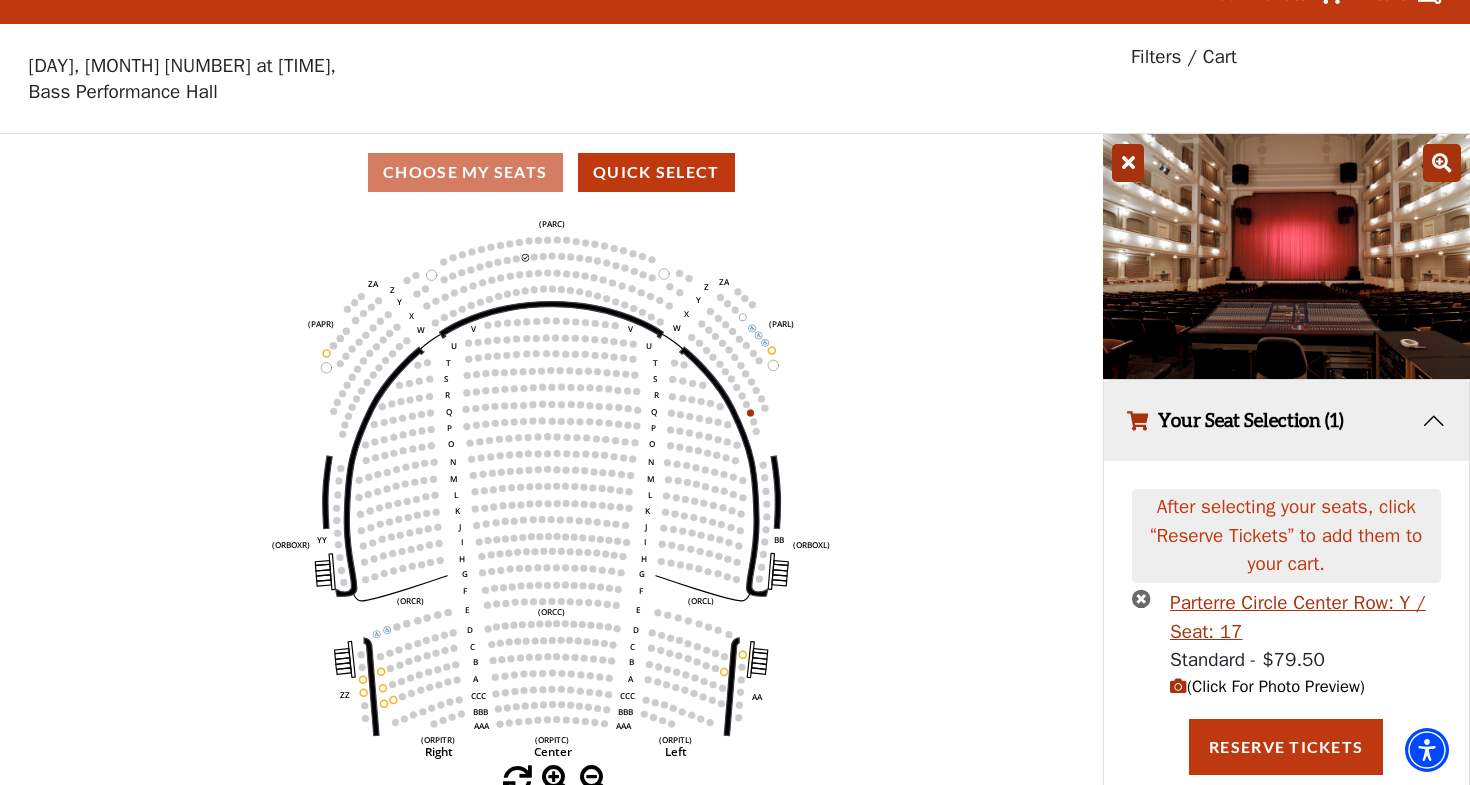 click at bounding box center (1287, 256) 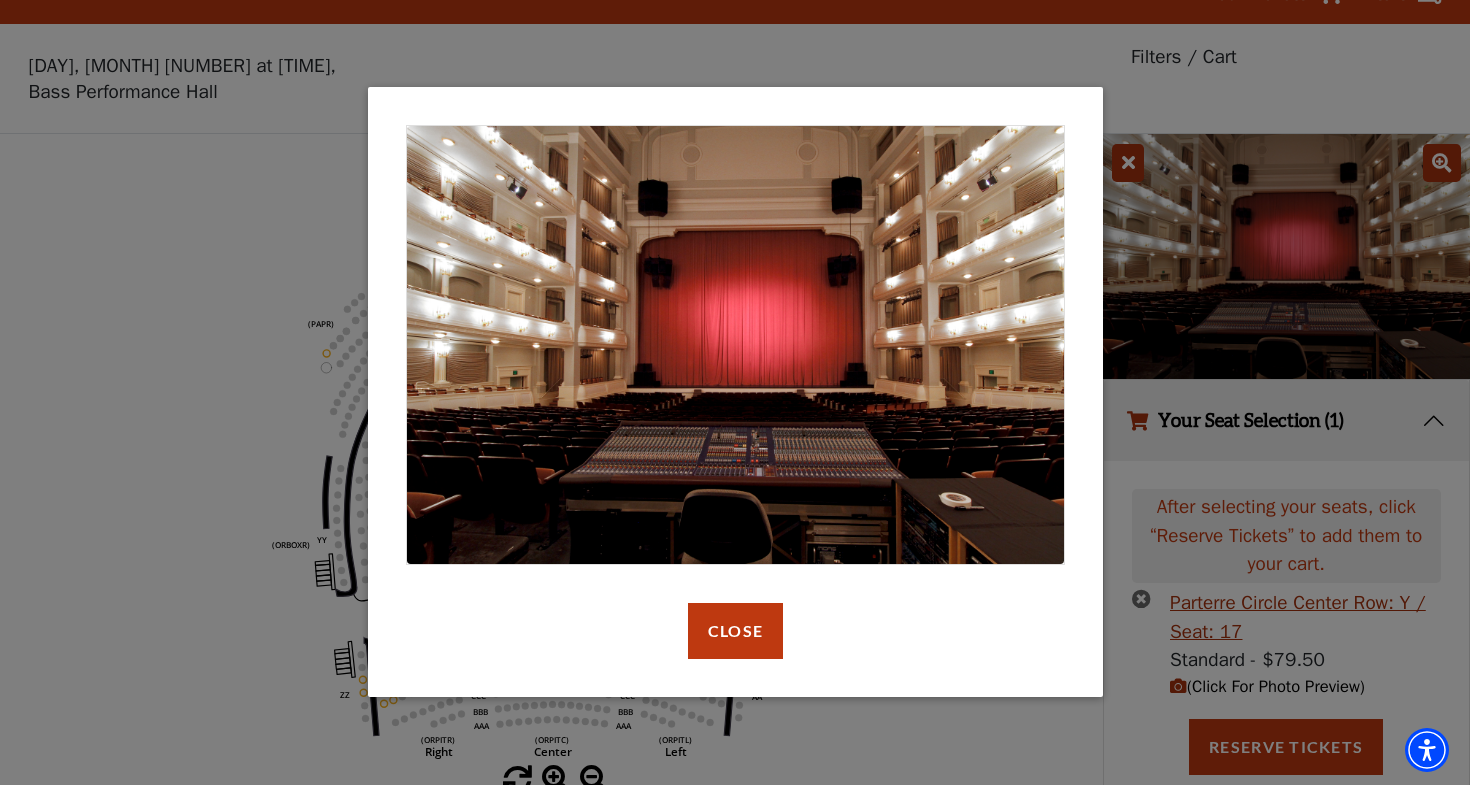 click at bounding box center (735, 345) 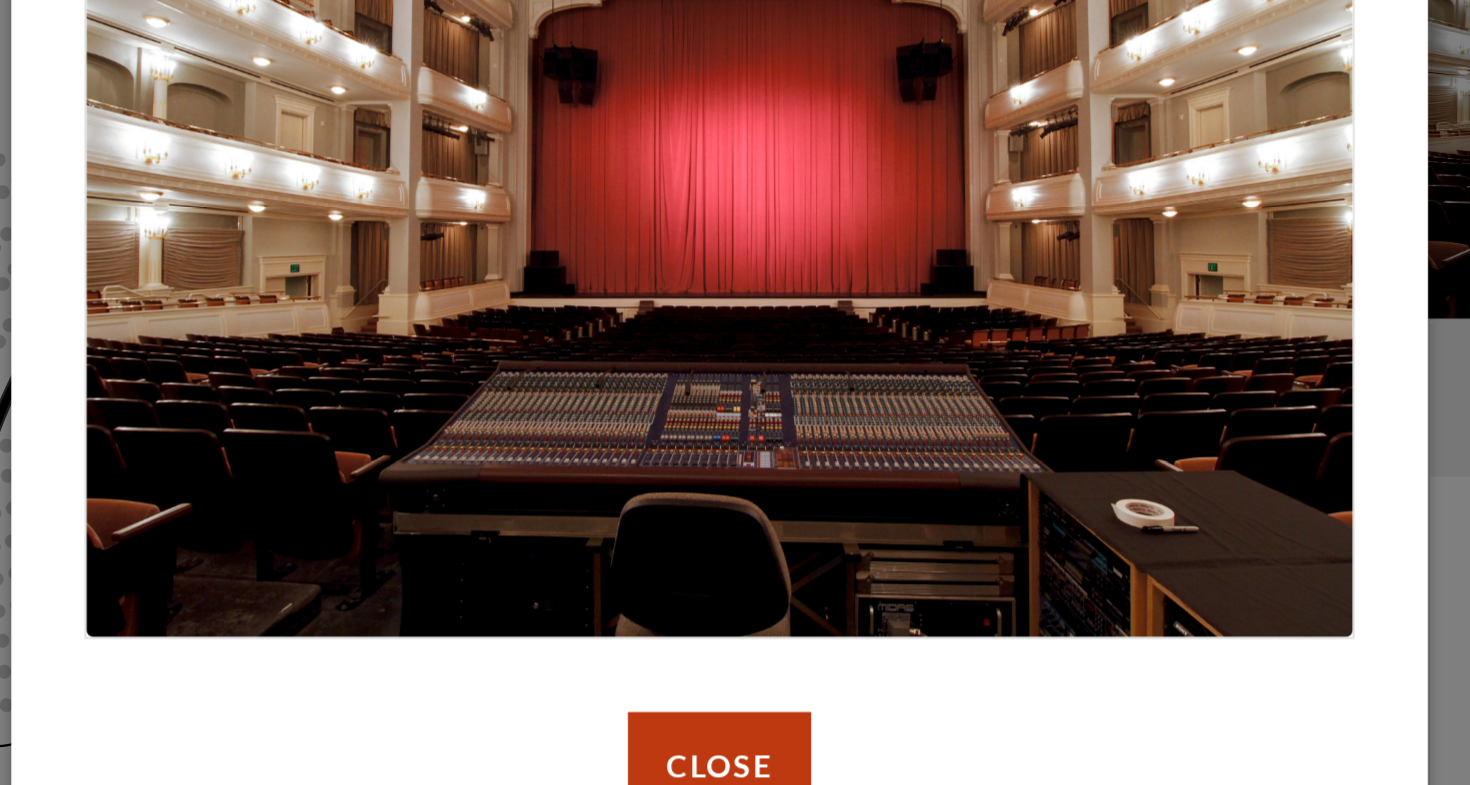 scroll, scrollTop: 40, scrollLeft: 0, axis: vertical 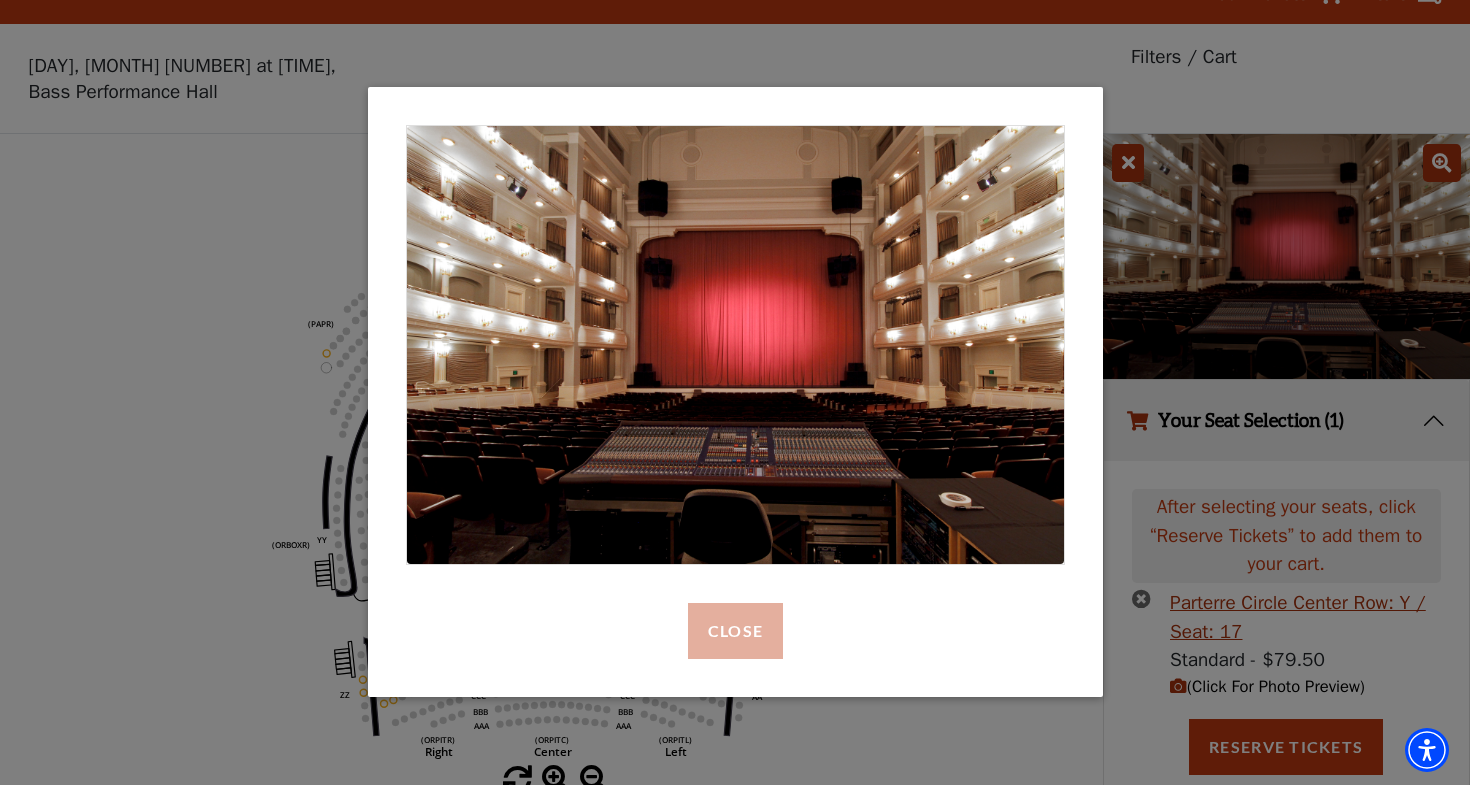 click on "Close" at bounding box center (734, 631) 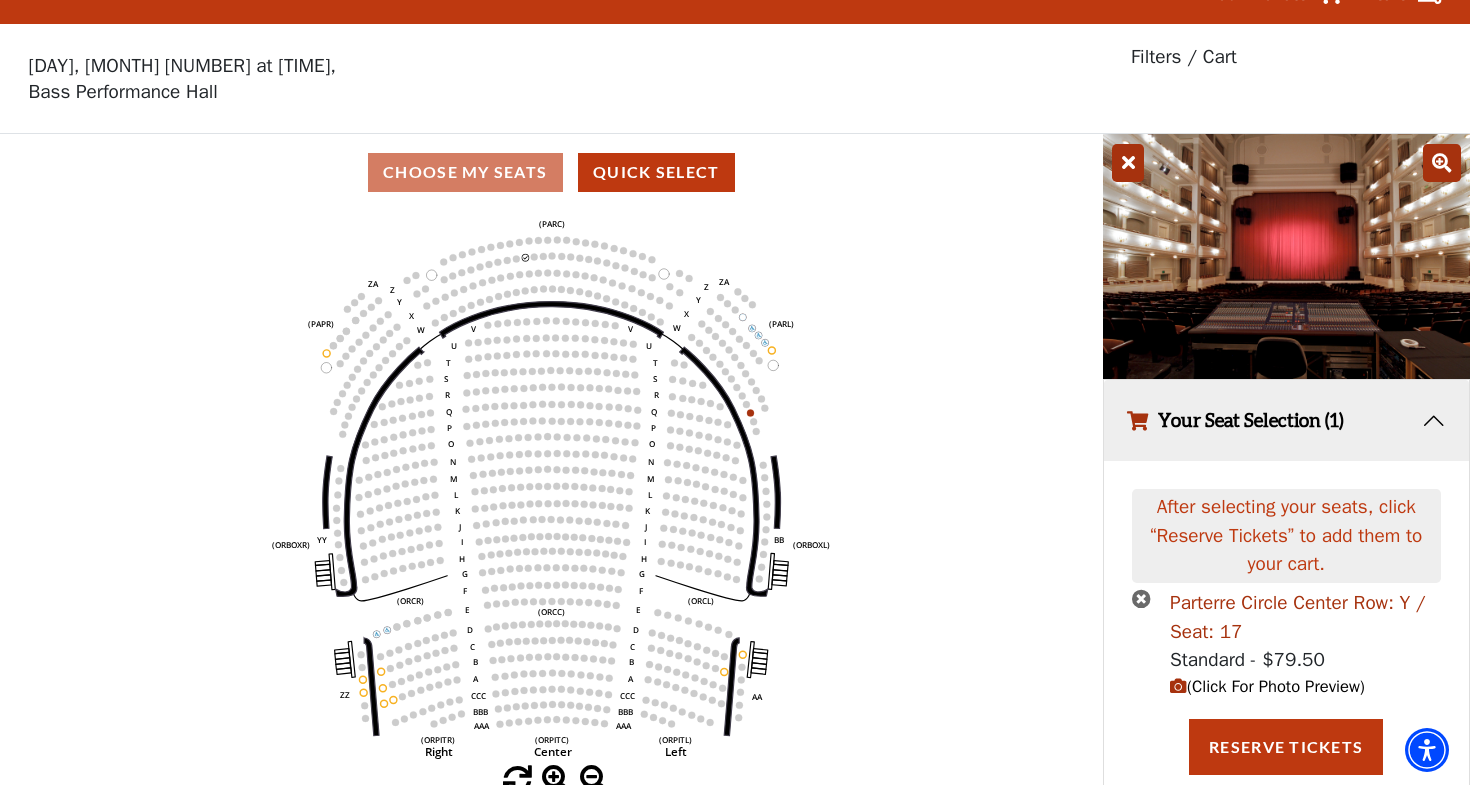 click on "Parterre Circle Center Row: Y / Seat: 17" at bounding box center [1305, 617] 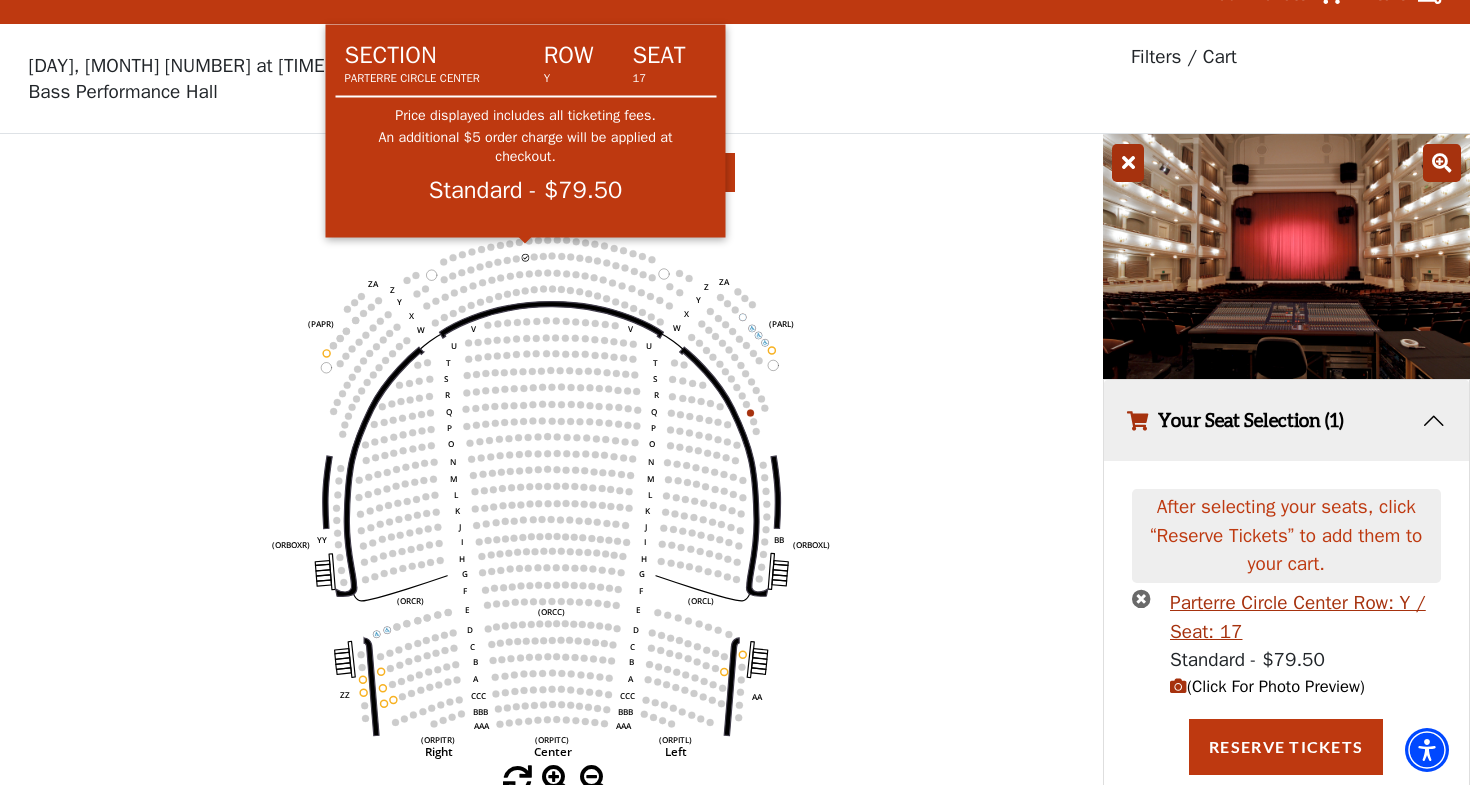 click 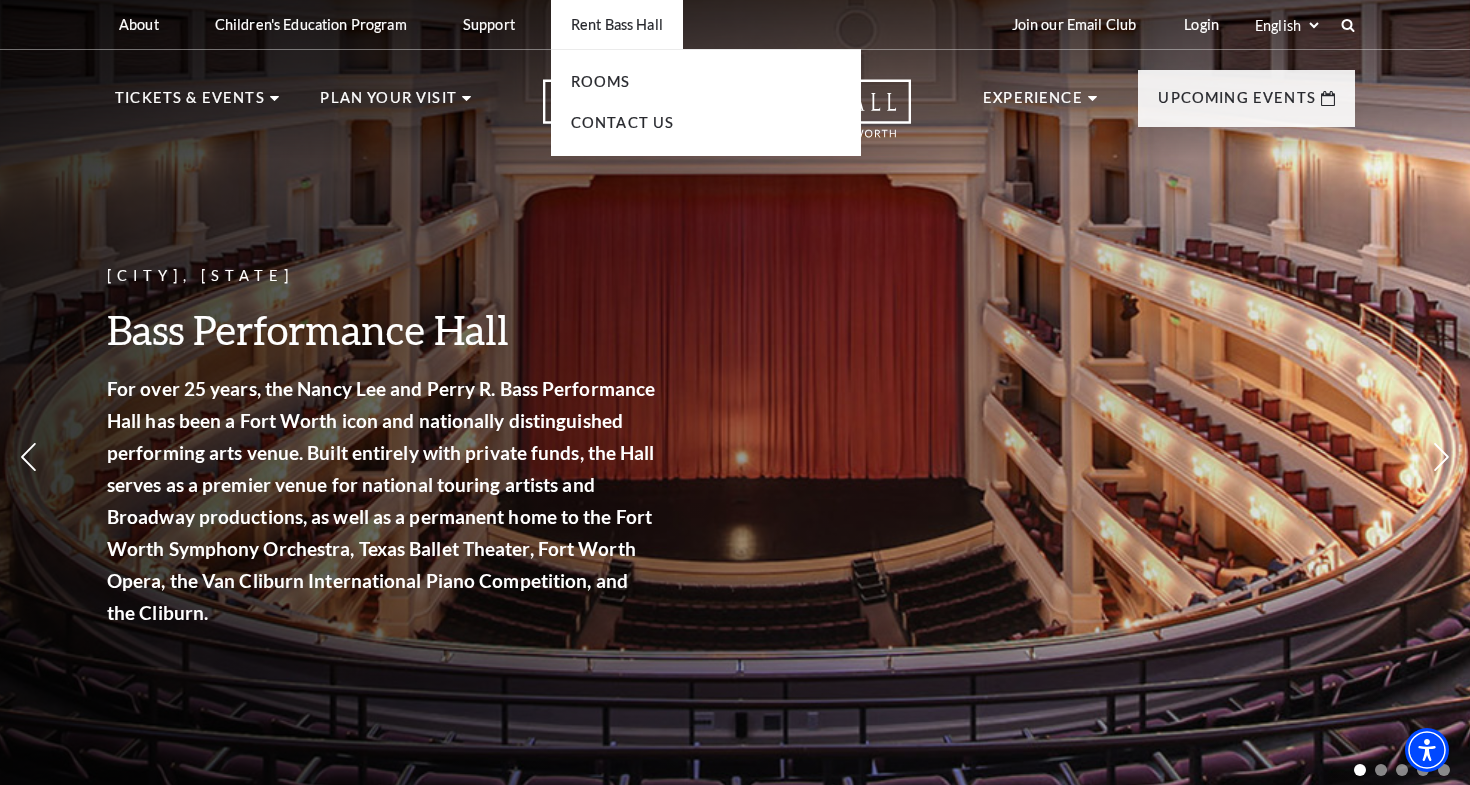 scroll, scrollTop: 0, scrollLeft: 0, axis: both 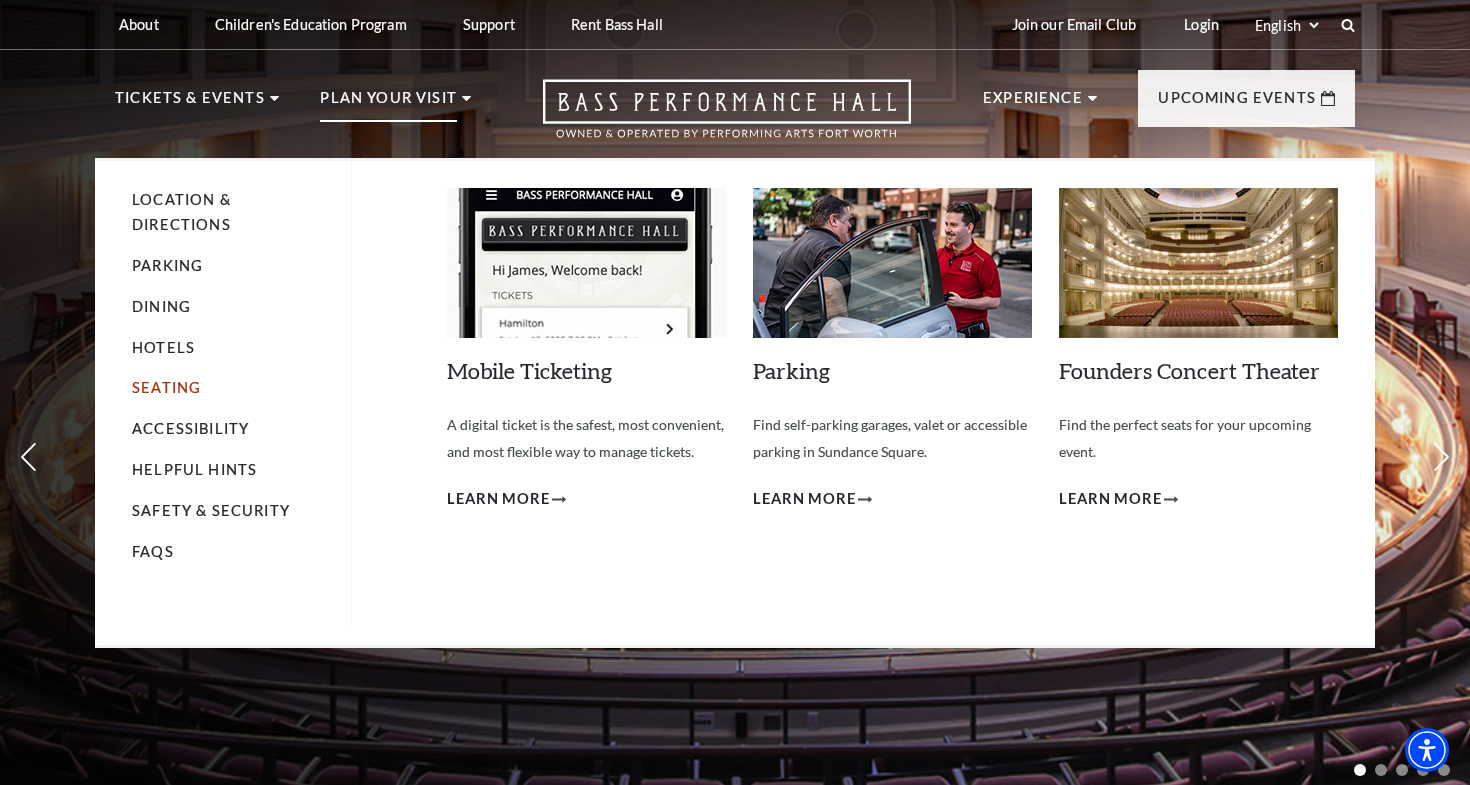 click on "Seating" at bounding box center [166, 387] 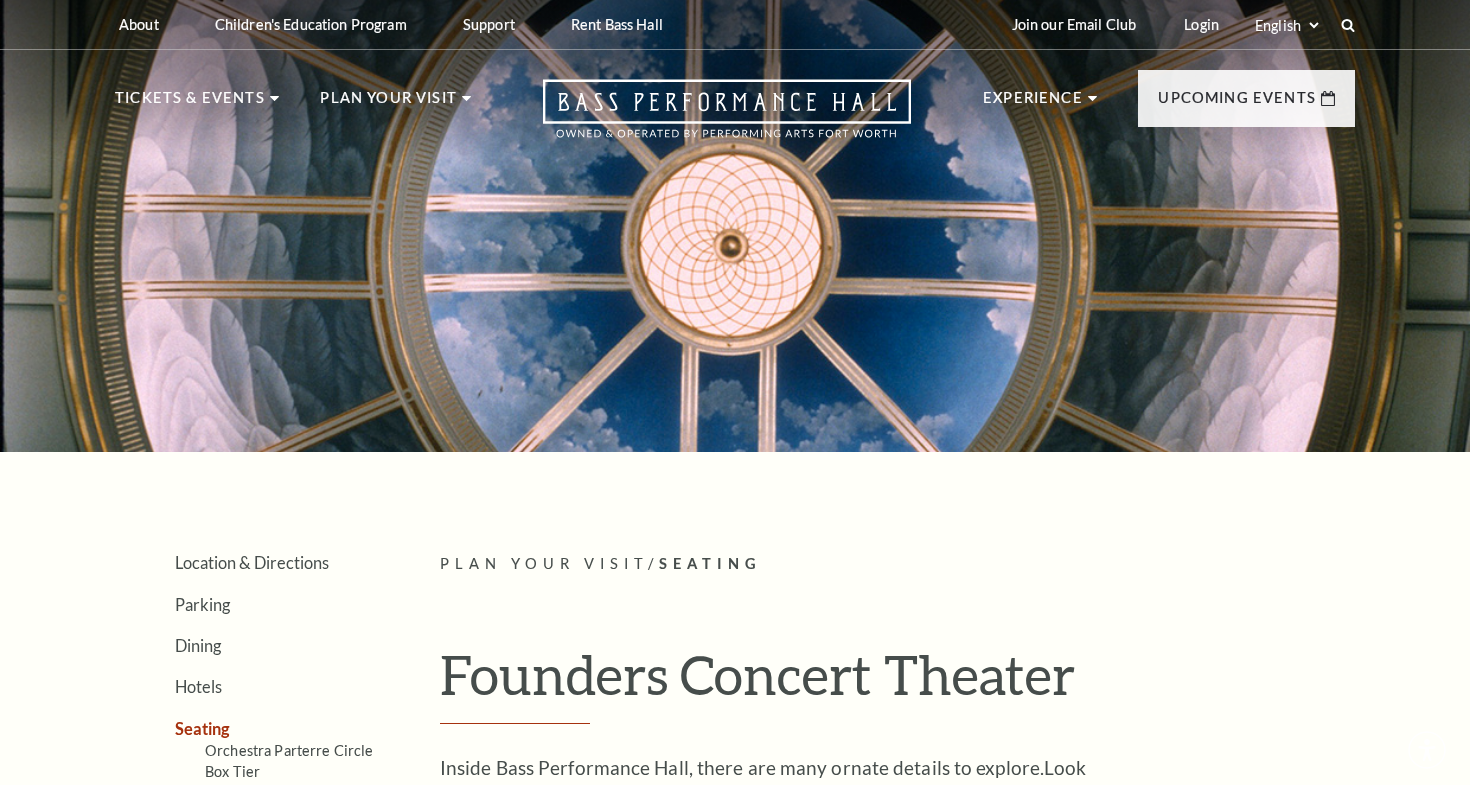 scroll, scrollTop: 0, scrollLeft: 0, axis: both 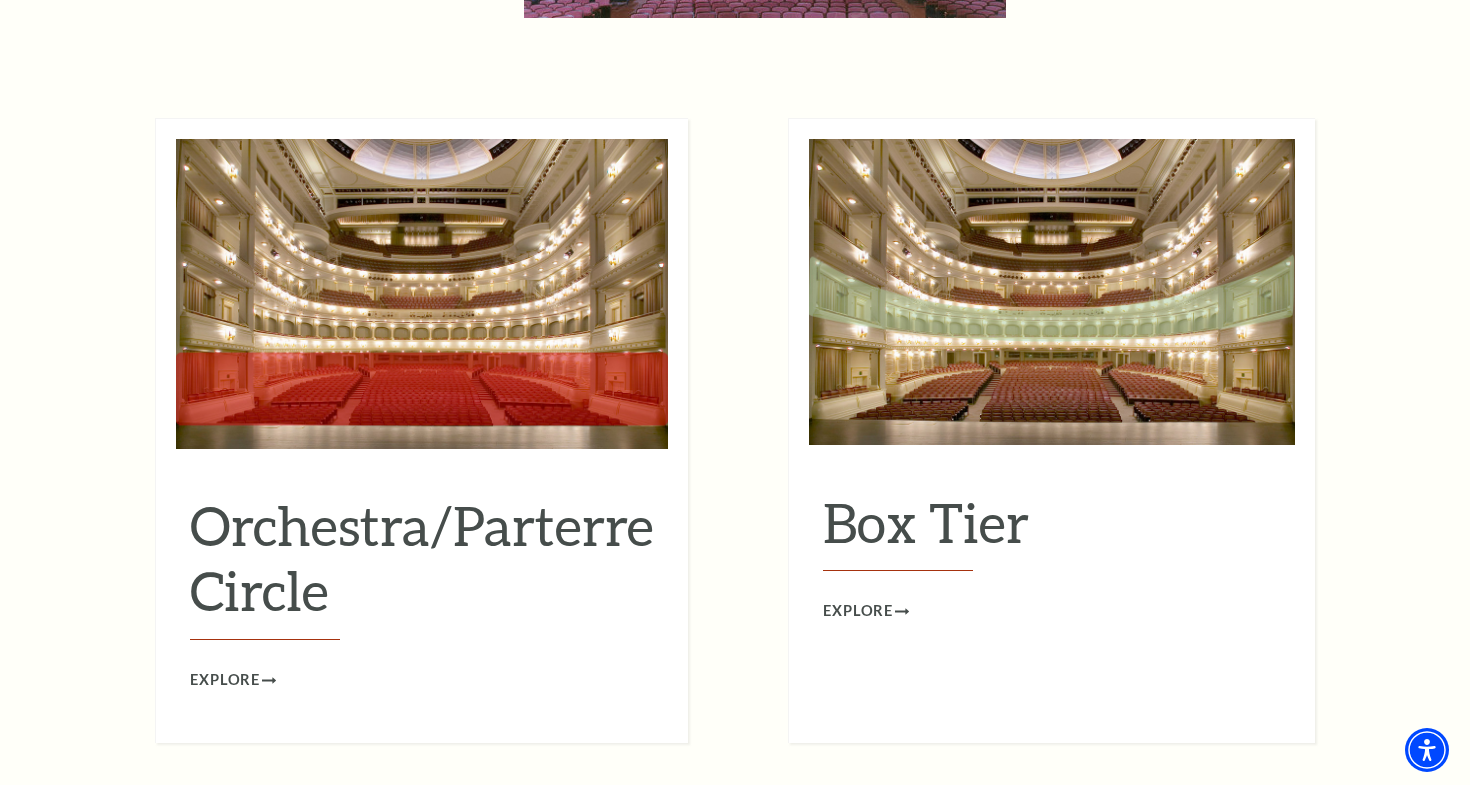 click on "Orchestra/Parterre Circle
Explore" at bounding box center (421, 430) 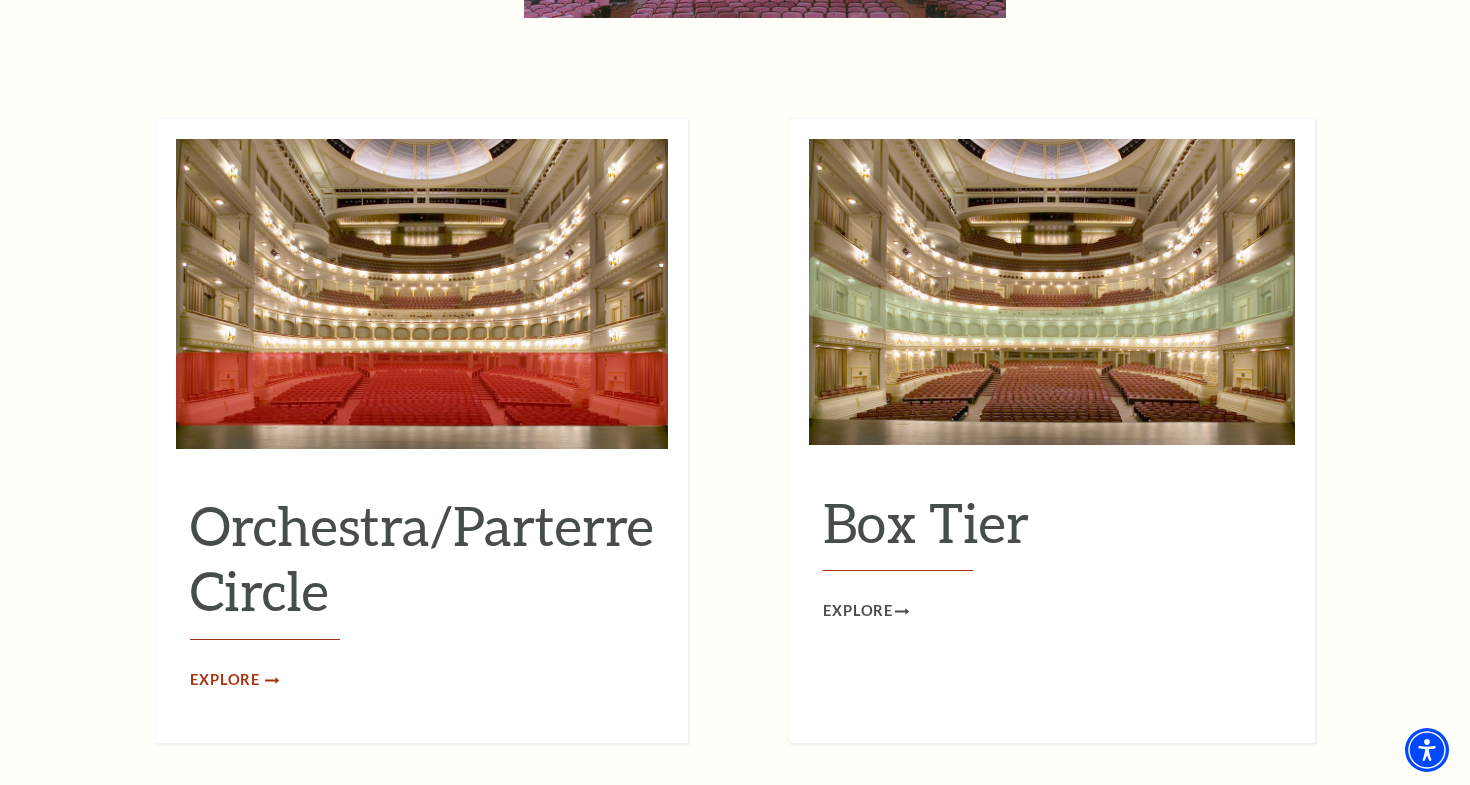 click on "Explore" at bounding box center (225, 680) 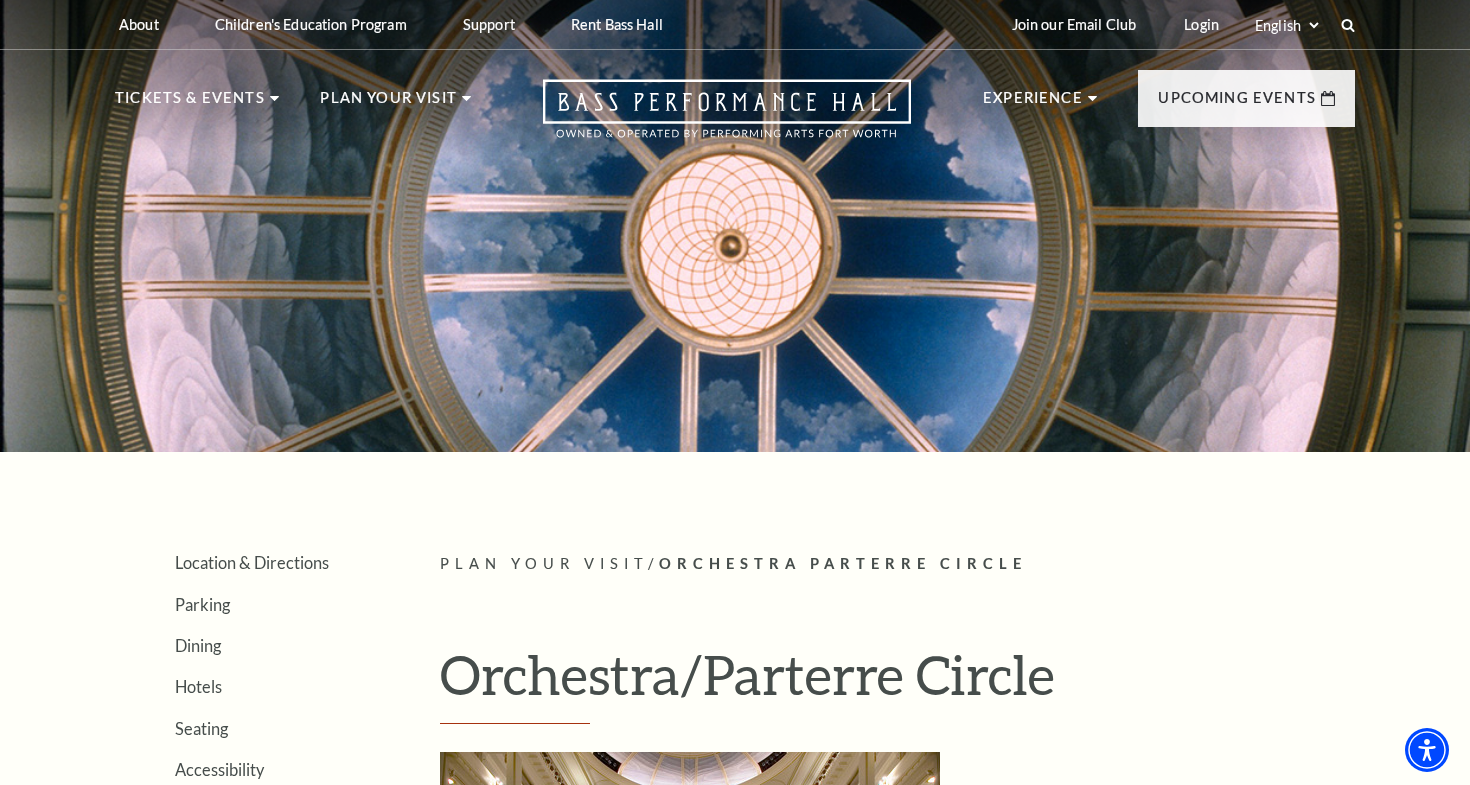scroll, scrollTop: 0, scrollLeft: 0, axis: both 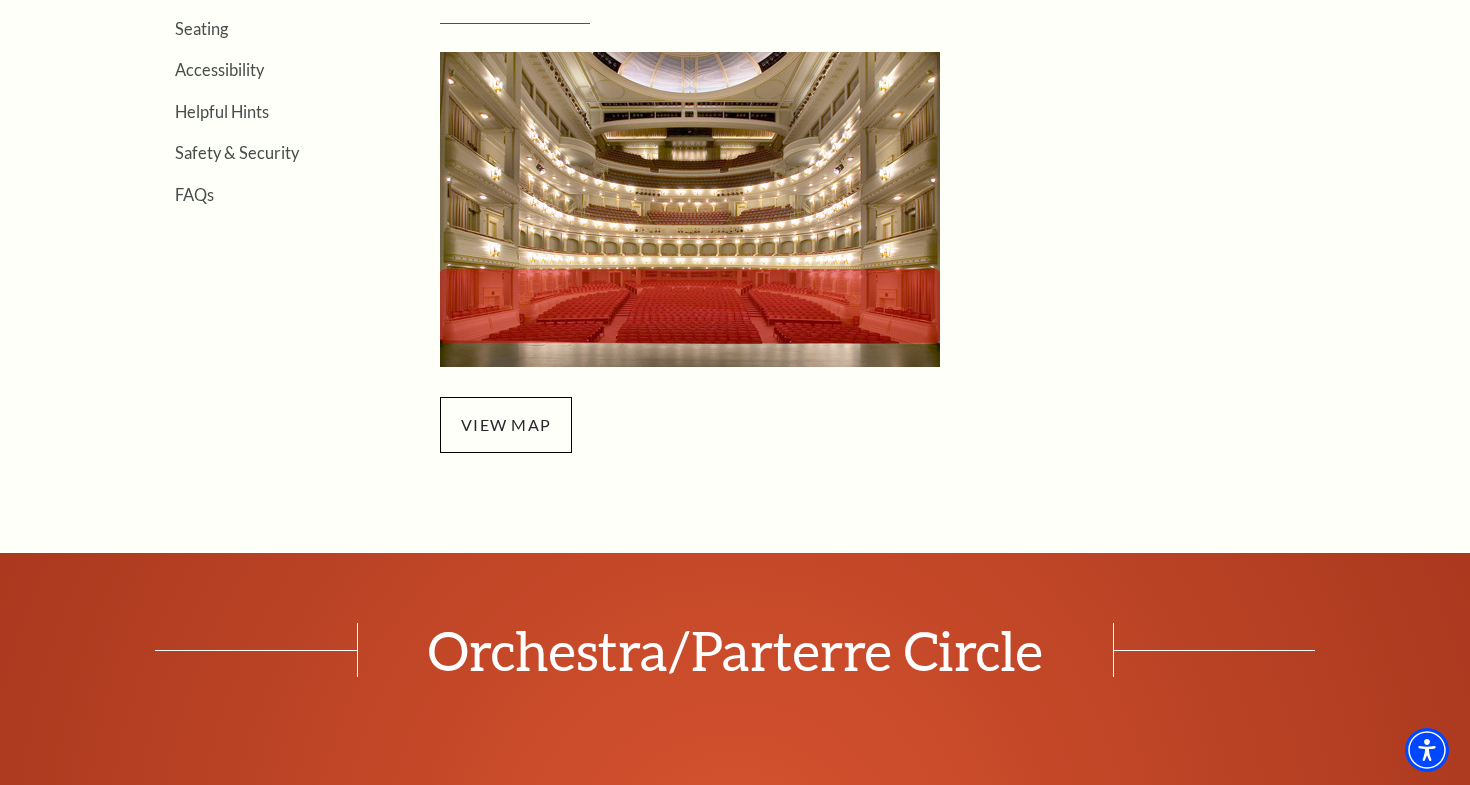 click at bounding box center (690, 209) 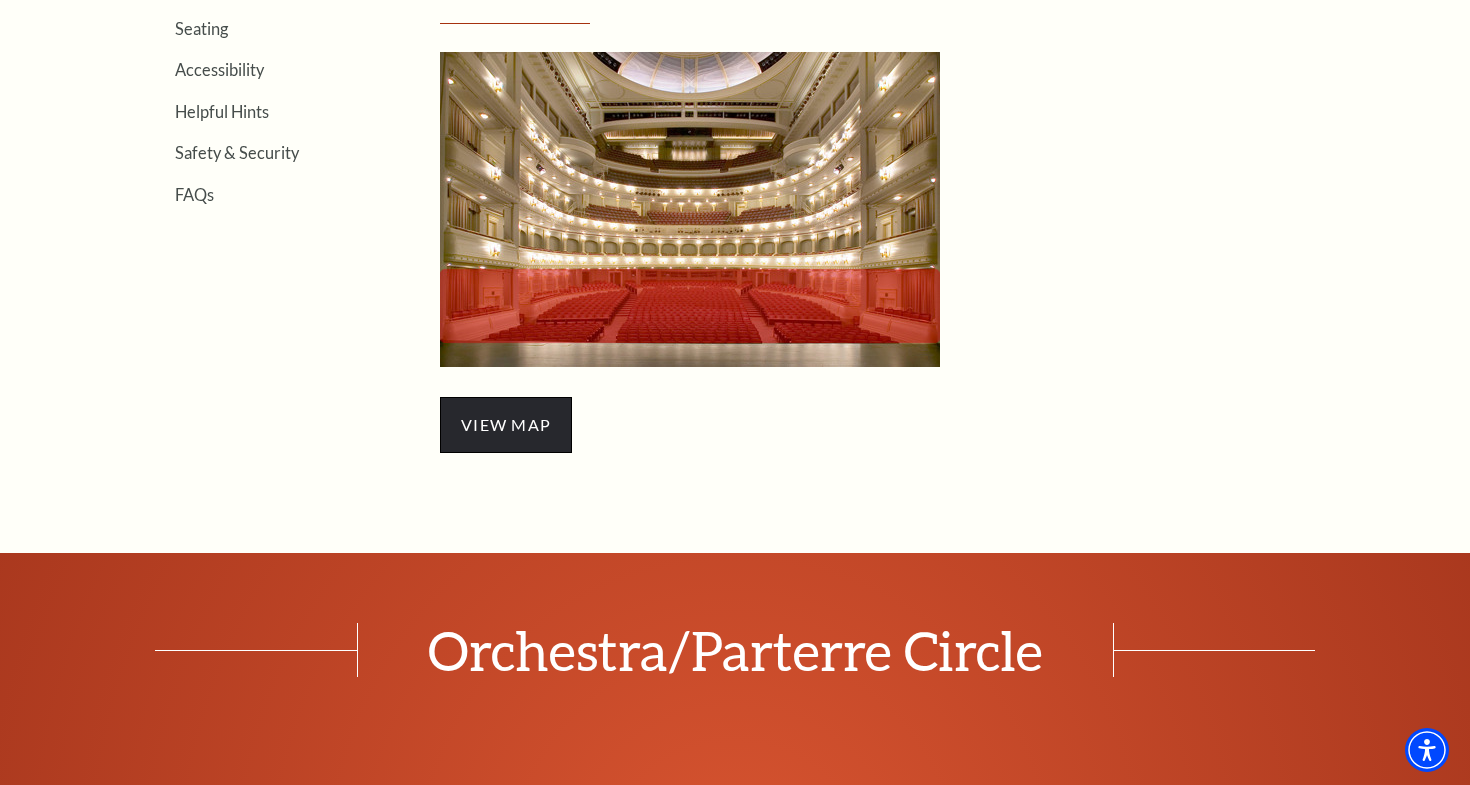 click on "view map" at bounding box center [506, 425] 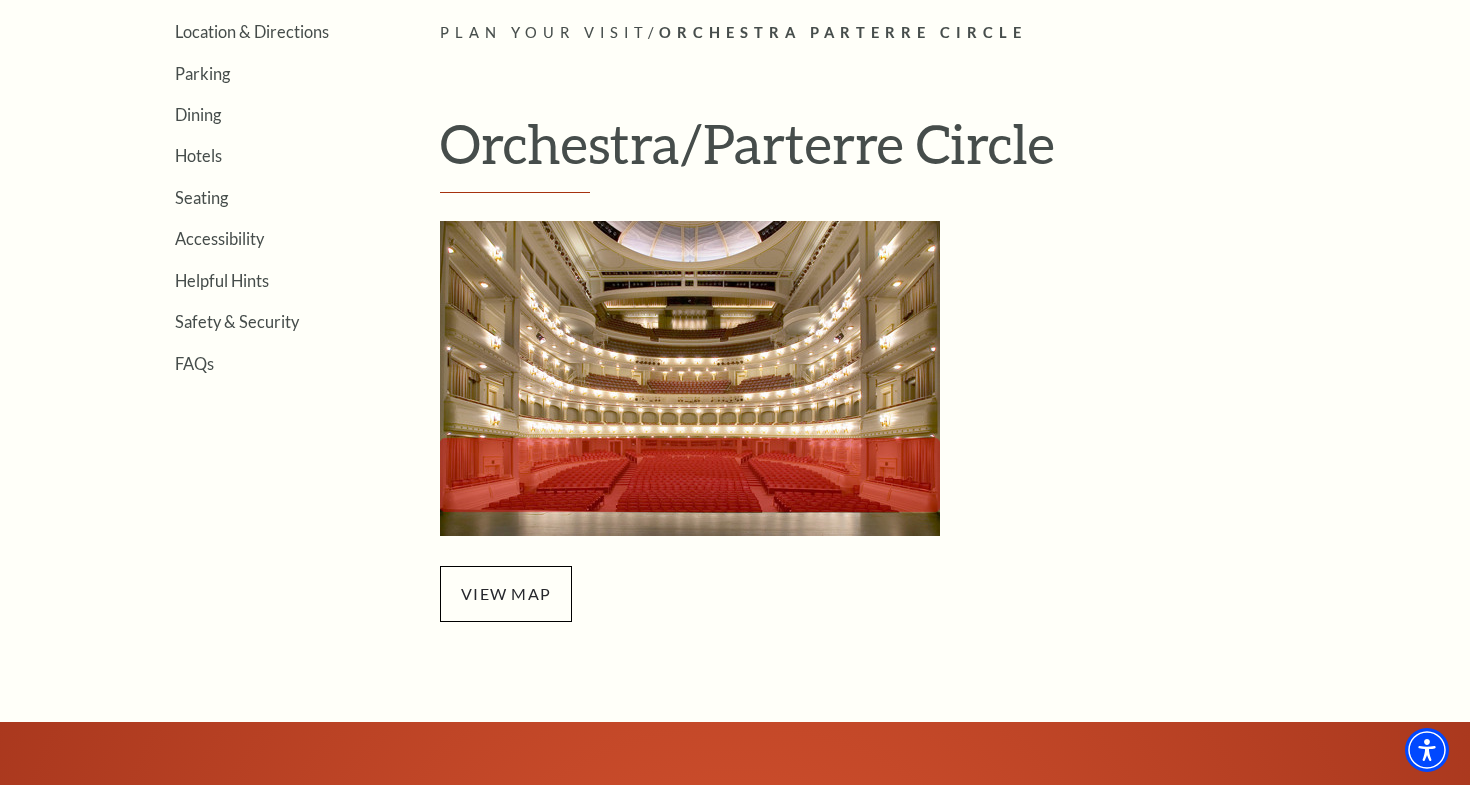 scroll, scrollTop: 532, scrollLeft: 0, axis: vertical 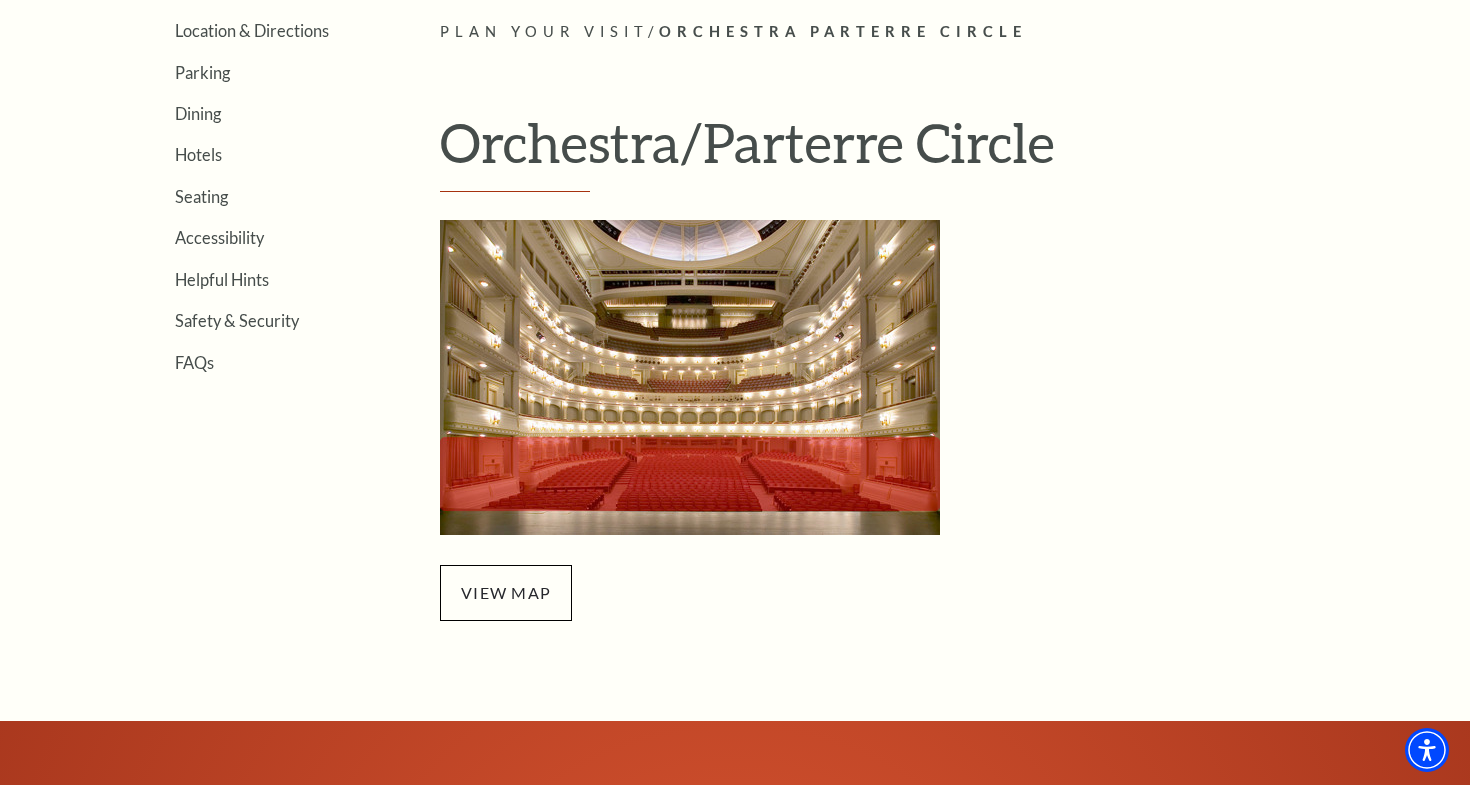 click at bounding box center [690, 377] 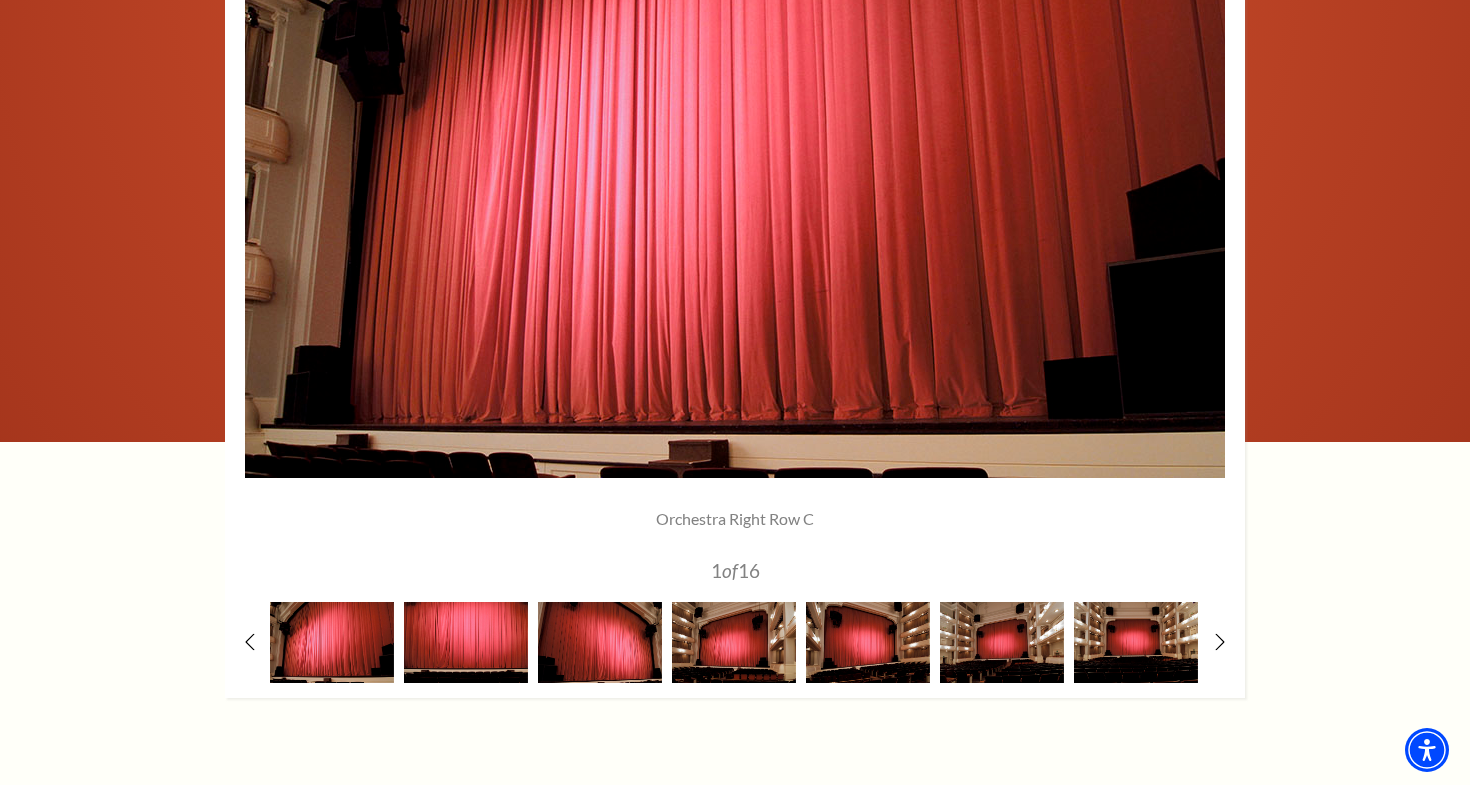 scroll, scrollTop: 1633, scrollLeft: 0, axis: vertical 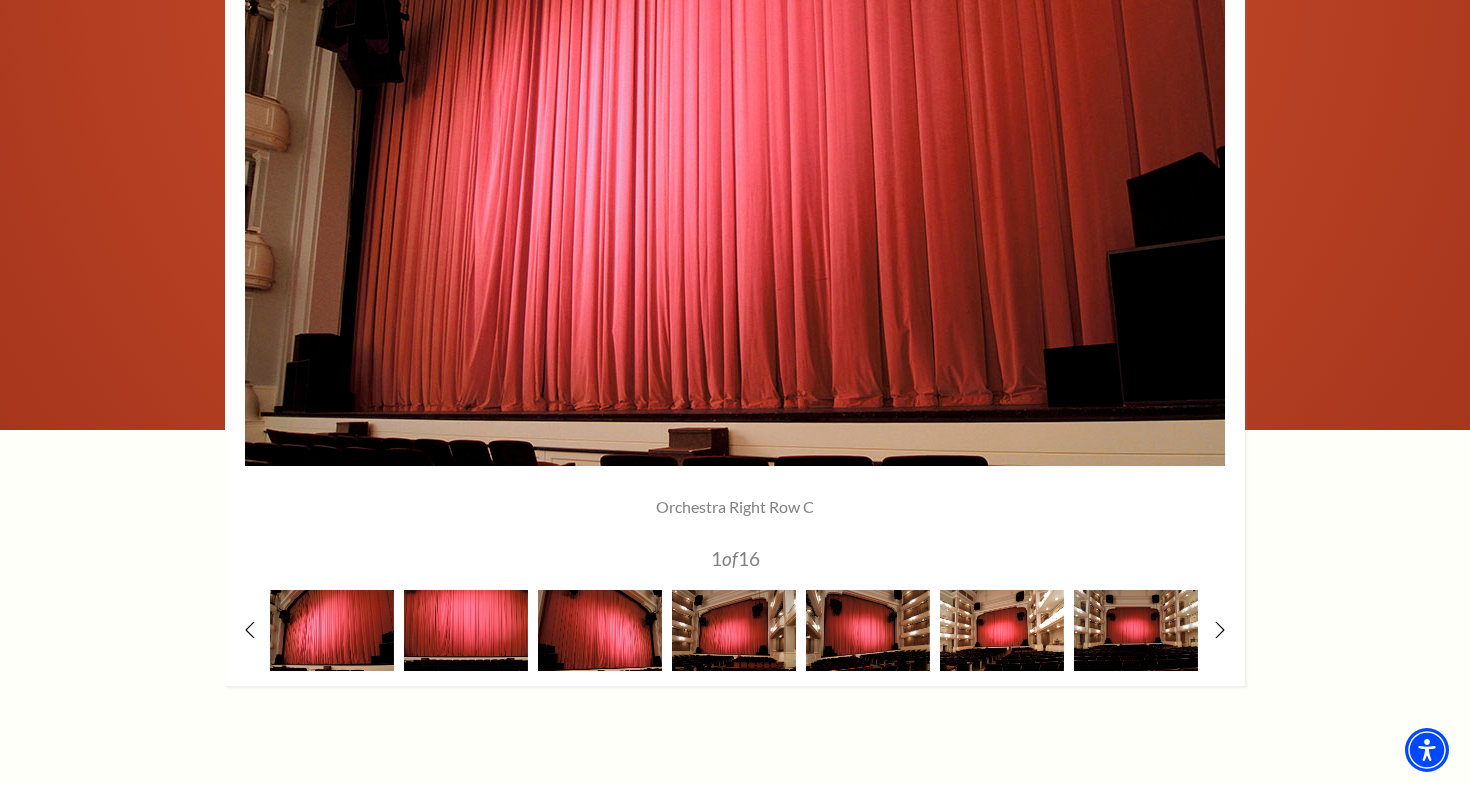 click at bounding box center (1002, 630) 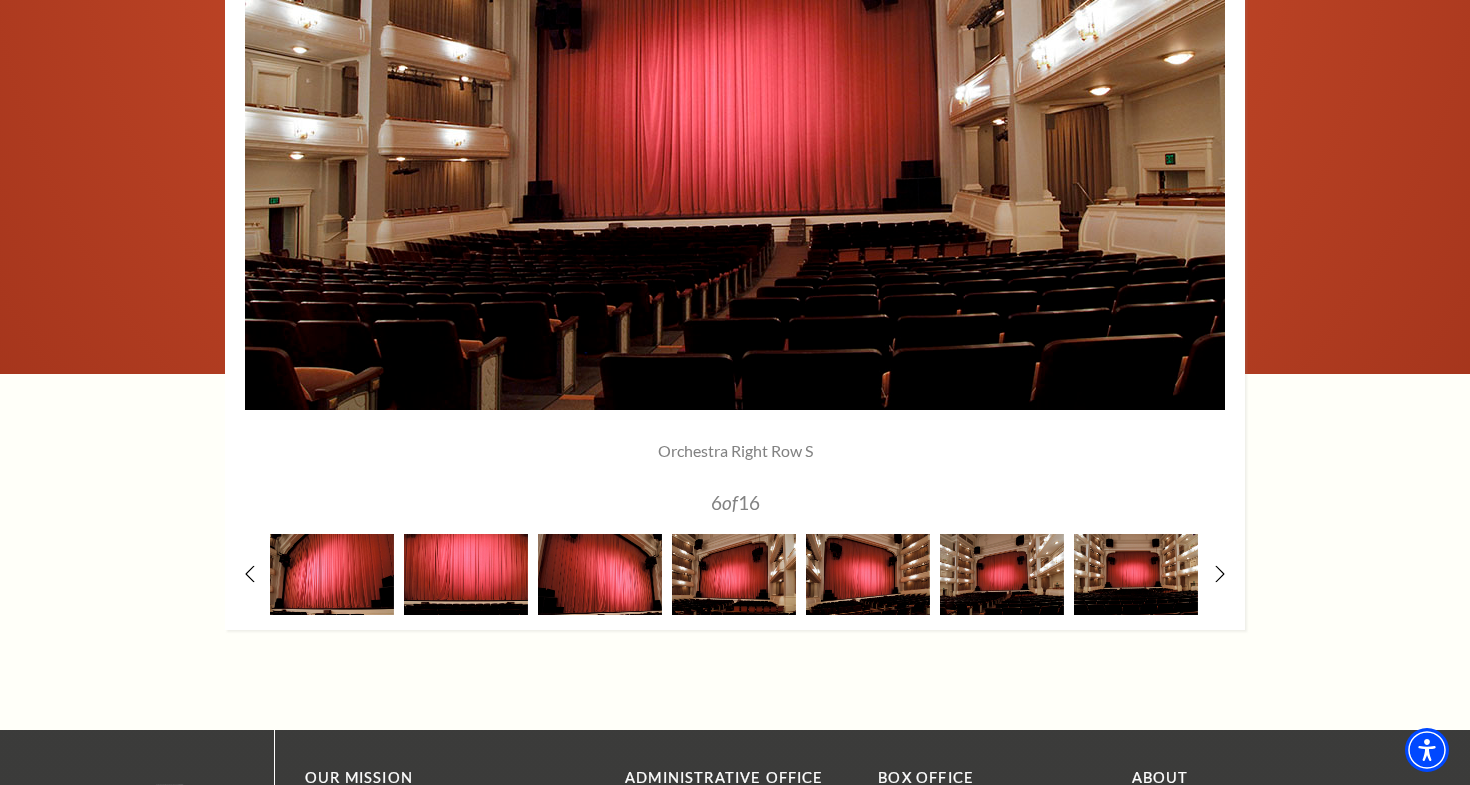 scroll, scrollTop: 1686, scrollLeft: 0, axis: vertical 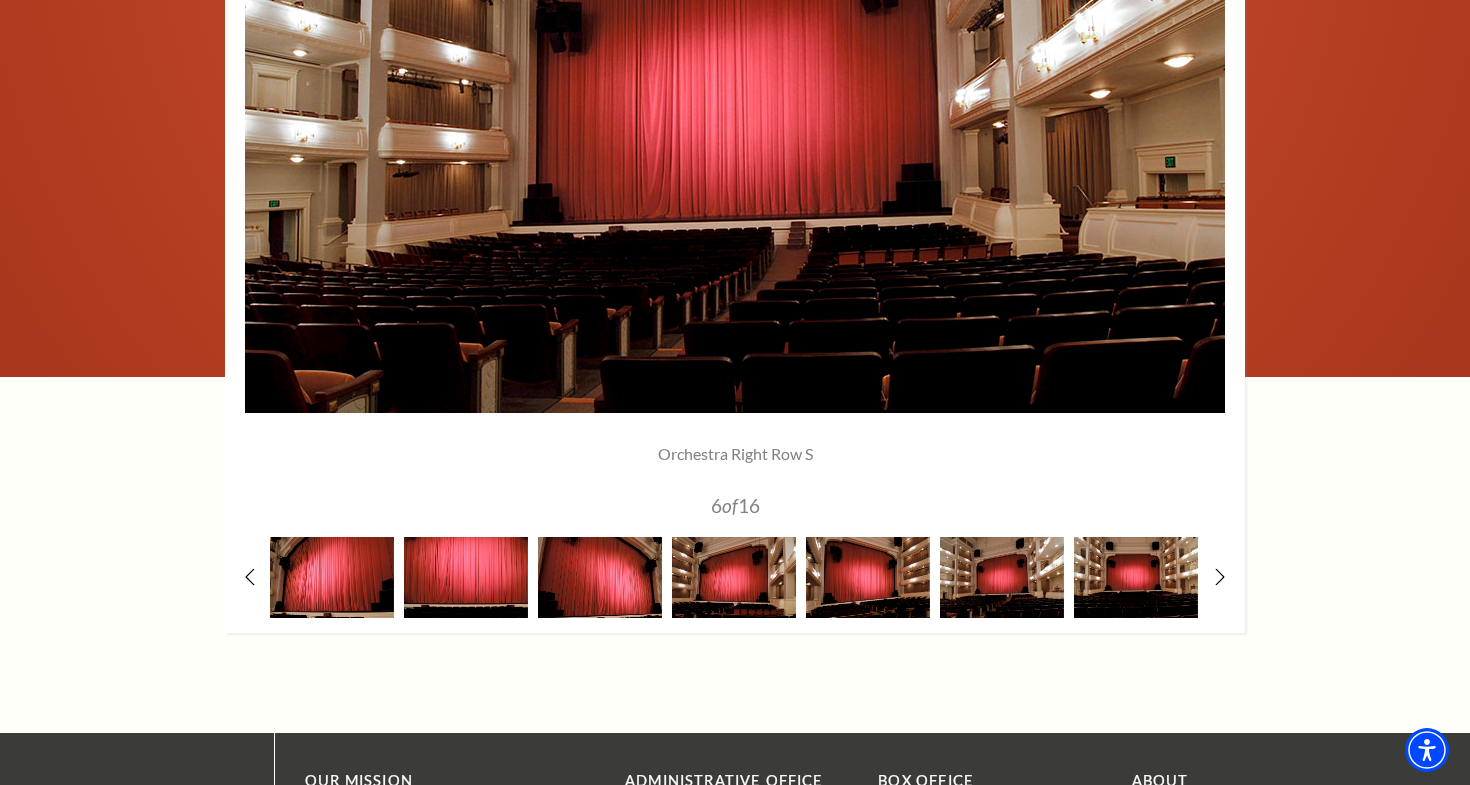 click at bounding box center (735, 192) 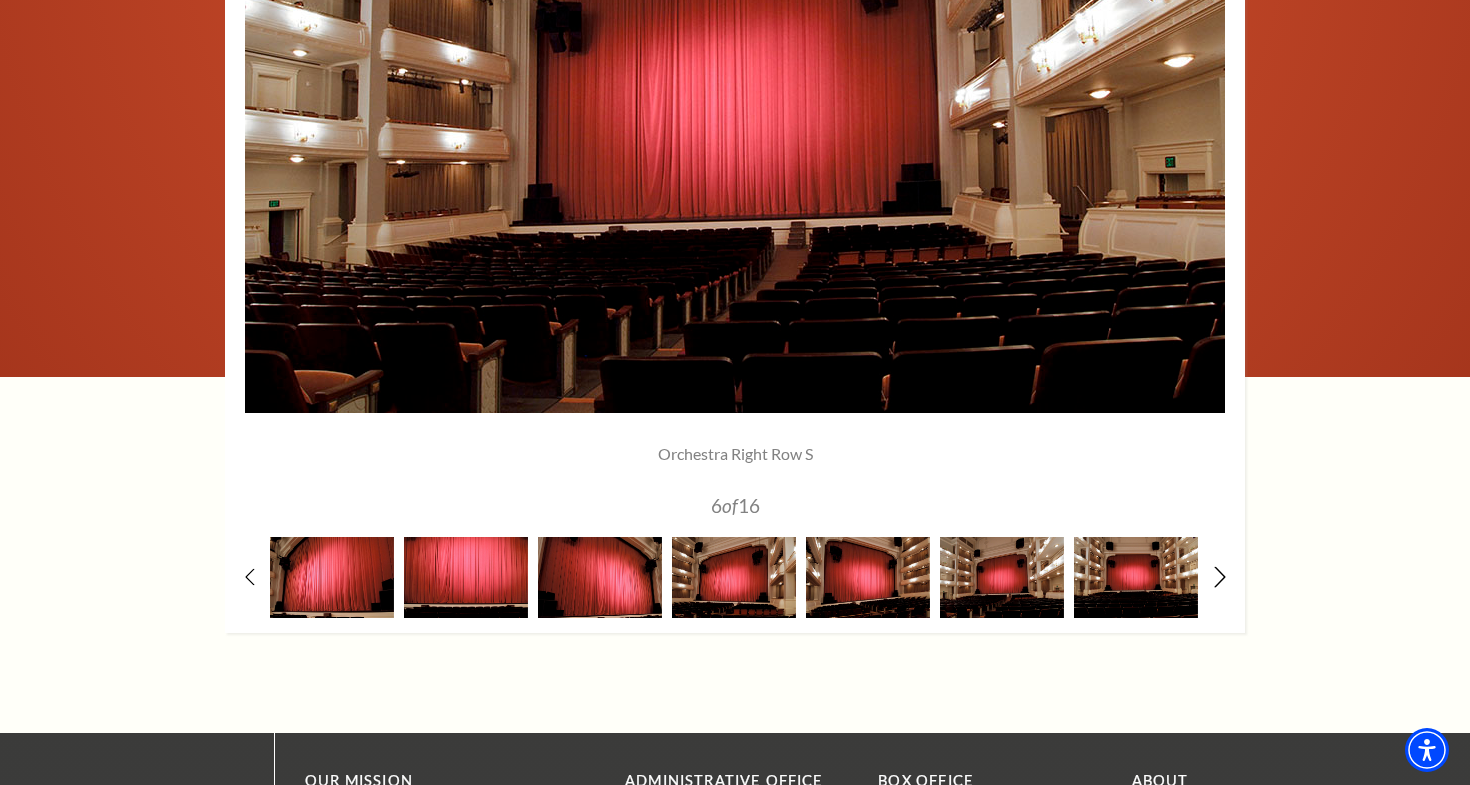 click 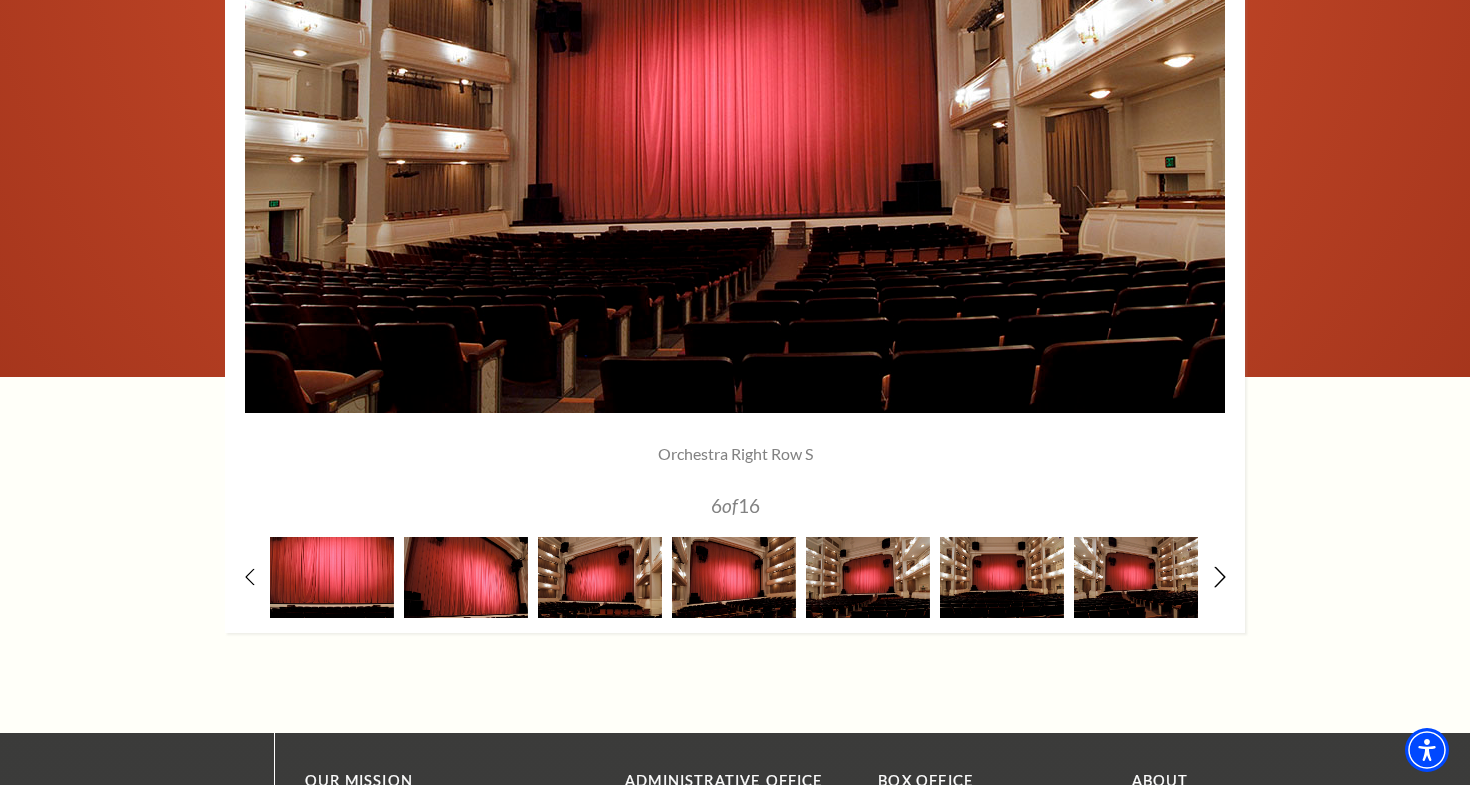 click 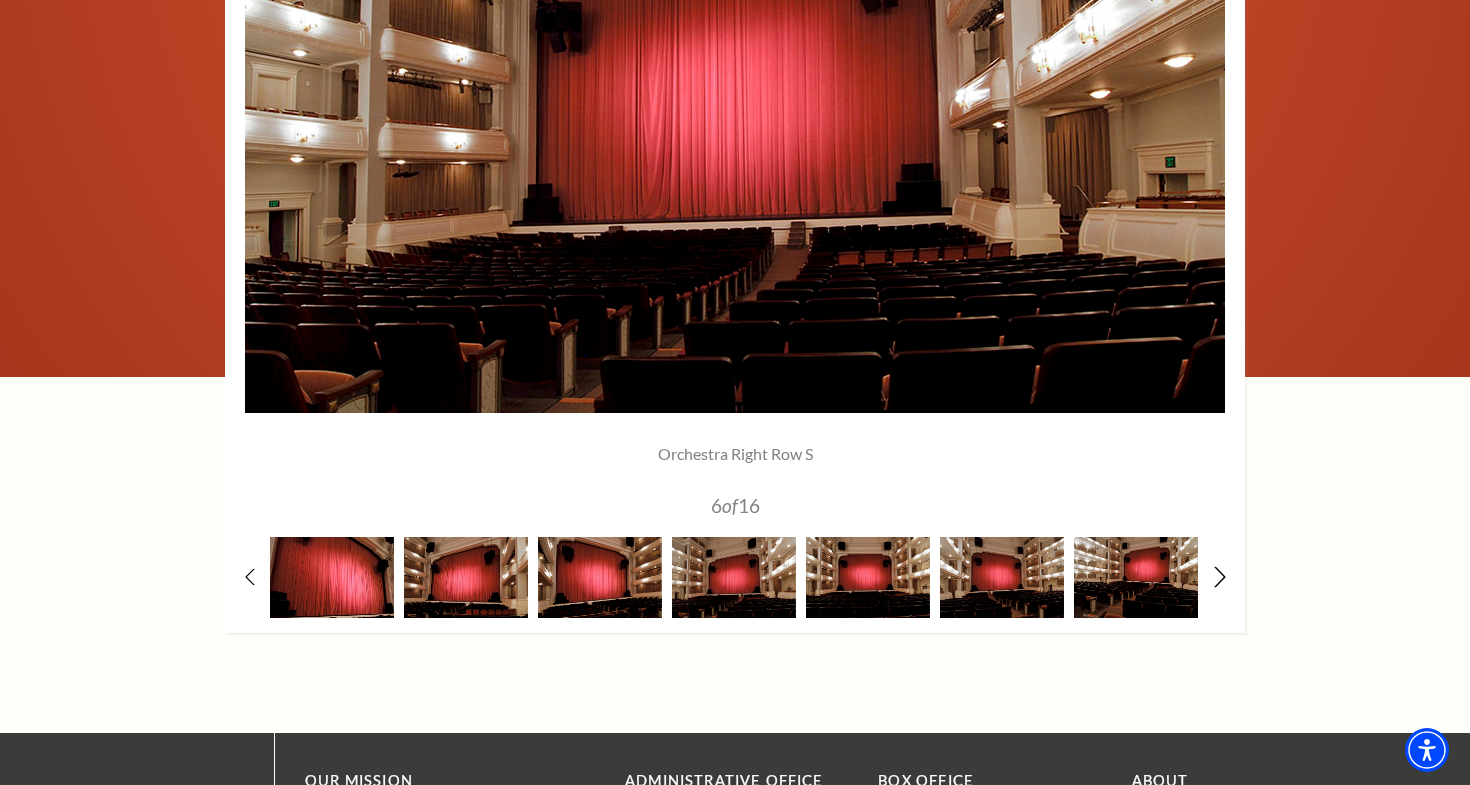 click 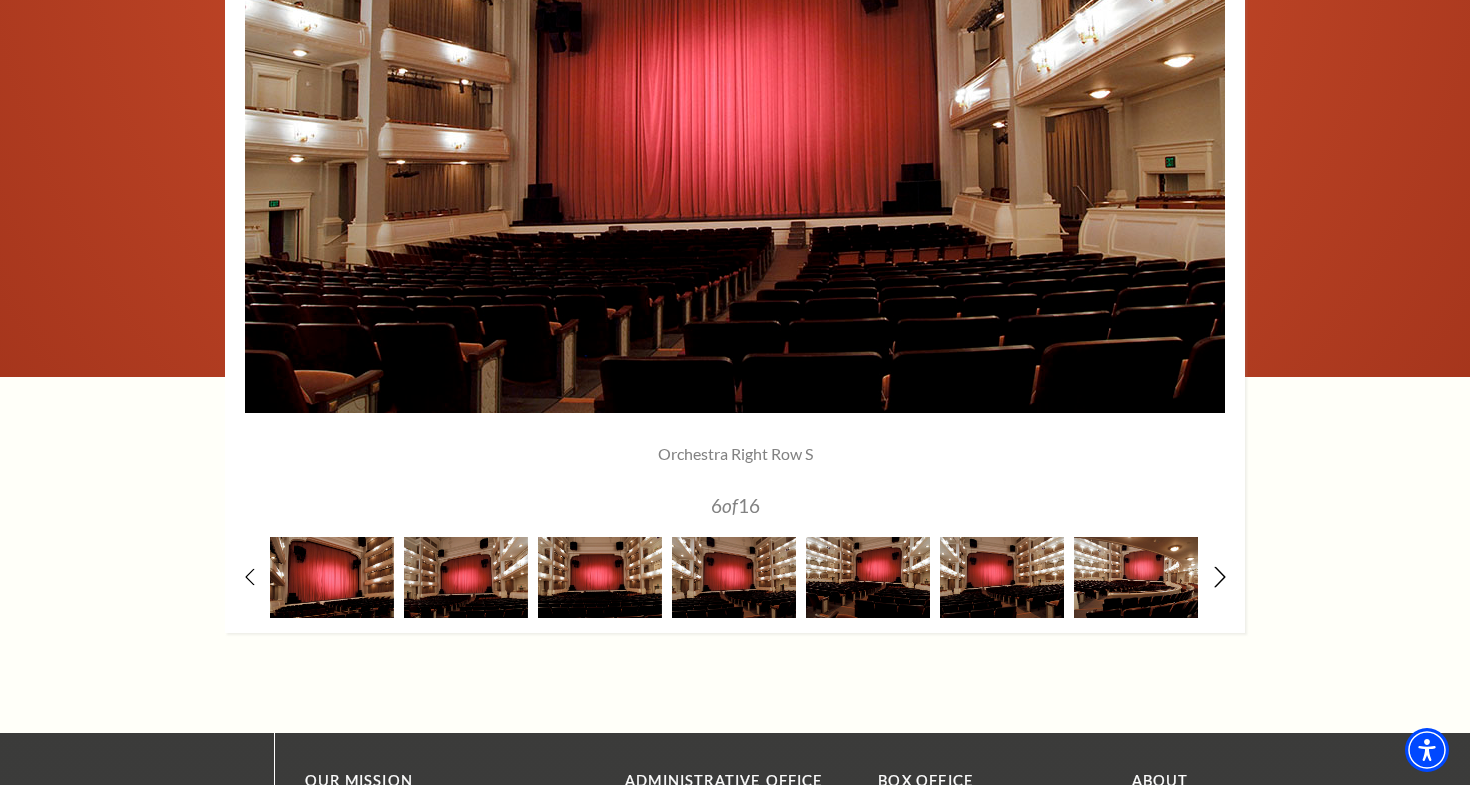 click 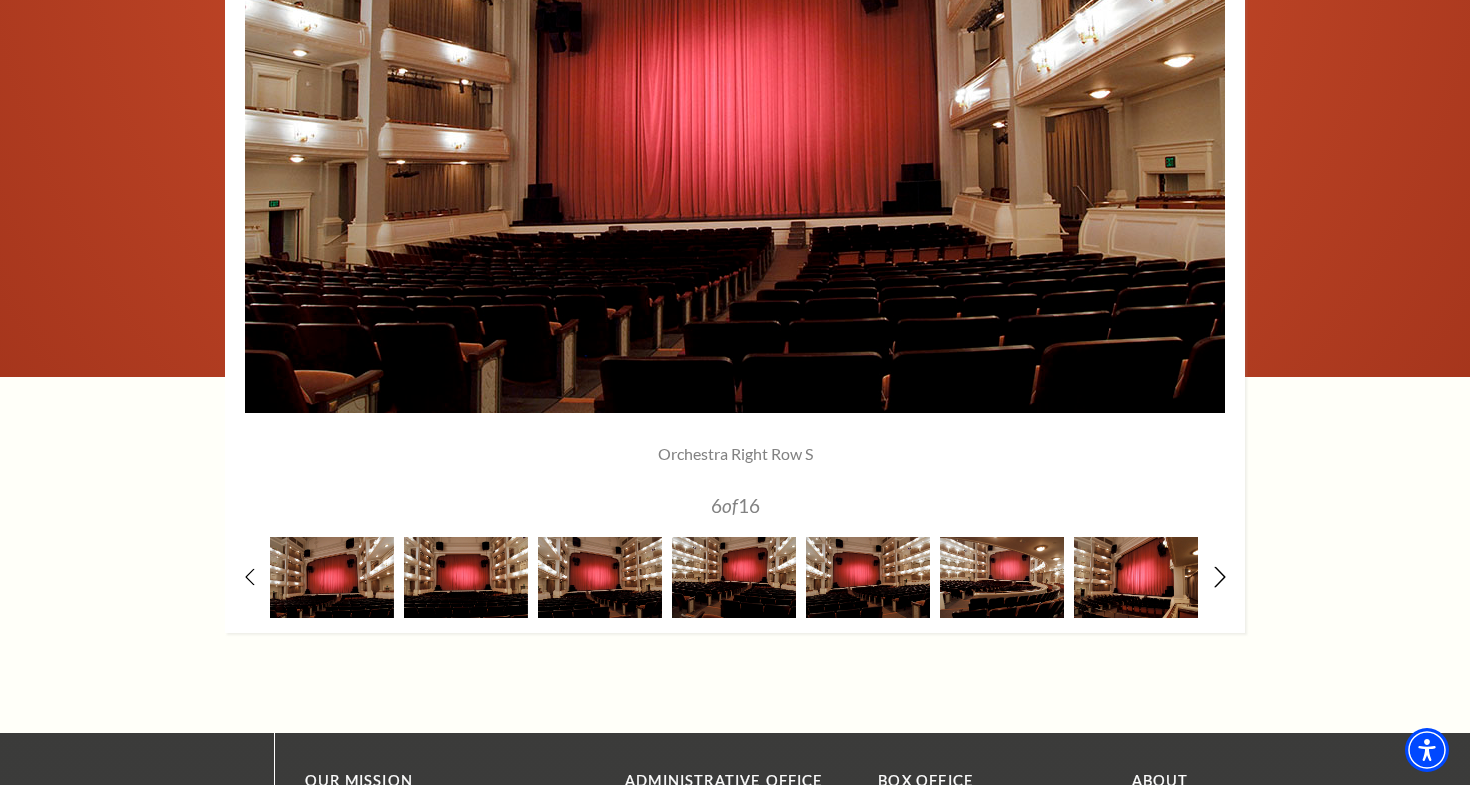 click 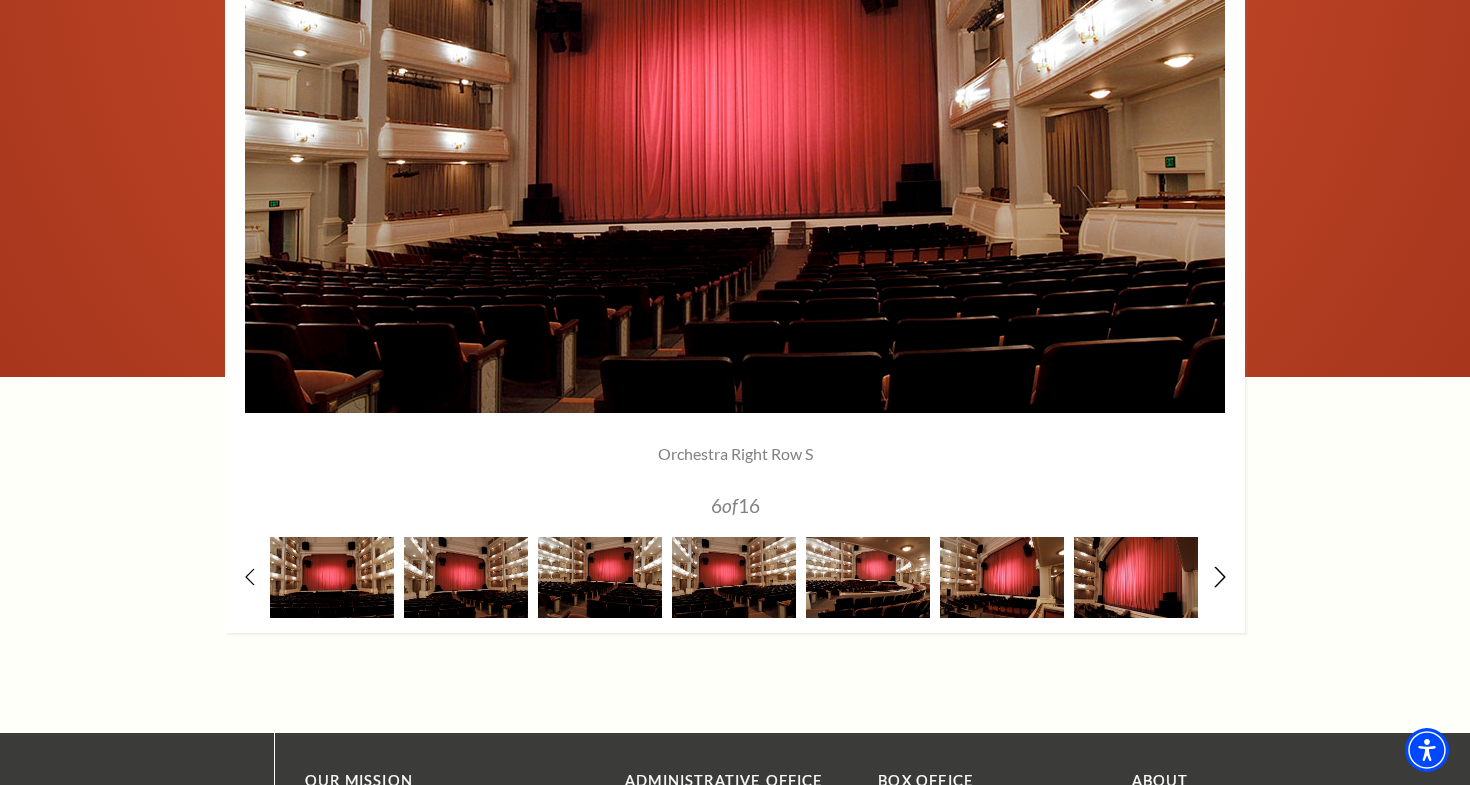 click 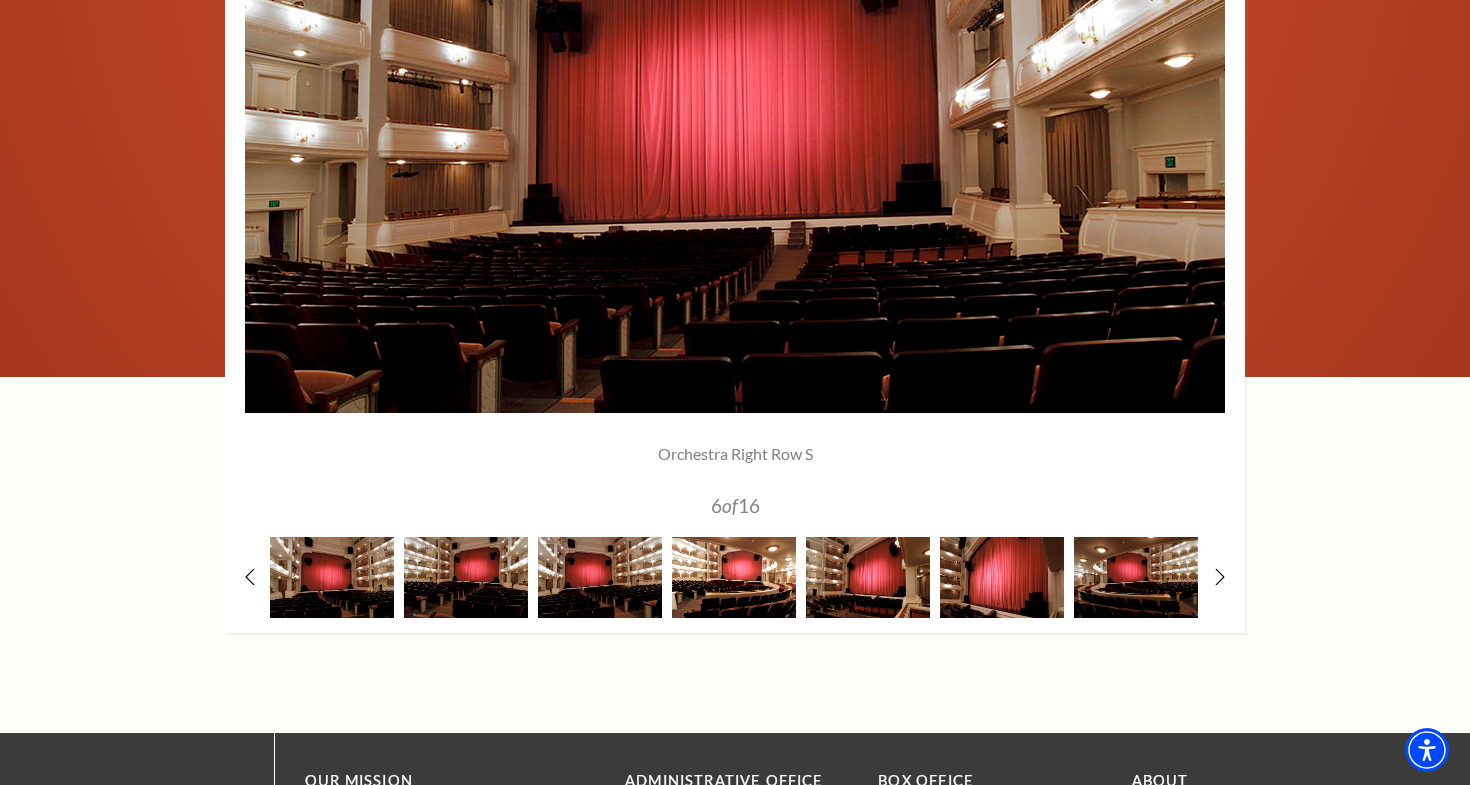 click at bounding box center (734, 577) 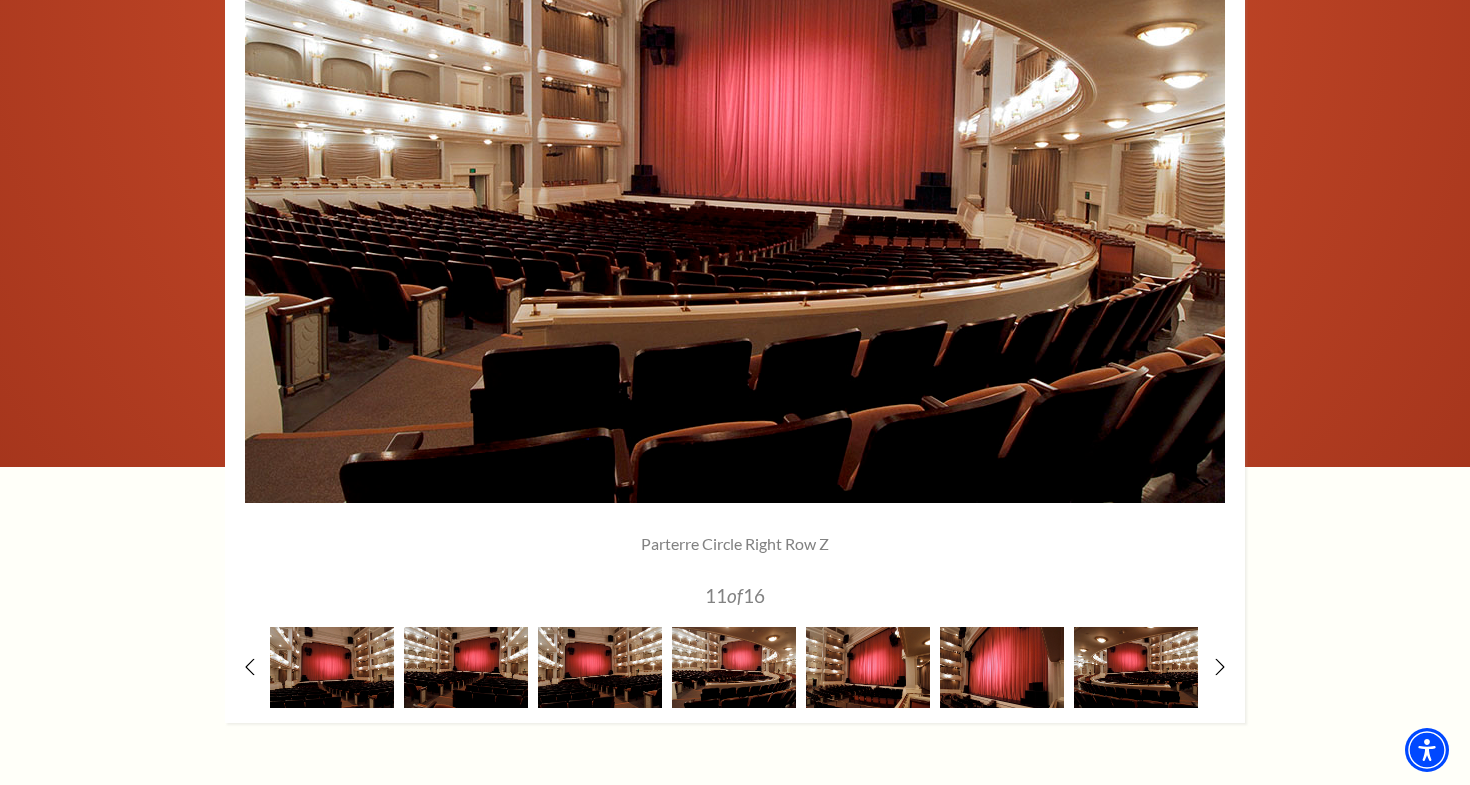 scroll, scrollTop: 1595, scrollLeft: 0, axis: vertical 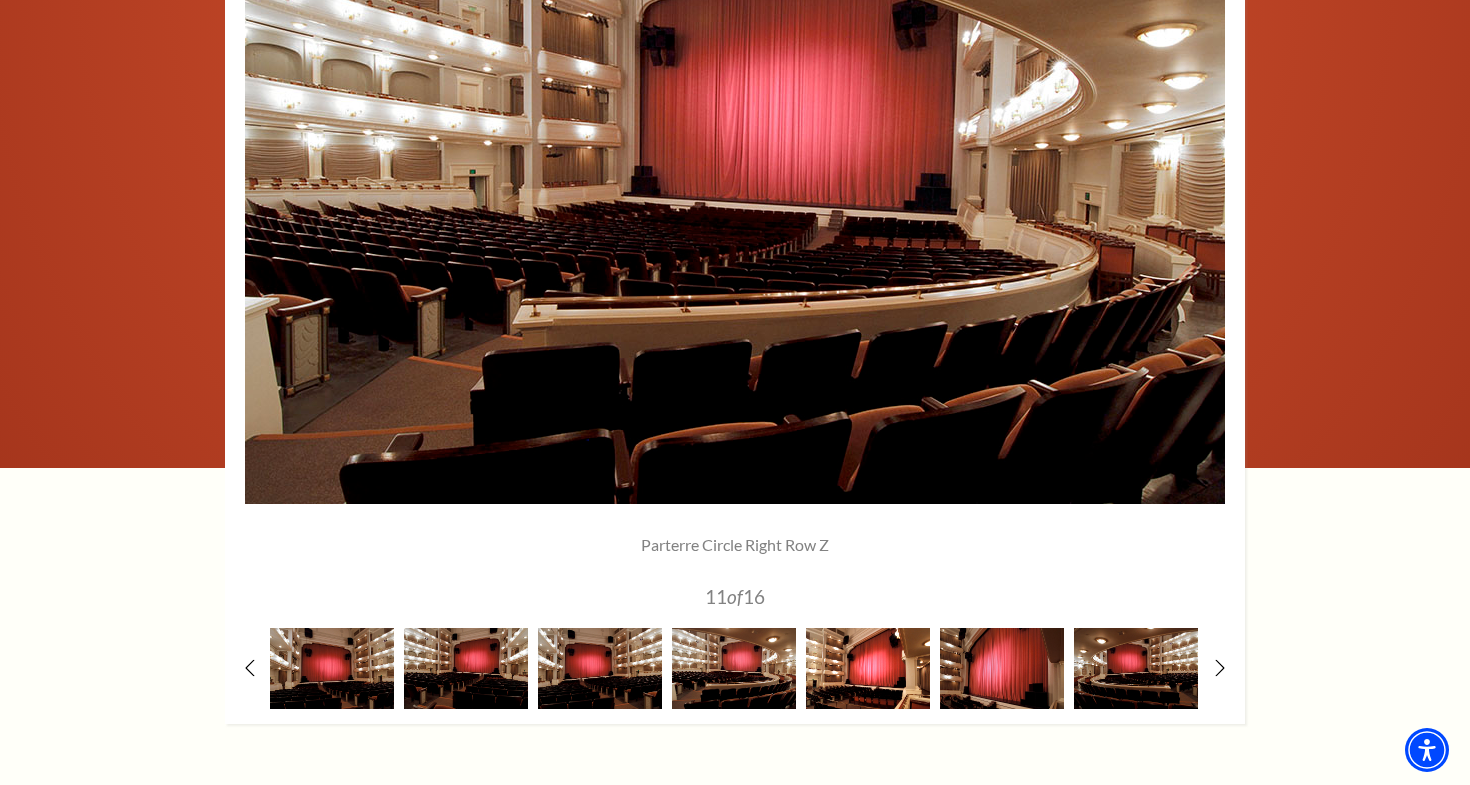 click at bounding box center [868, 668] 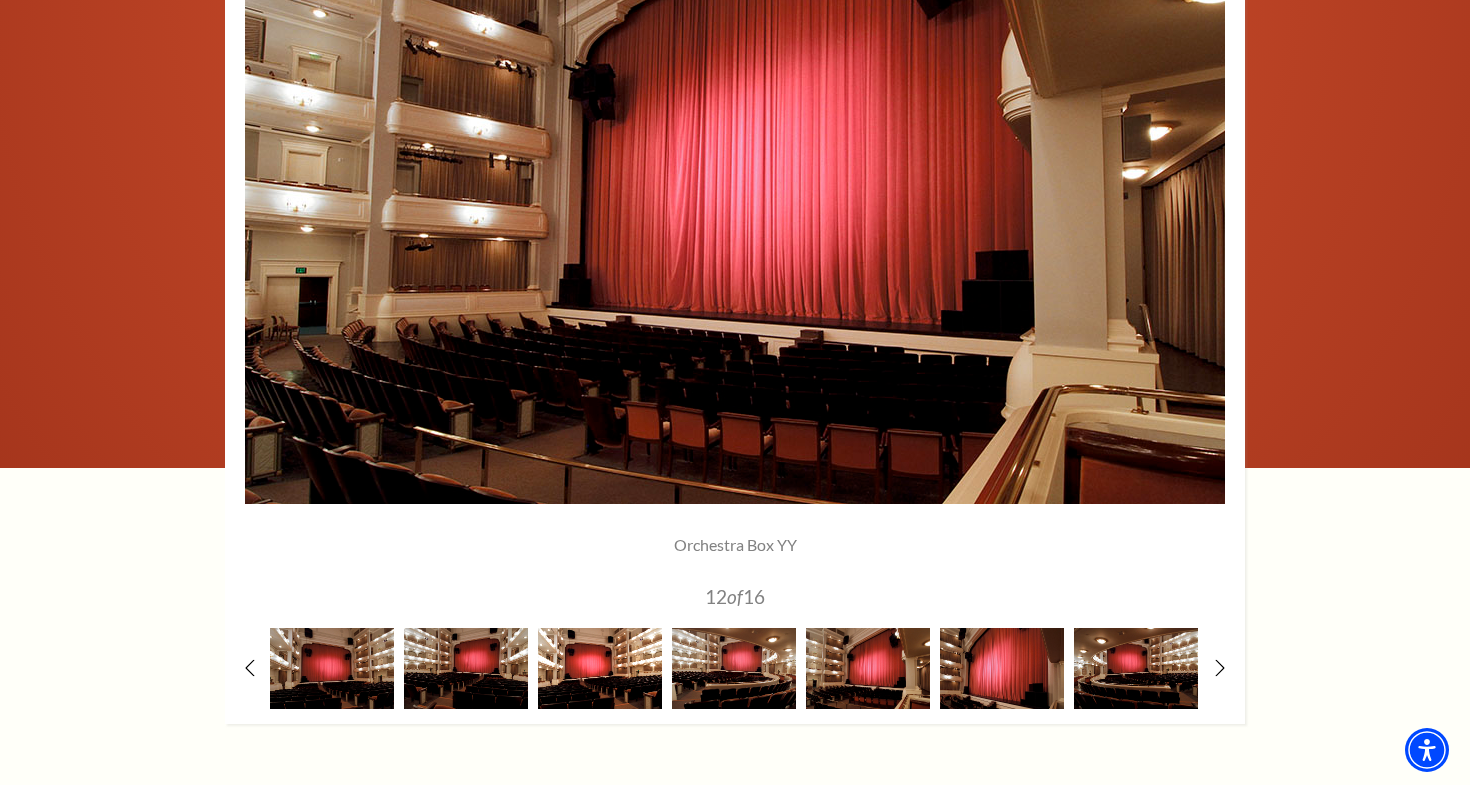 click at bounding box center (600, 668) 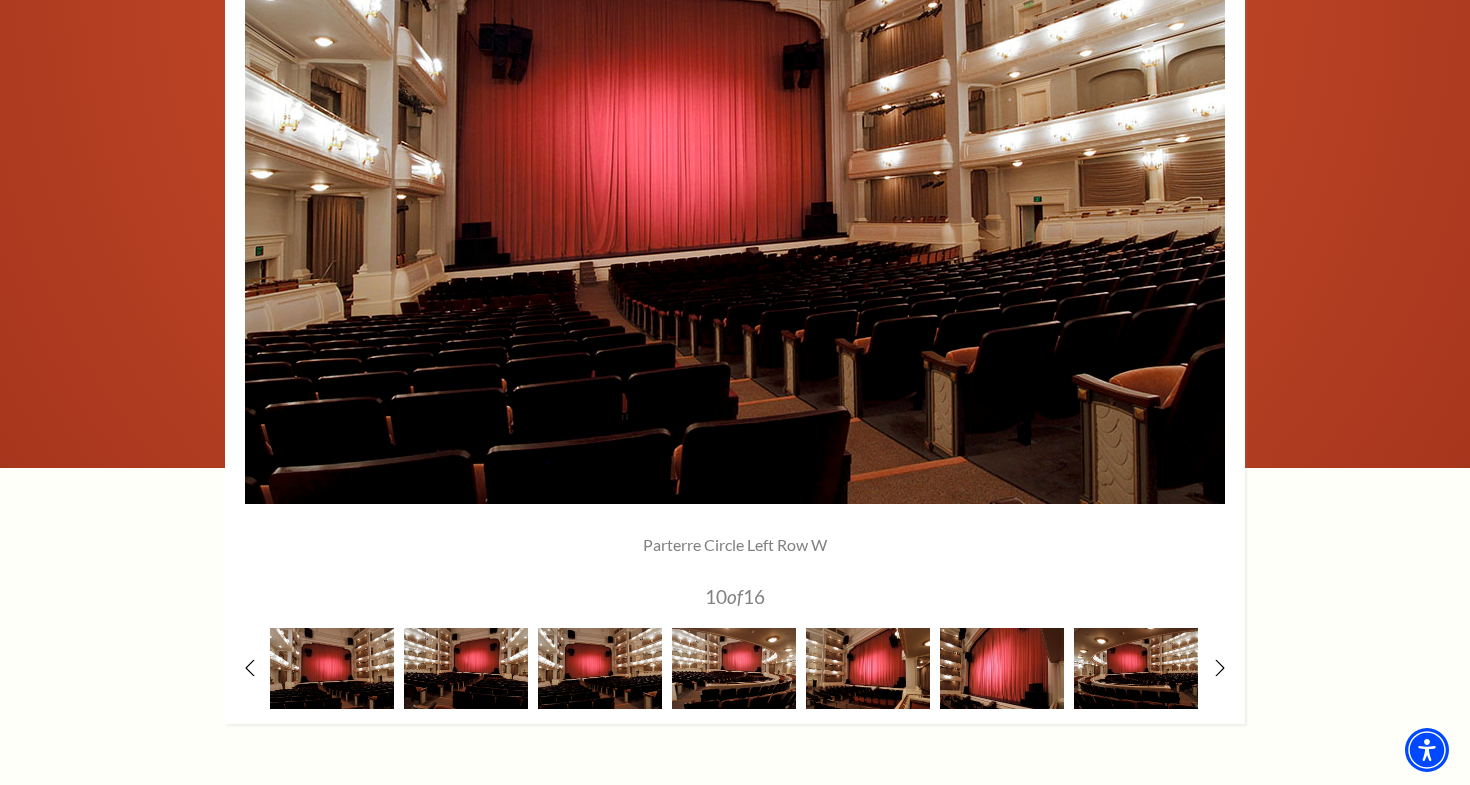 scroll, scrollTop: 1530, scrollLeft: 0, axis: vertical 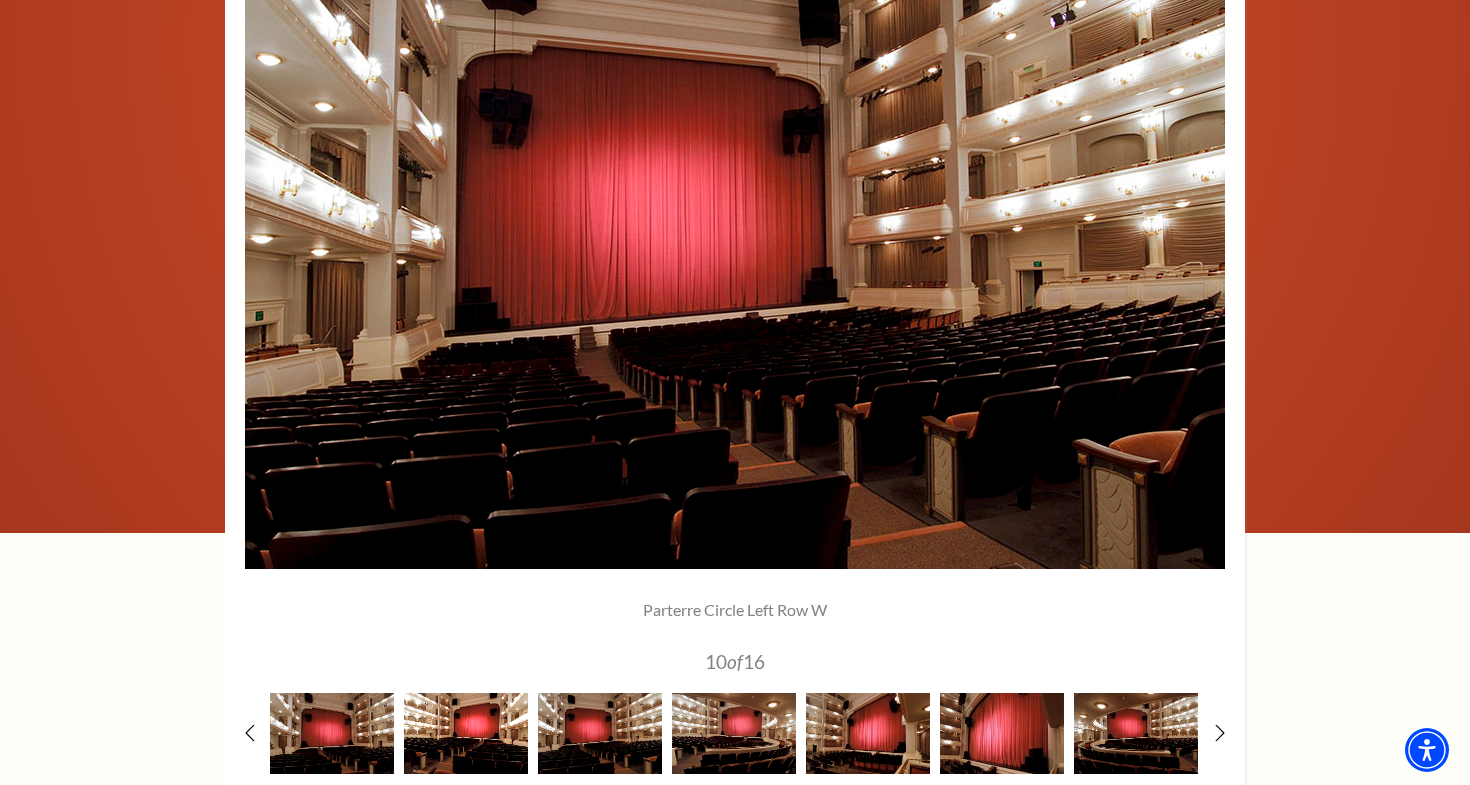 click at bounding box center (466, 733) 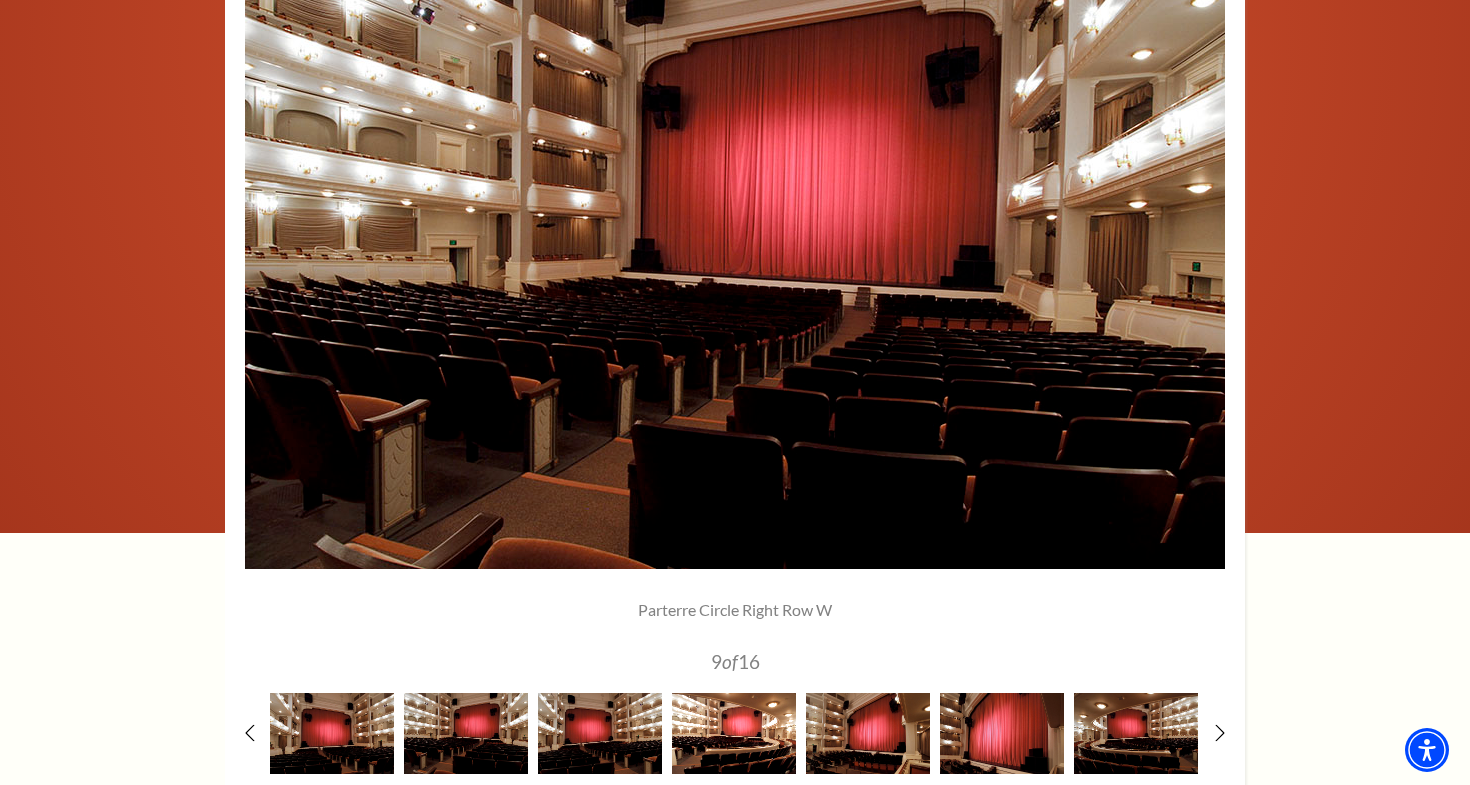 click at bounding box center (734, 733) 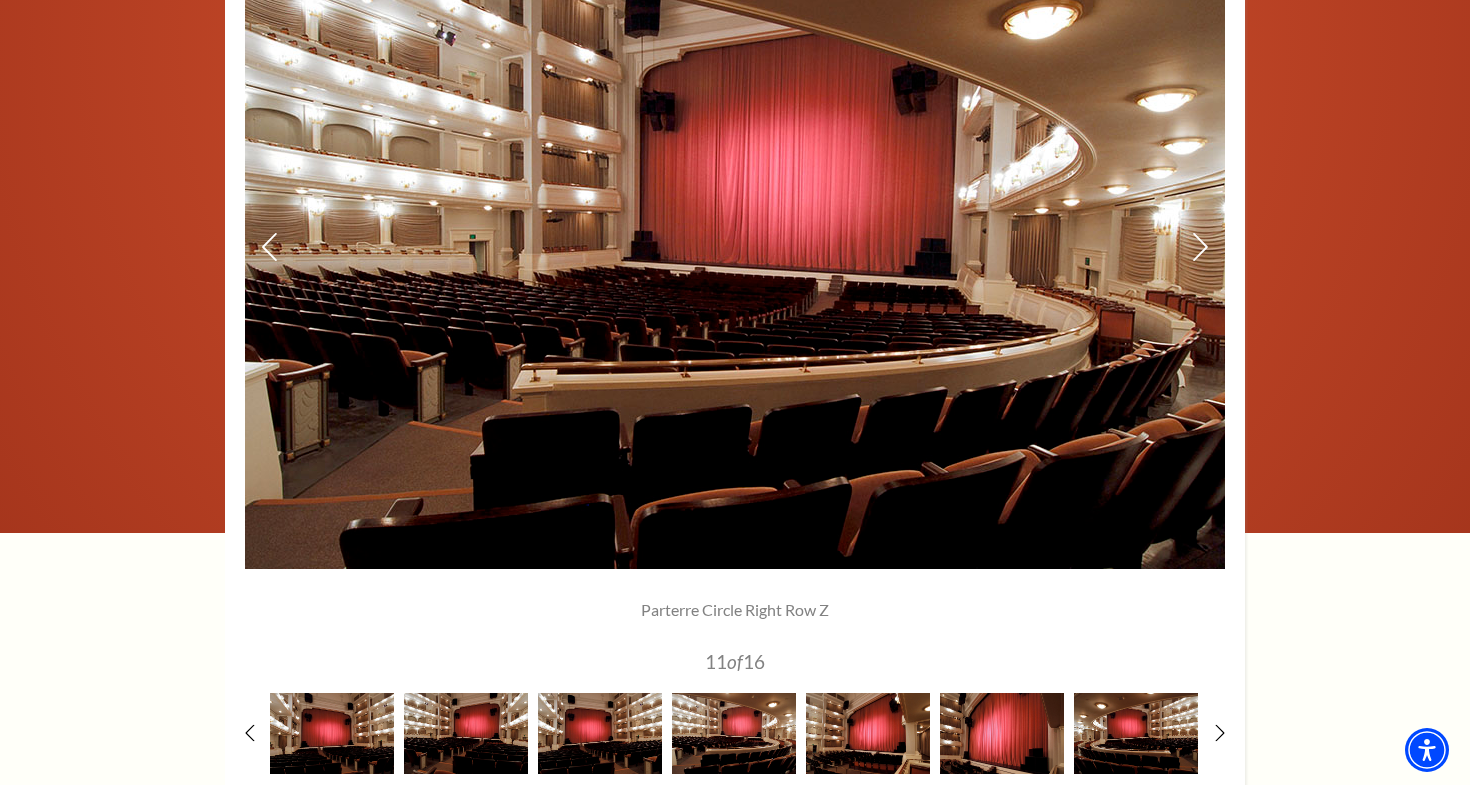 drag, startPoint x: 551, startPoint y: 383, endPoint x: 587, endPoint y: 383, distance: 36 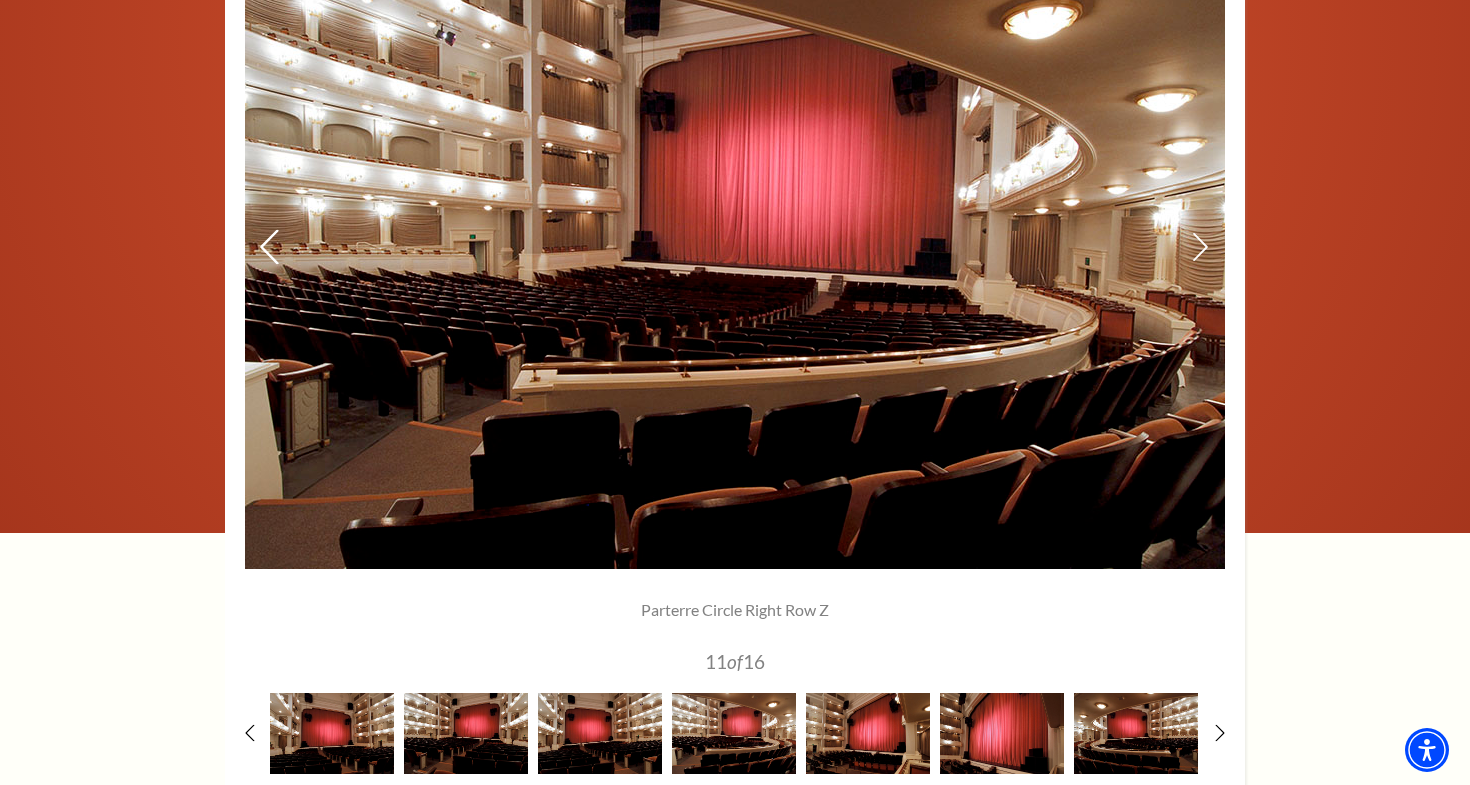 click 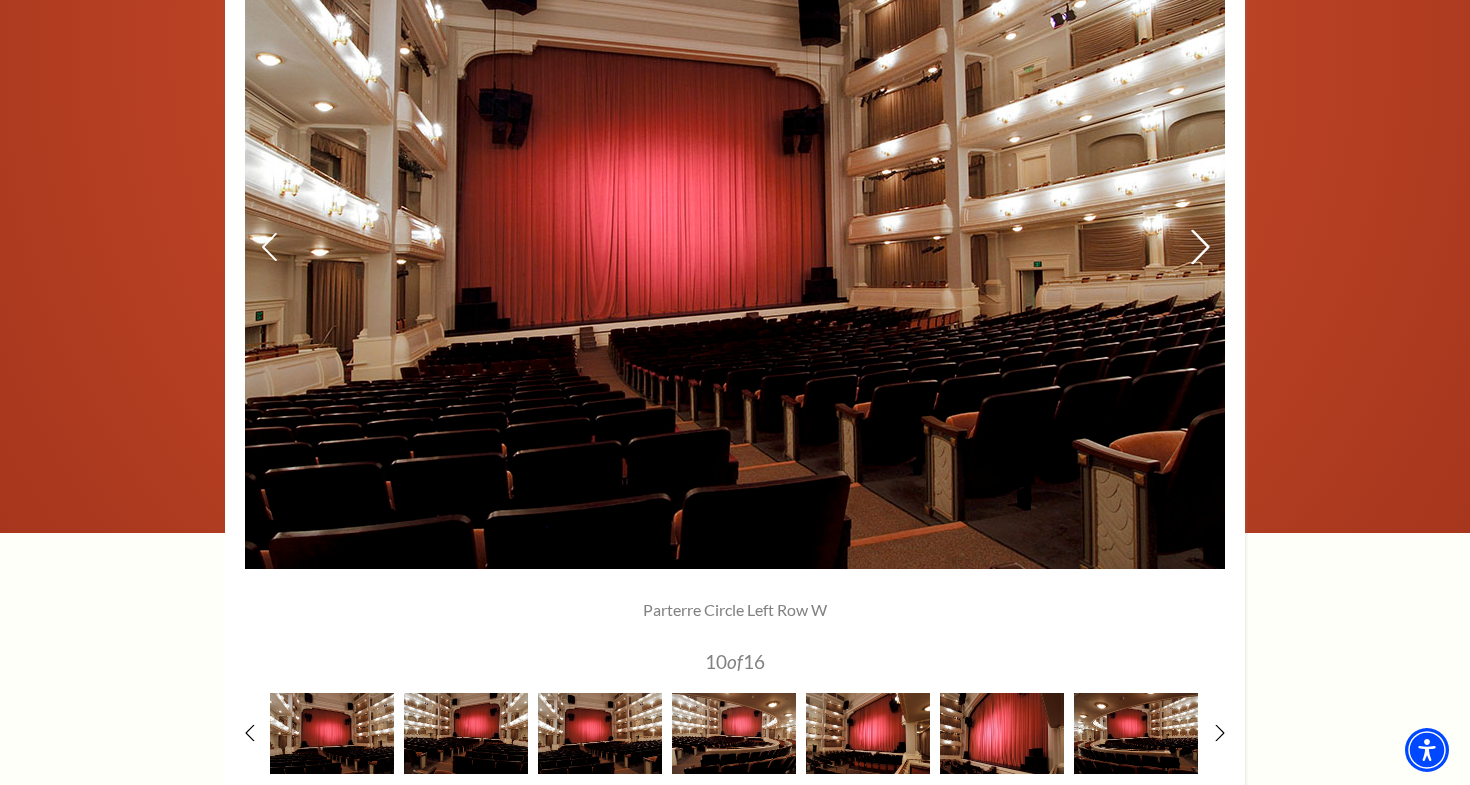 click 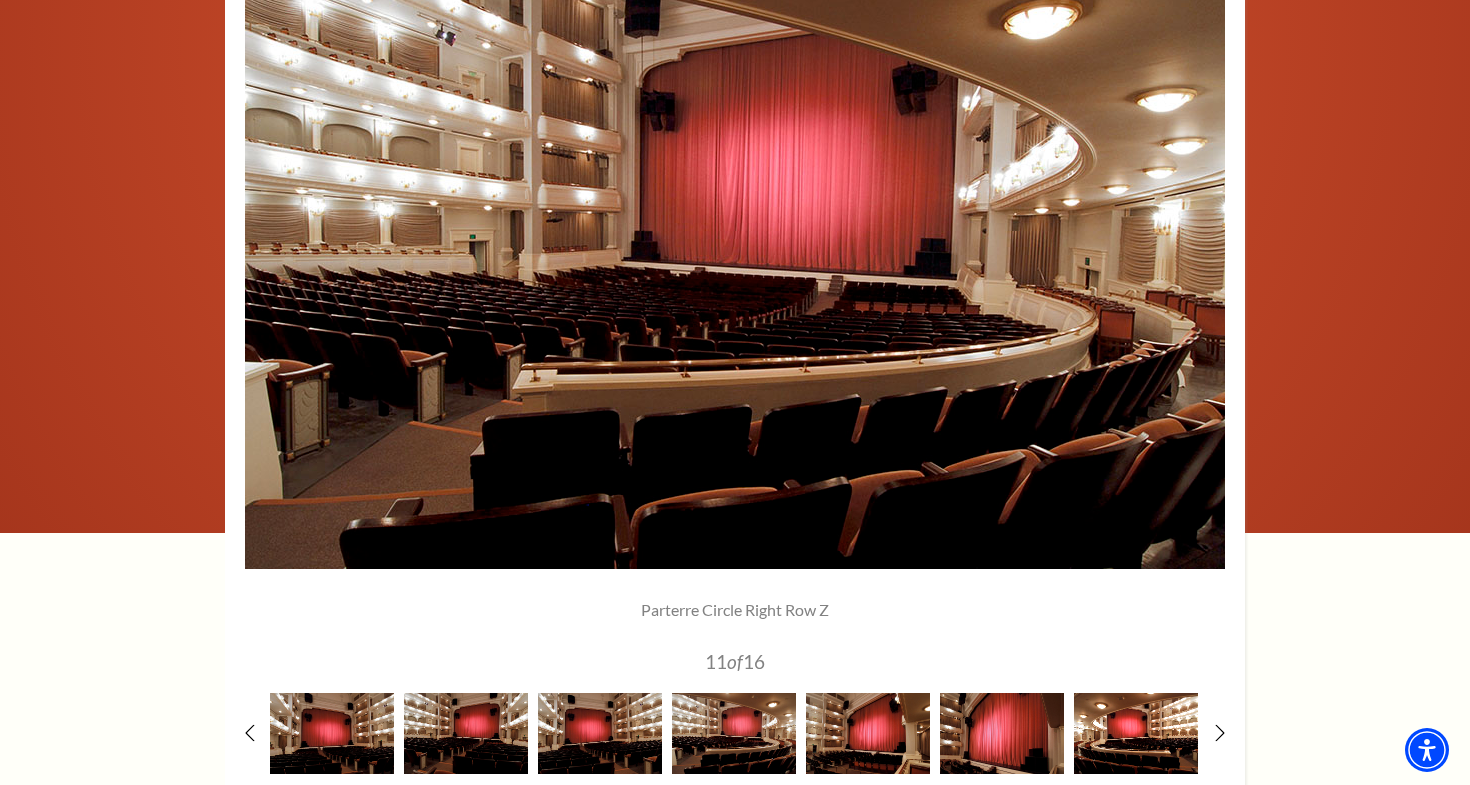 click at bounding box center (1136, 733) 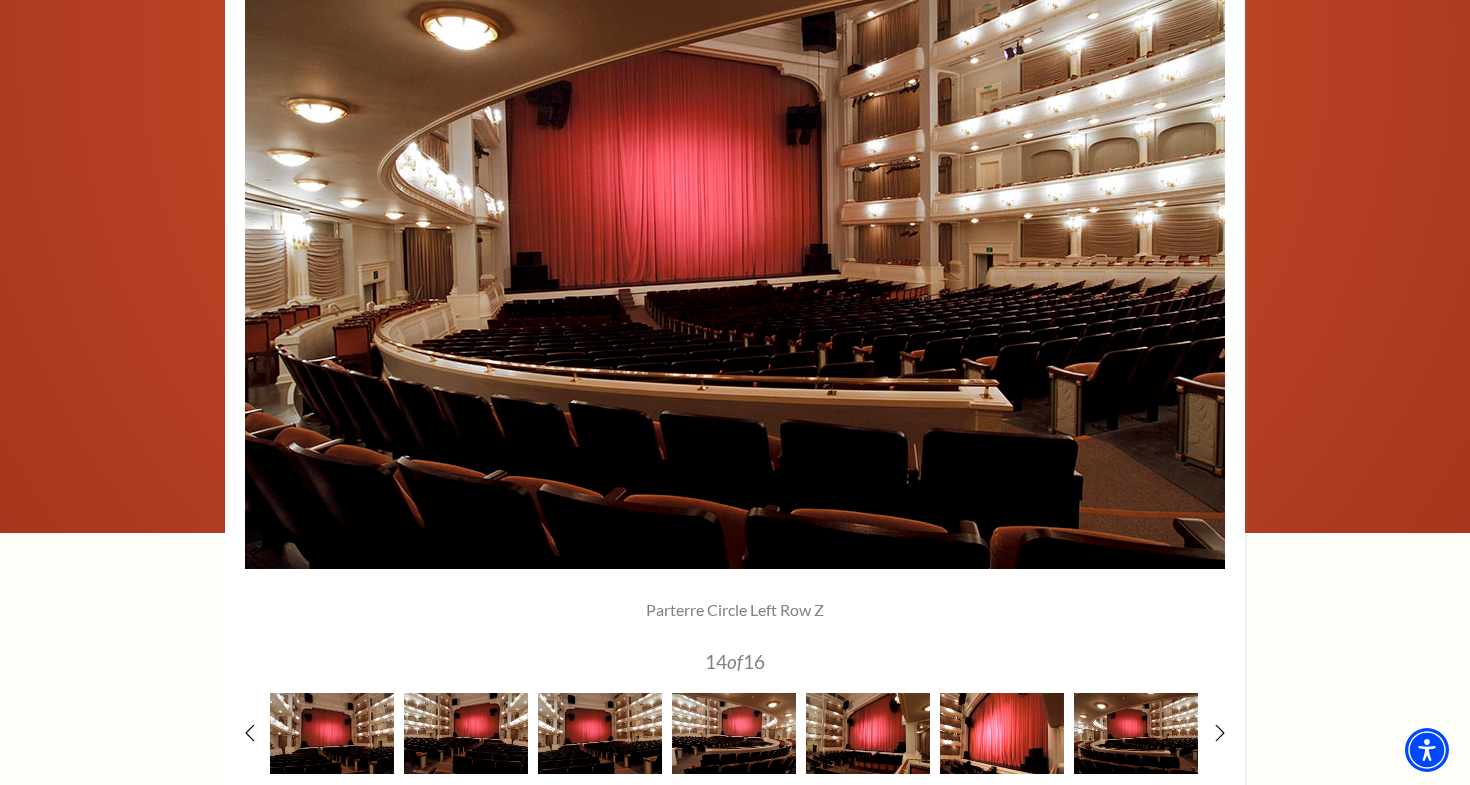 click at bounding box center [1002, 733] 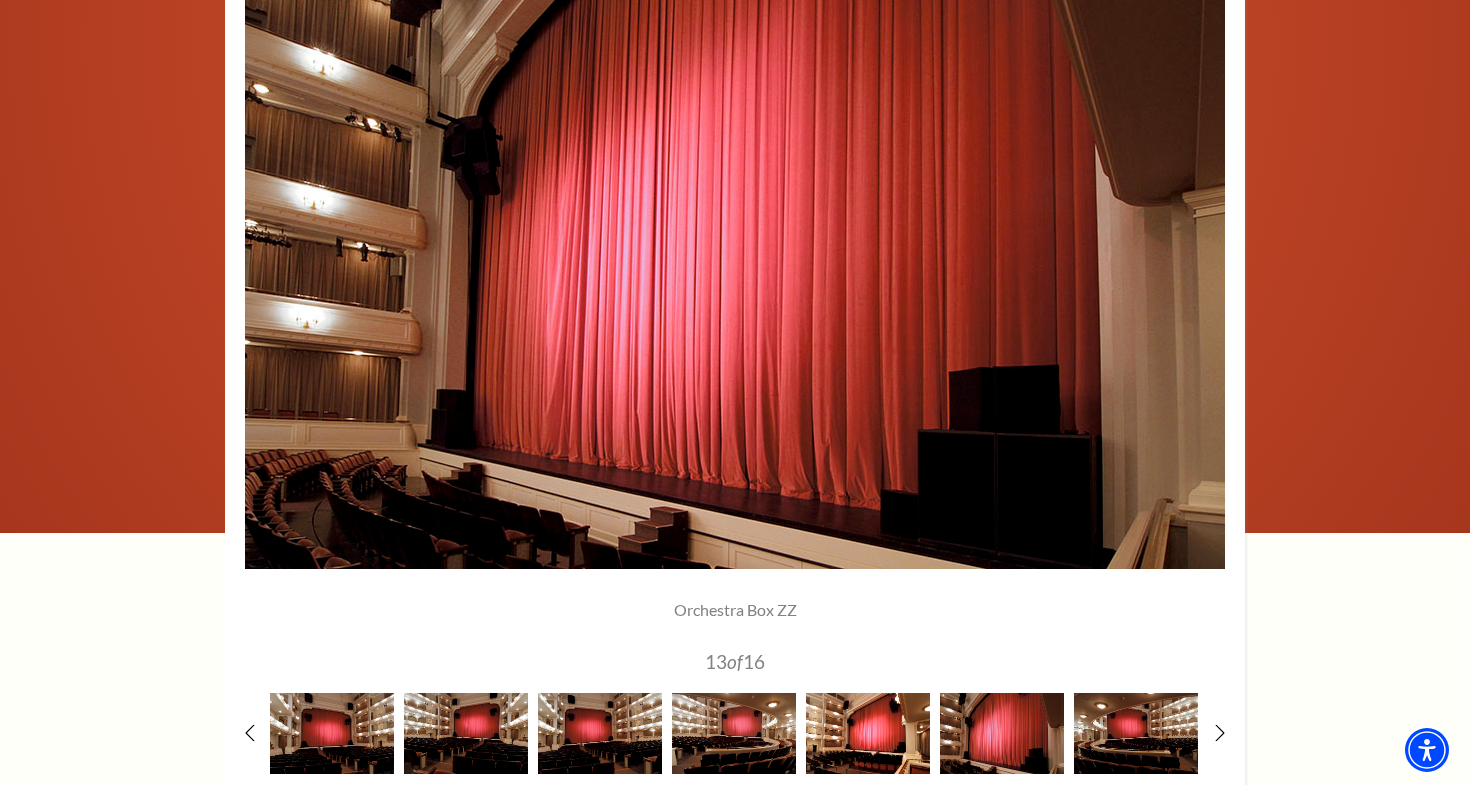click at bounding box center (868, 733) 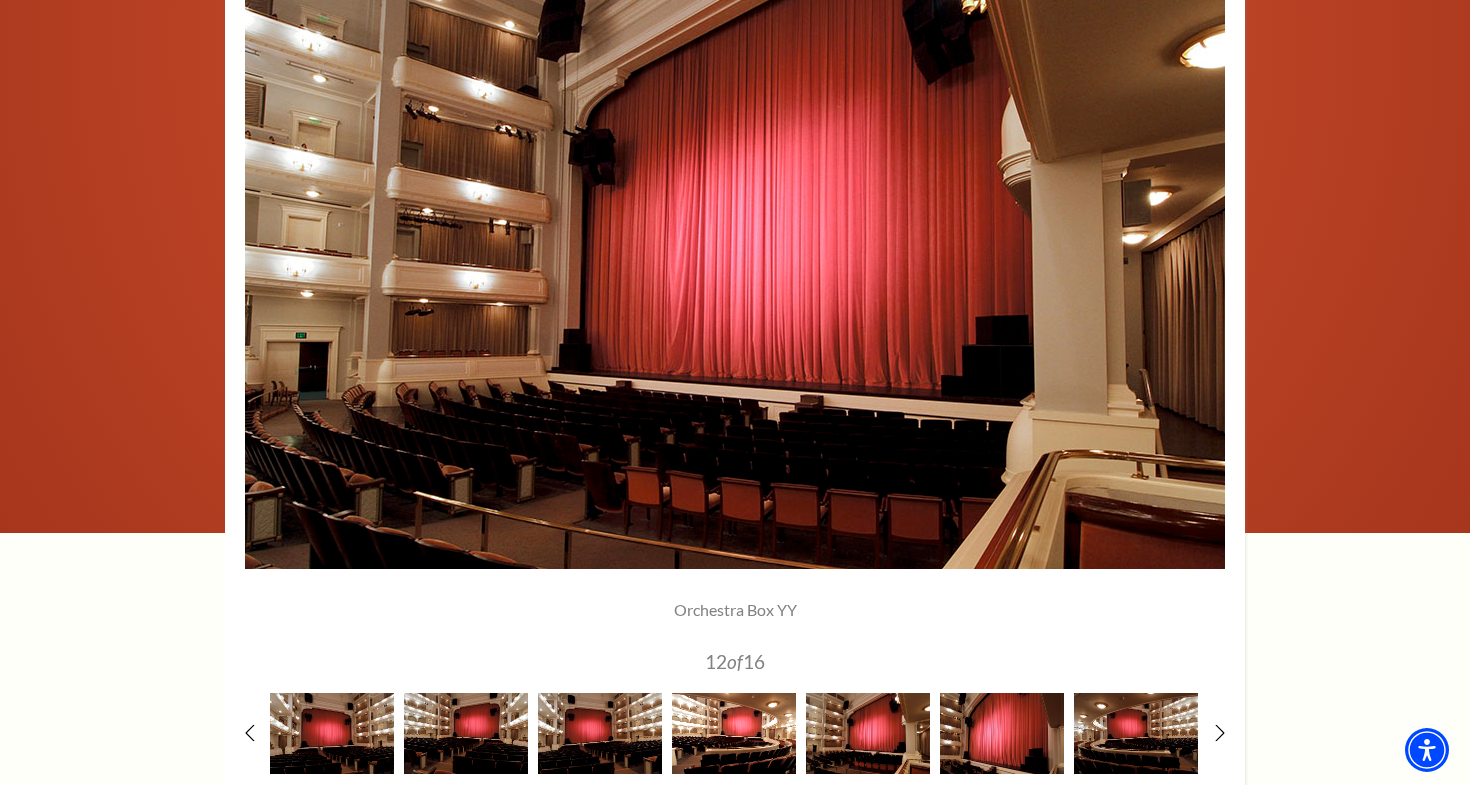 click at bounding box center [734, 733] 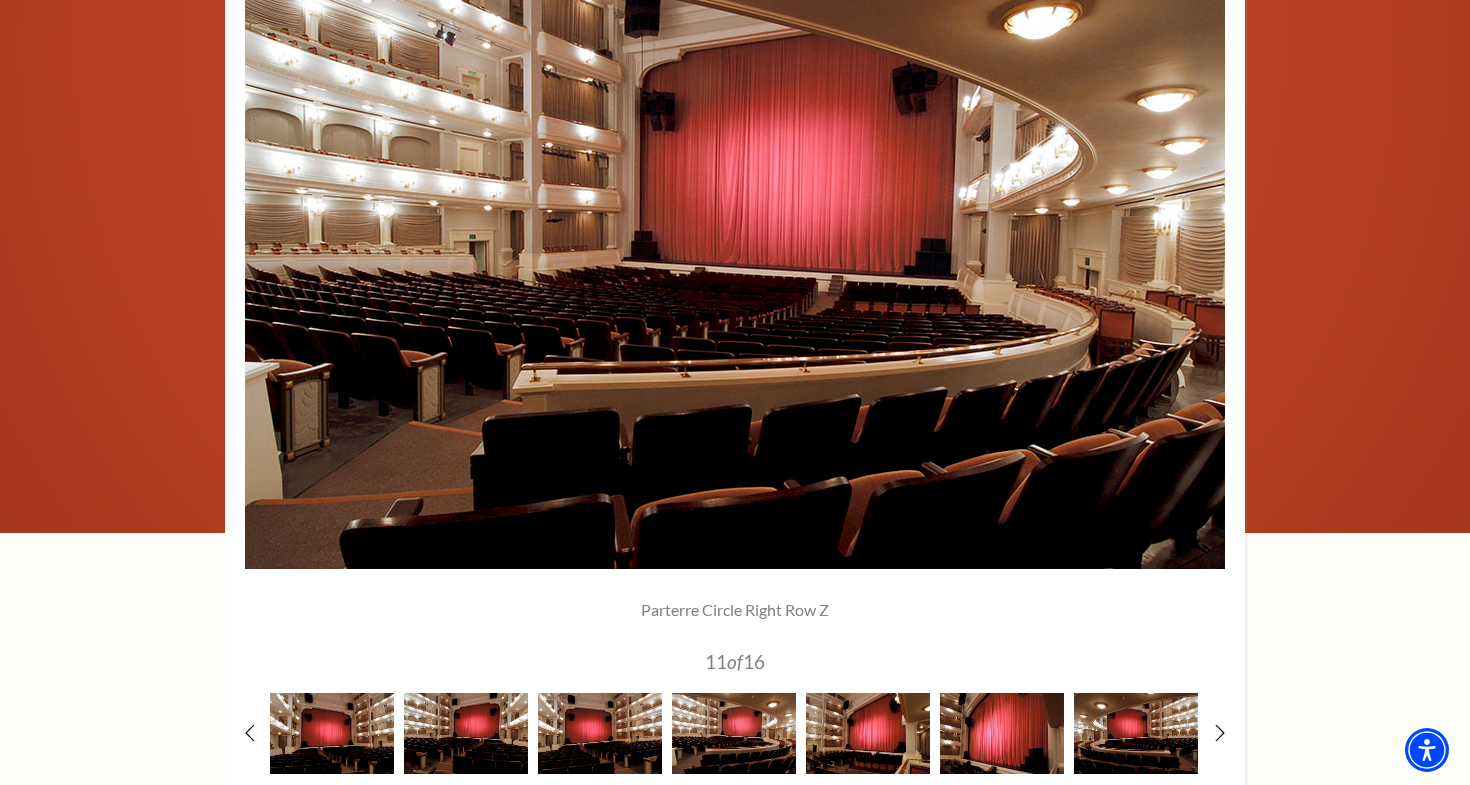 click at bounding box center (735, 348) 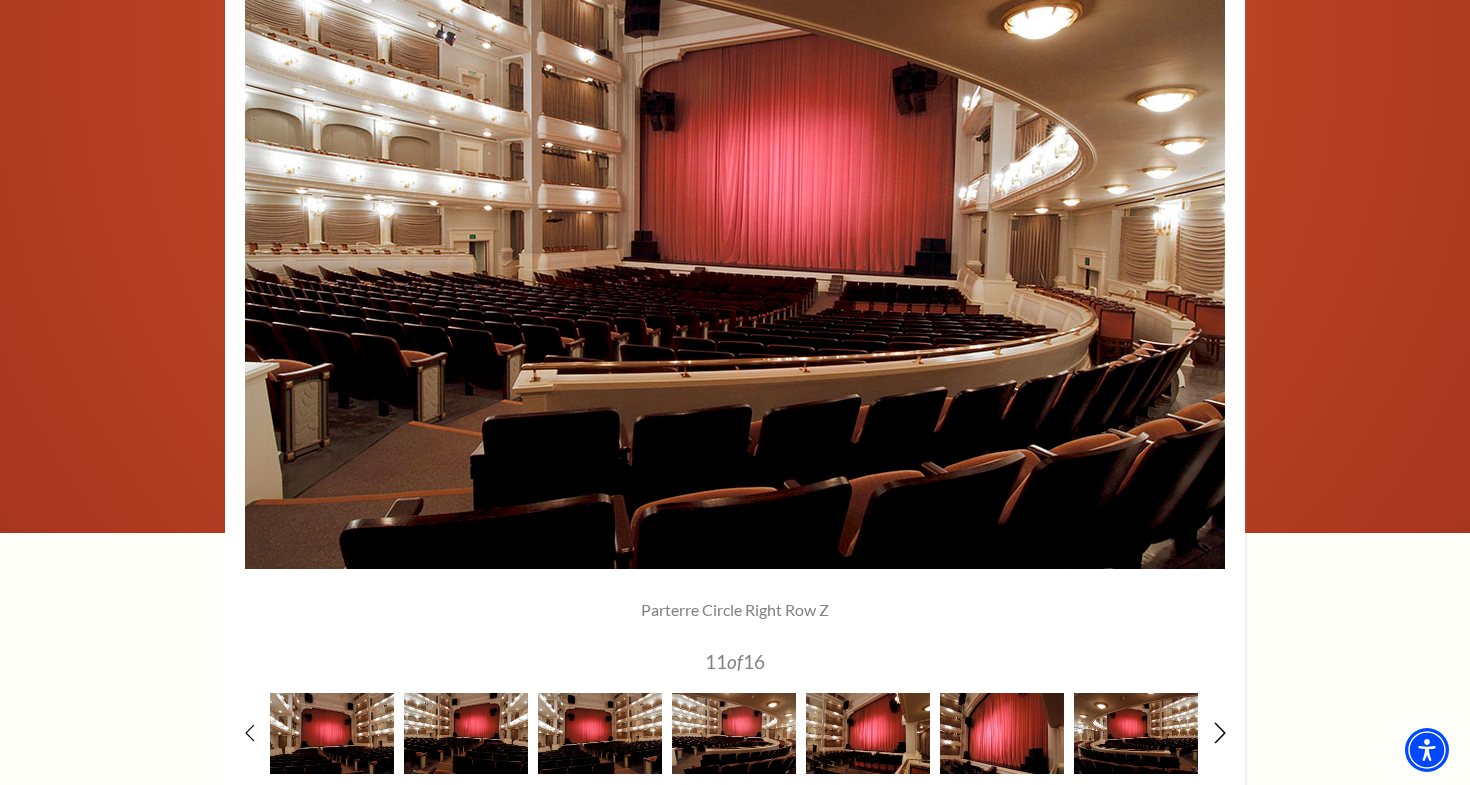click 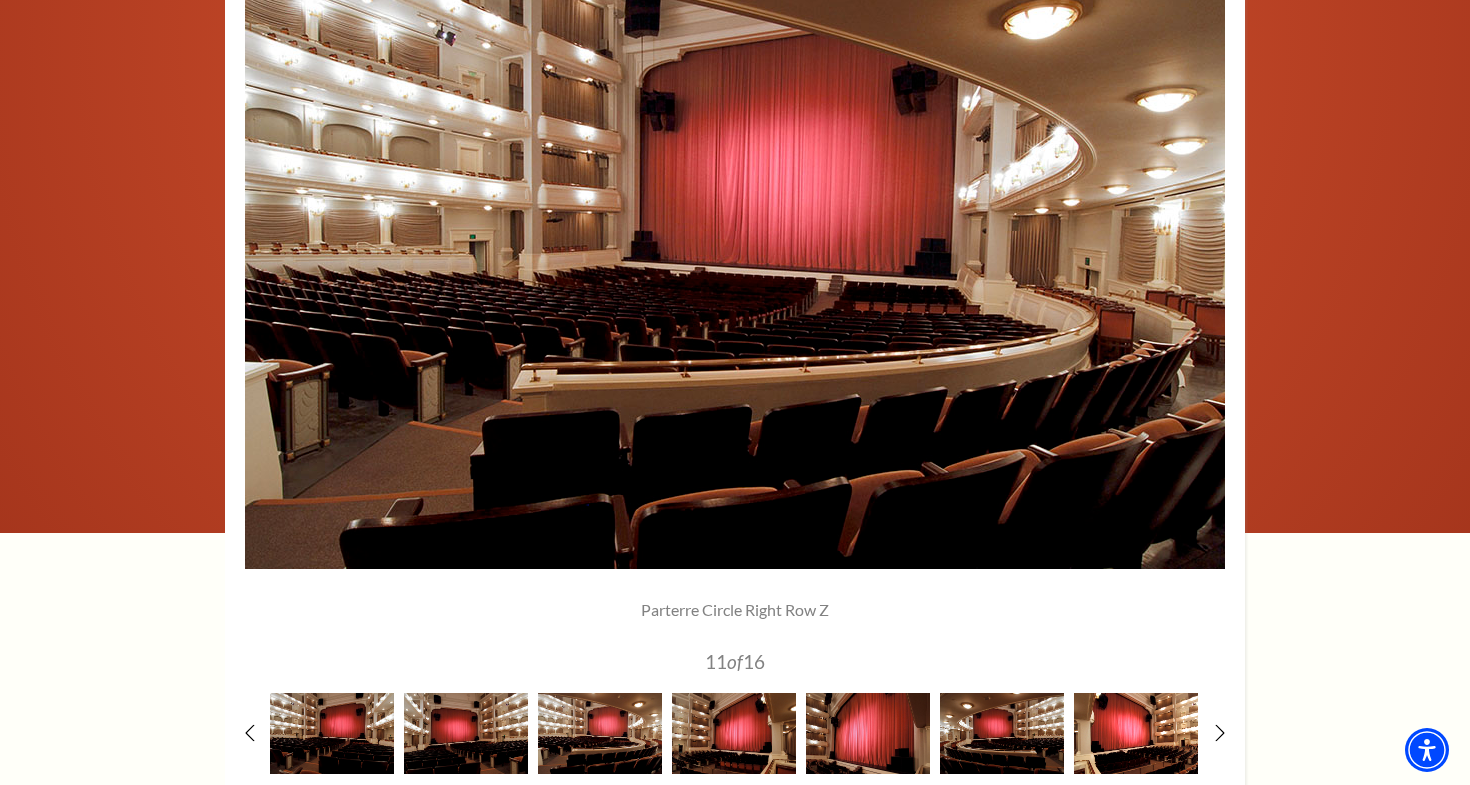click at bounding box center [1136, 733] 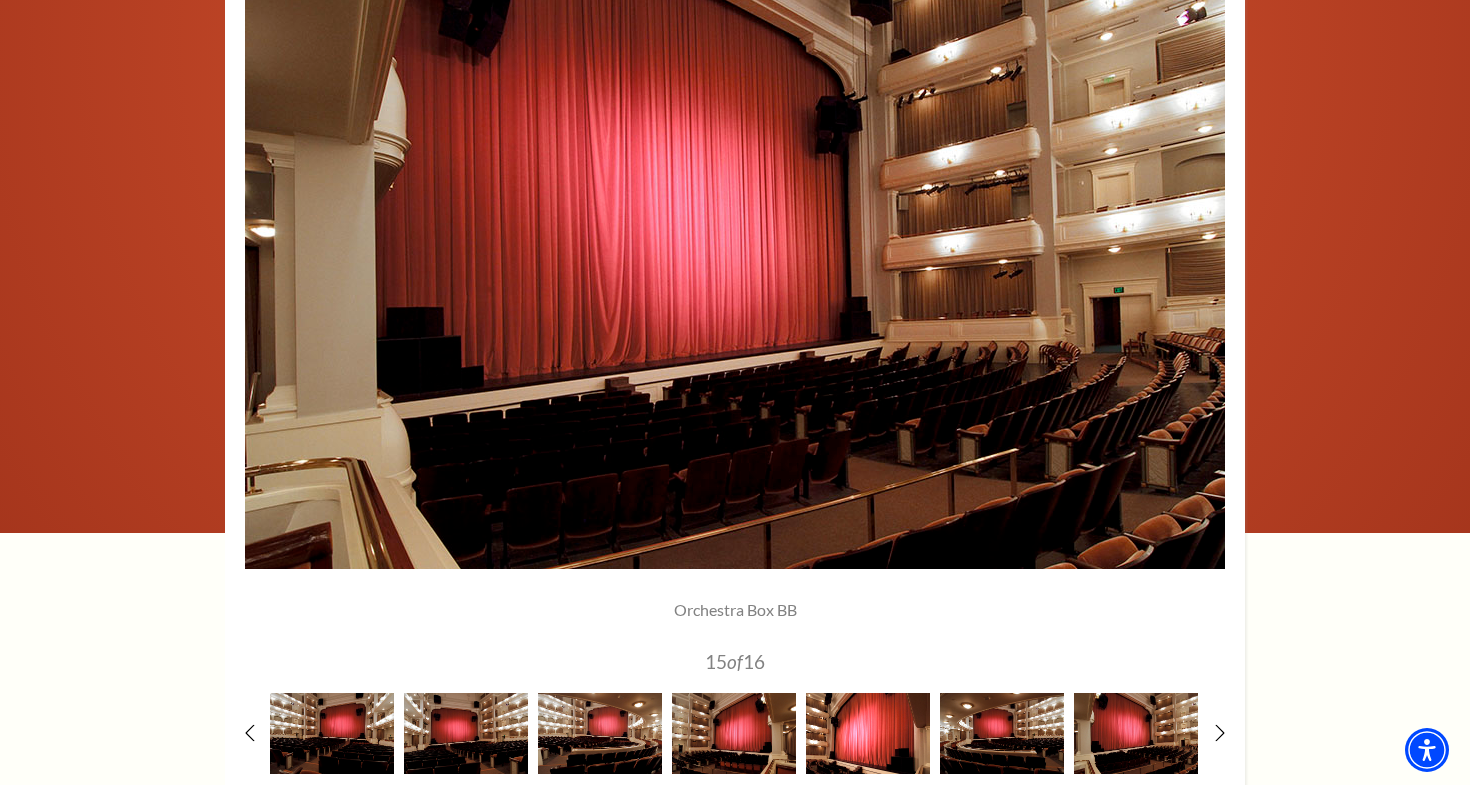 click at bounding box center (868, 733) 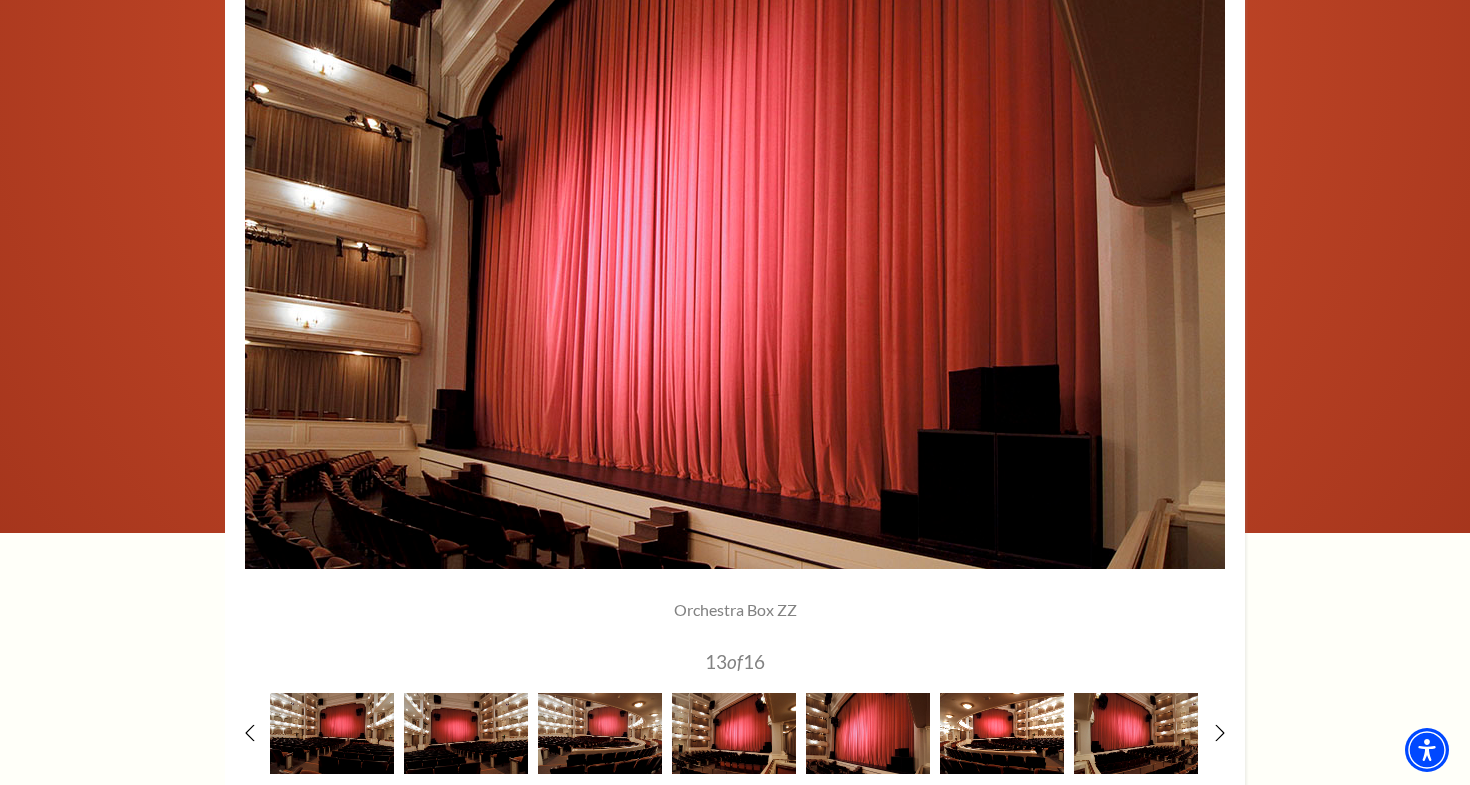 click at bounding box center (1002, 733) 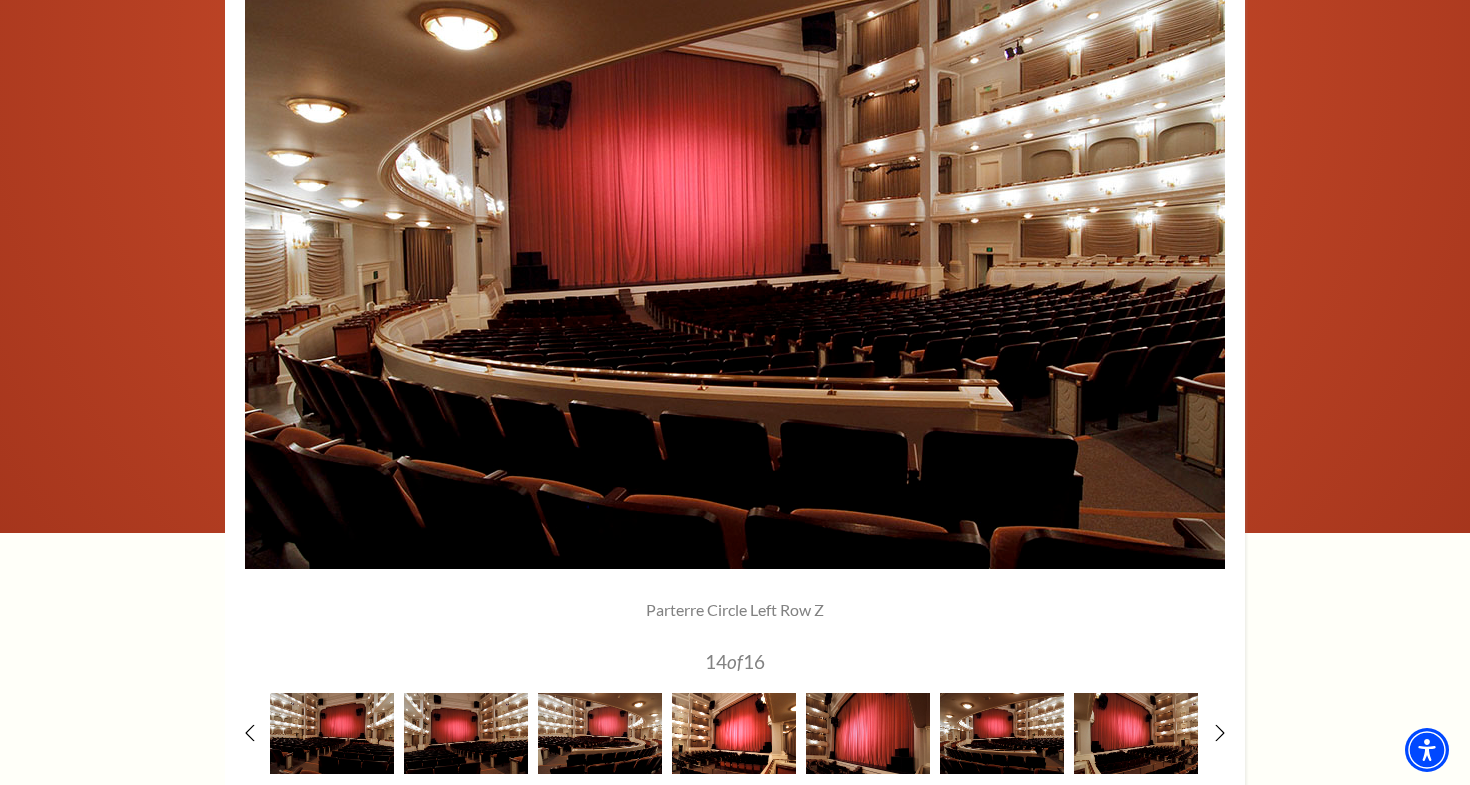 click at bounding box center (734, 733) 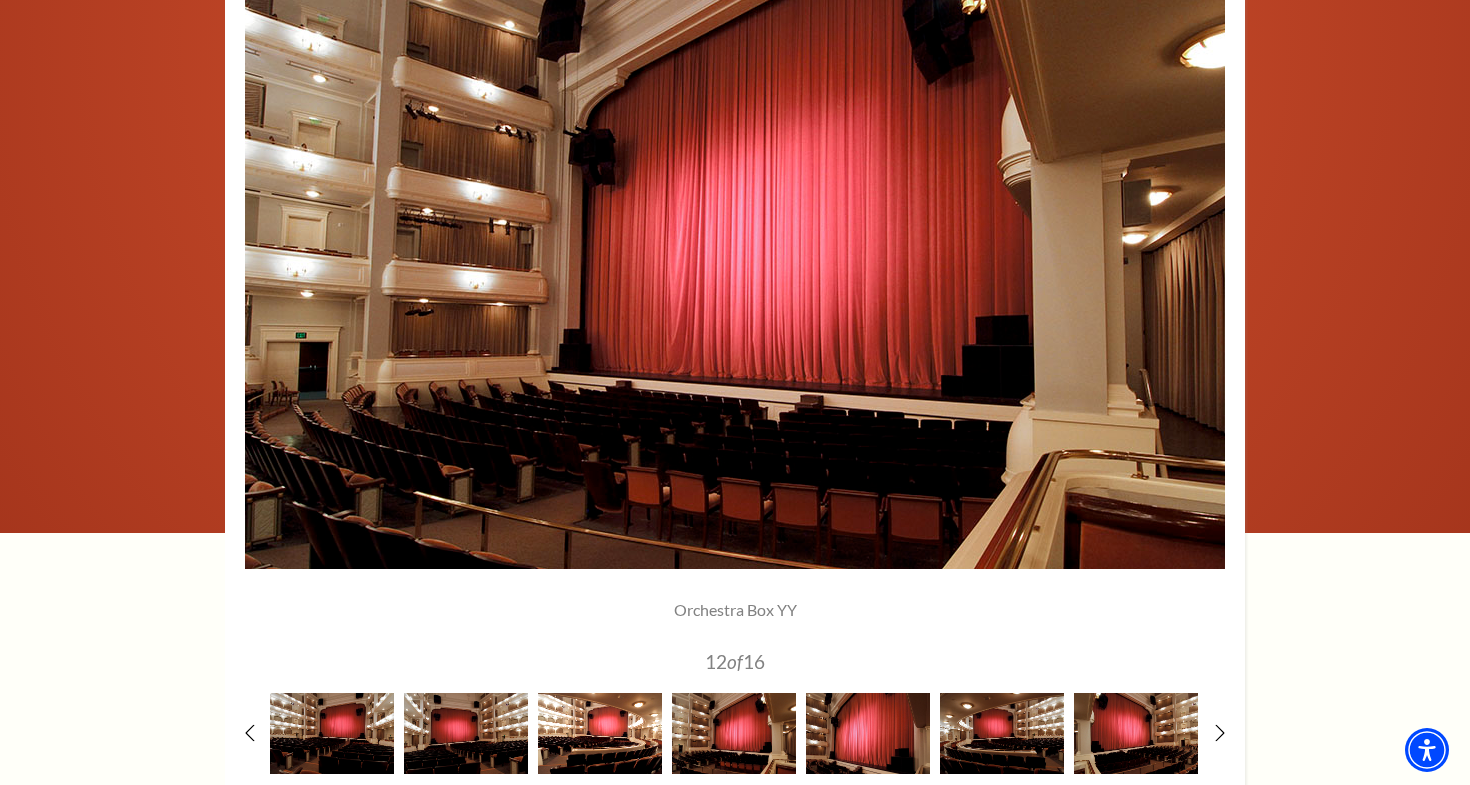 click at bounding box center [600, 733] 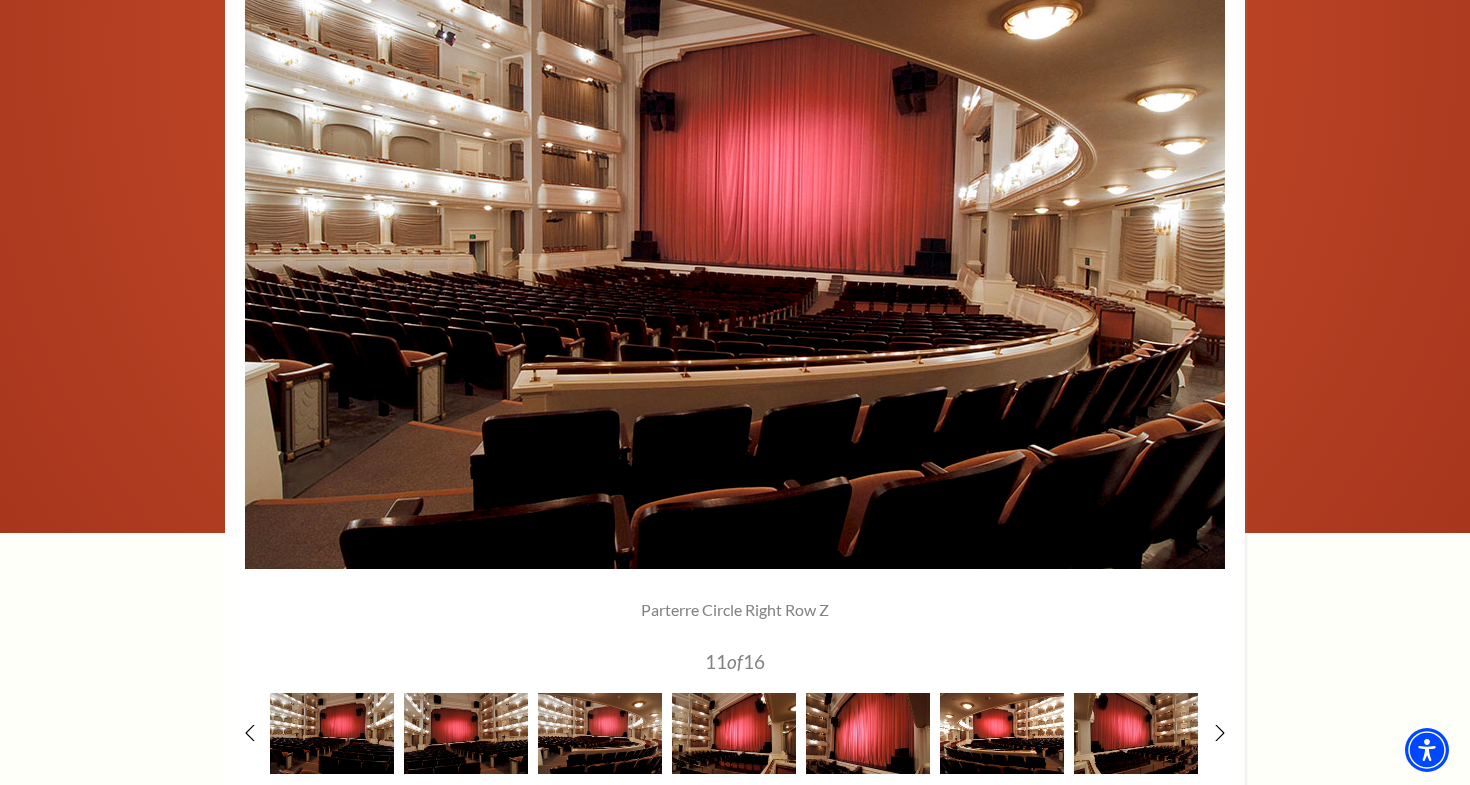 click at bounding box center (1002, 733) 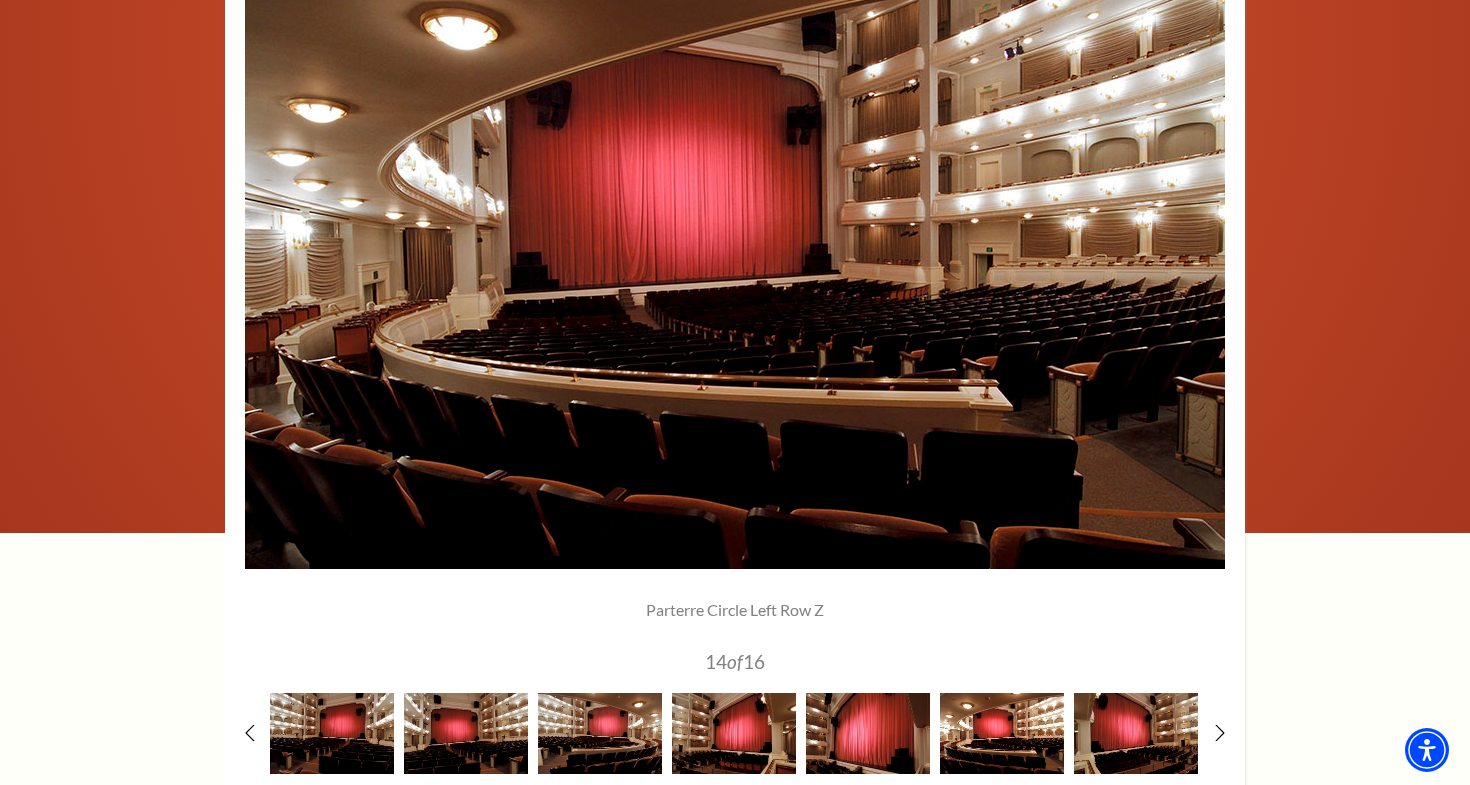 click at bounding box center (1002, 733) 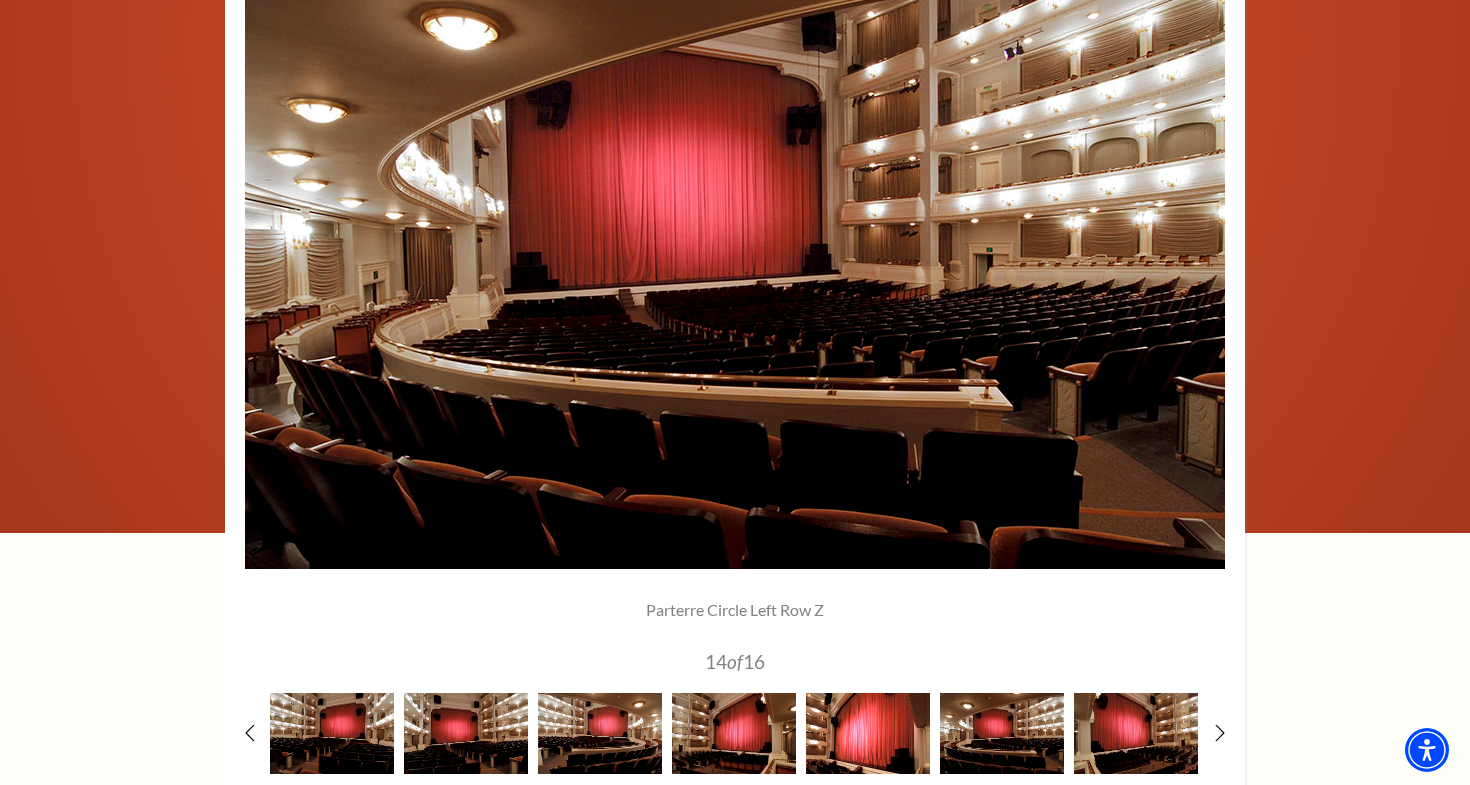 click at bounding box center [868, 733] 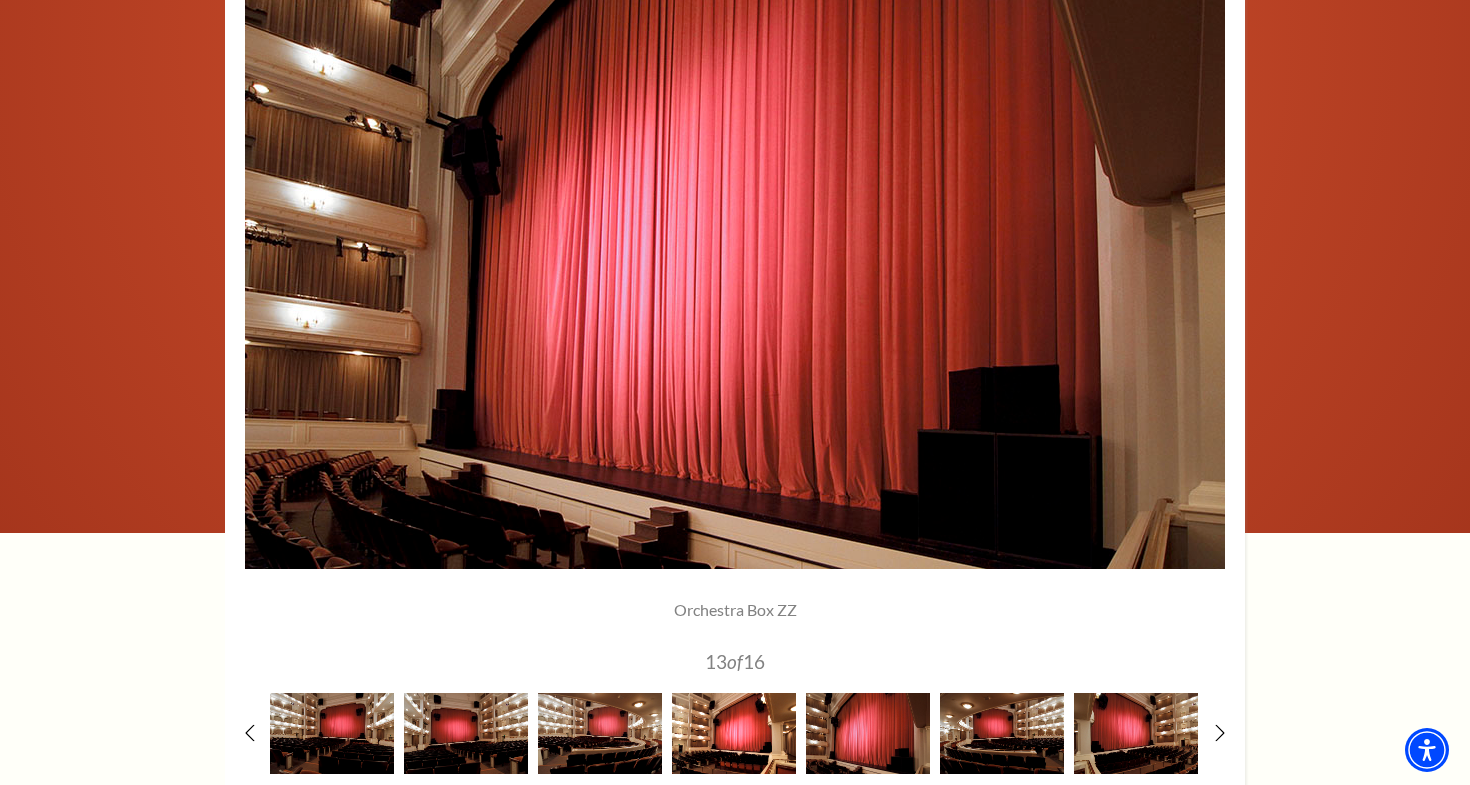 click at bounding box center [734, 733] 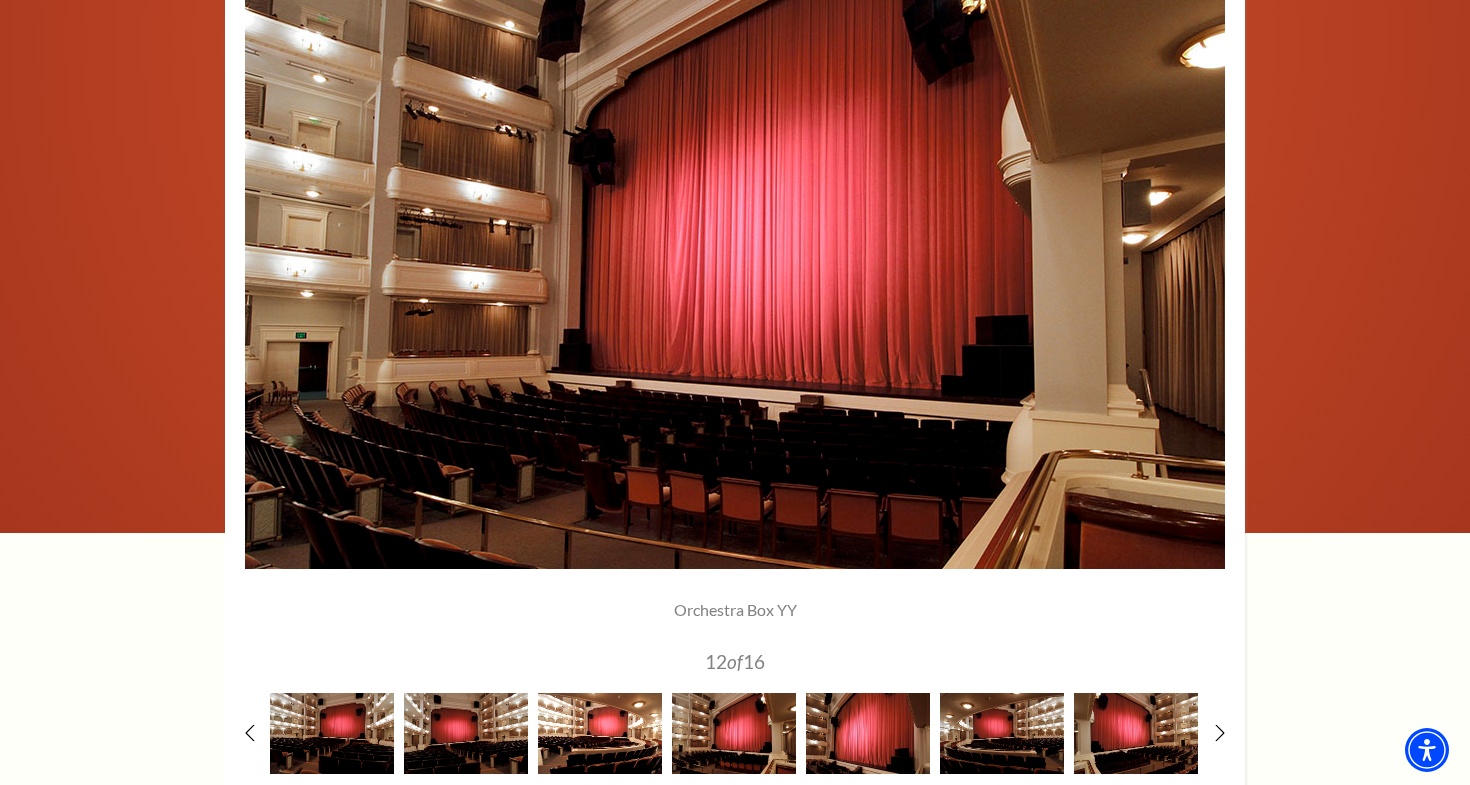 click at bounding box center (600, 733) 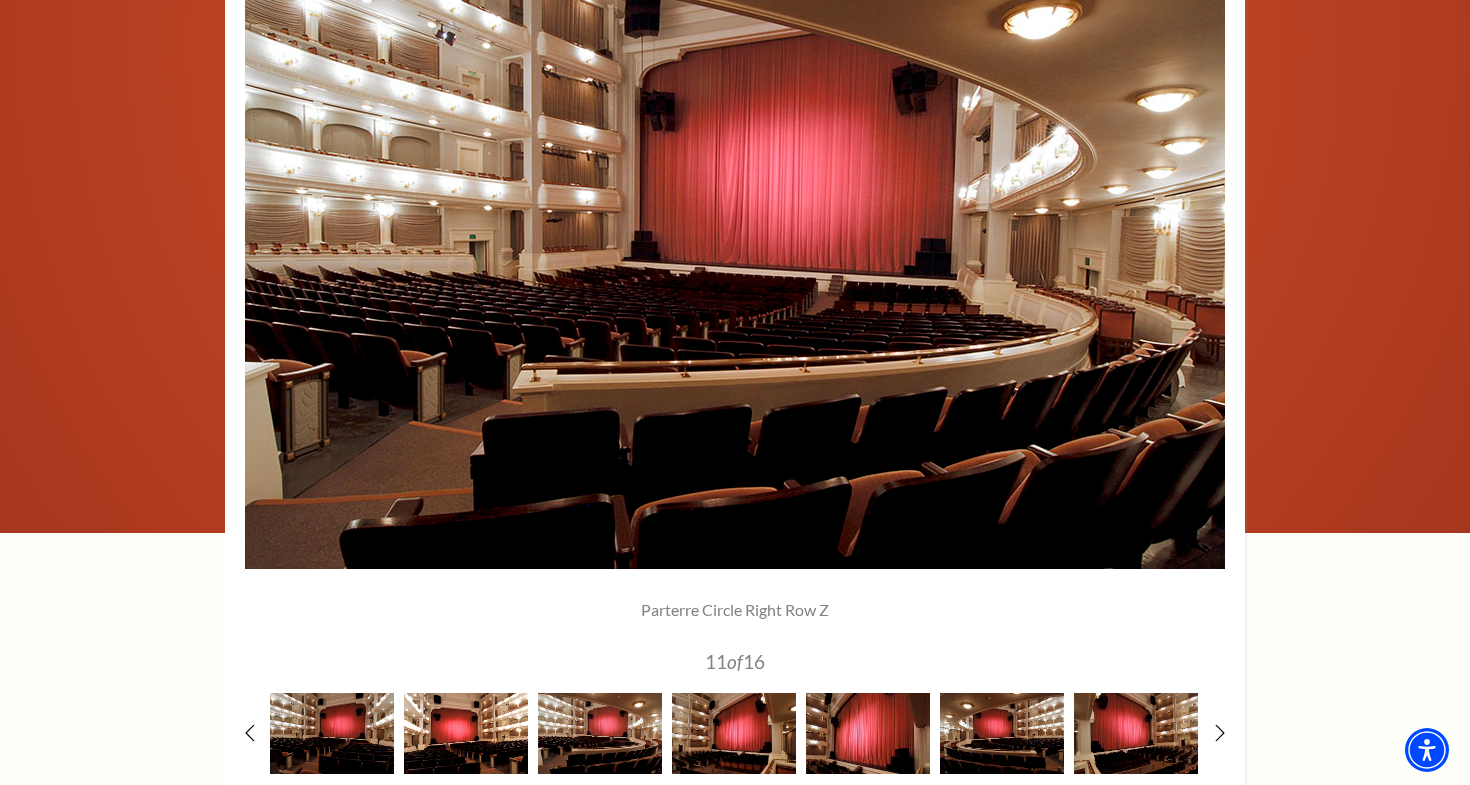click at bounding box center (466, 733) 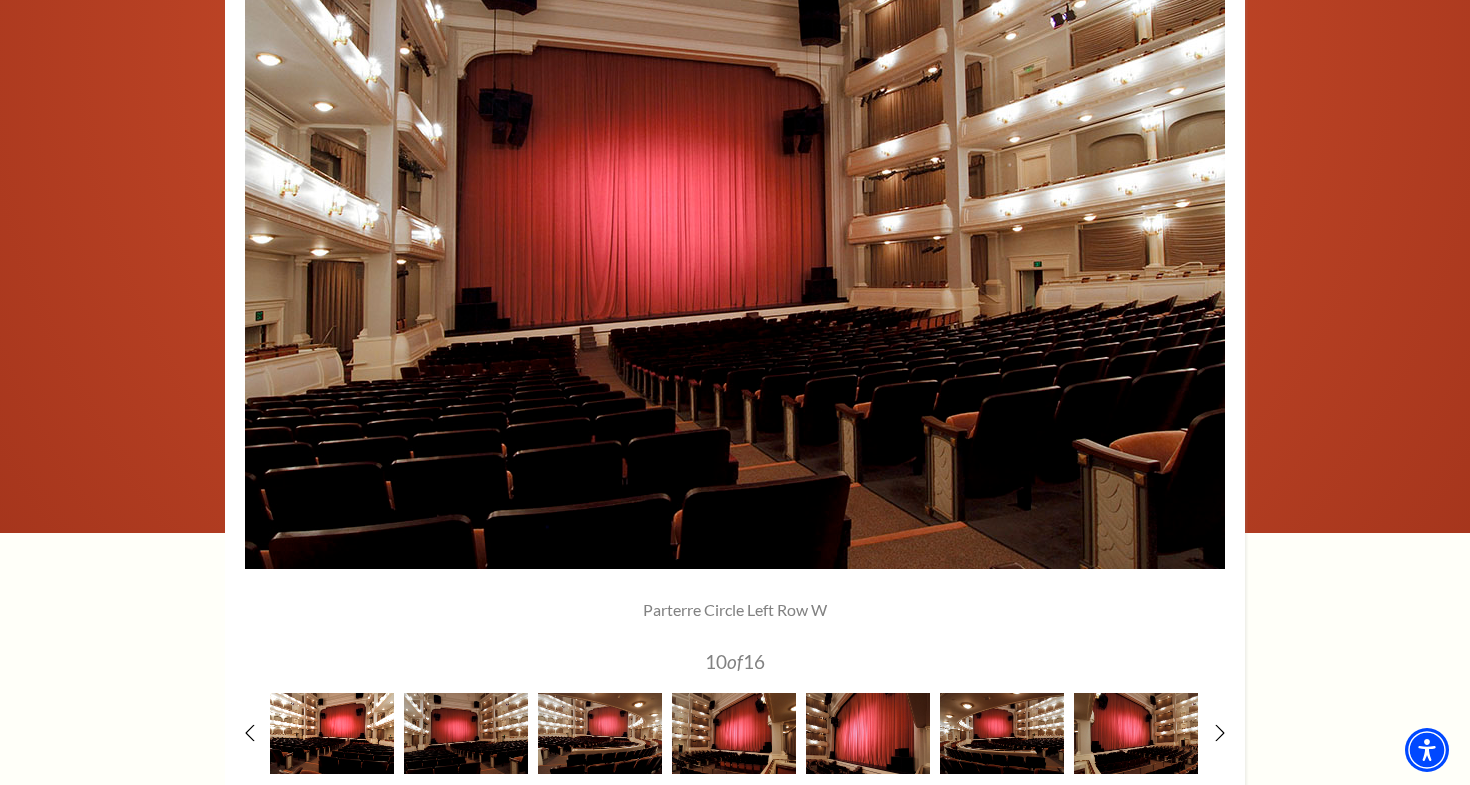 click at bounding box center (332, 733) 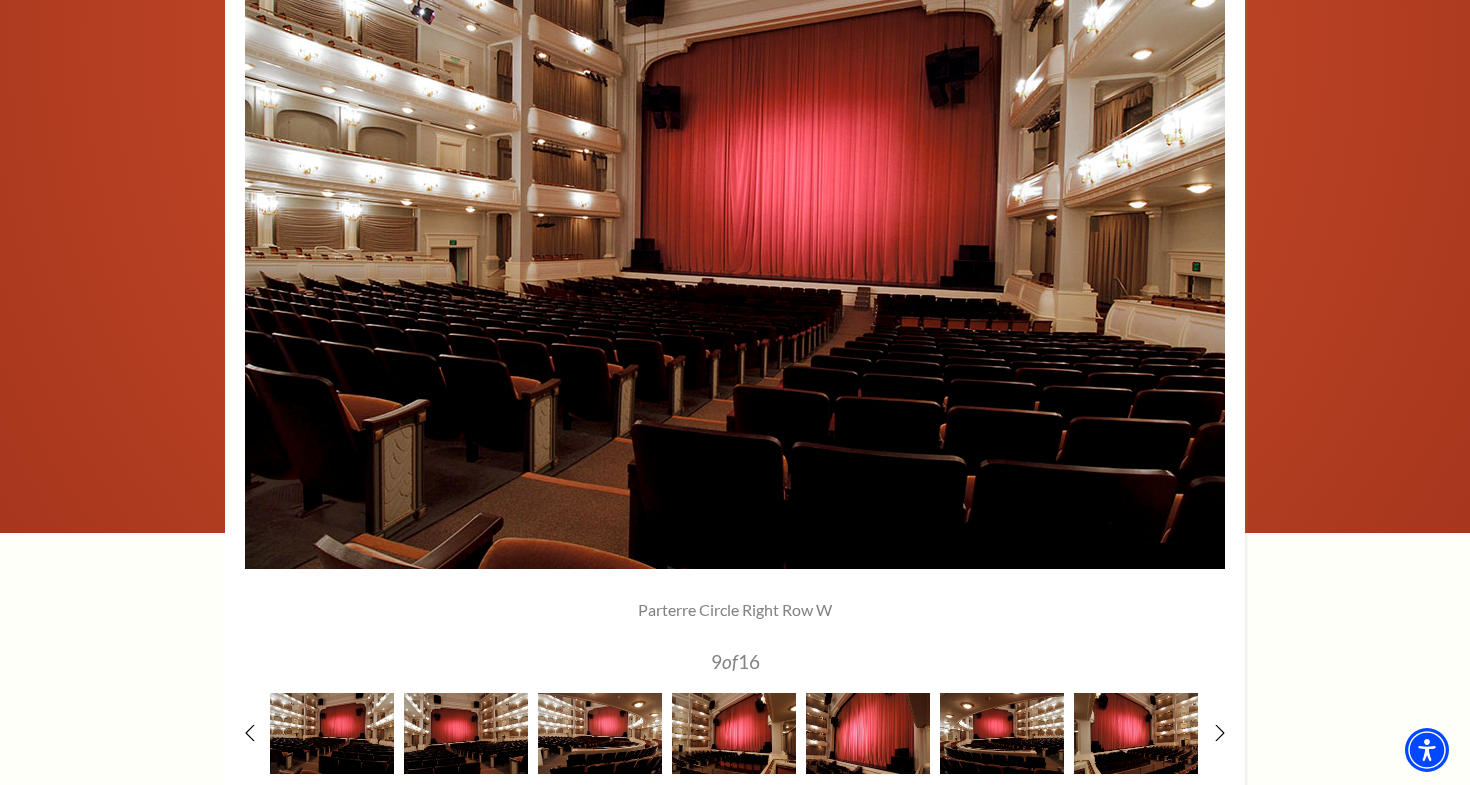 click at bounding box center [735, 348] 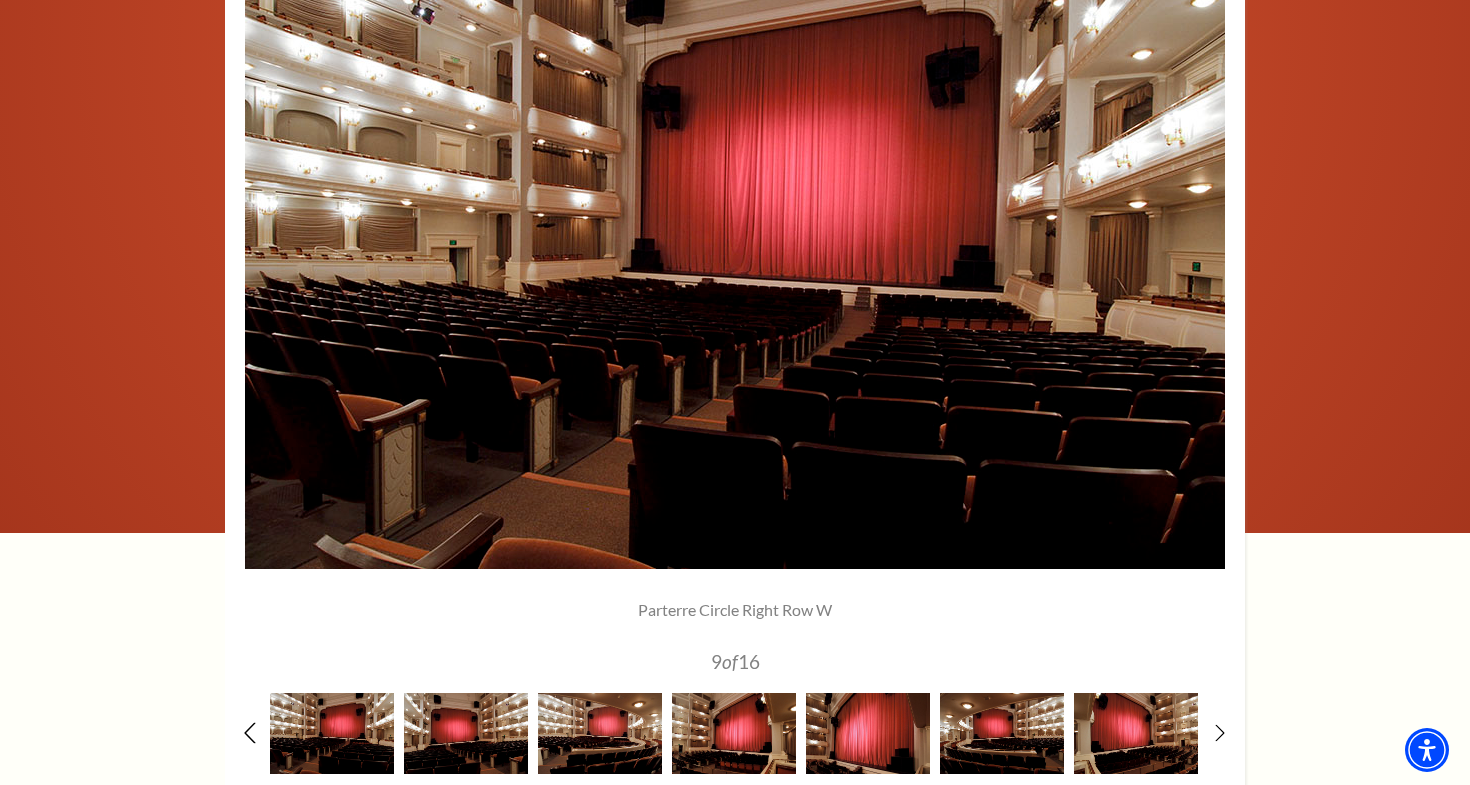 click 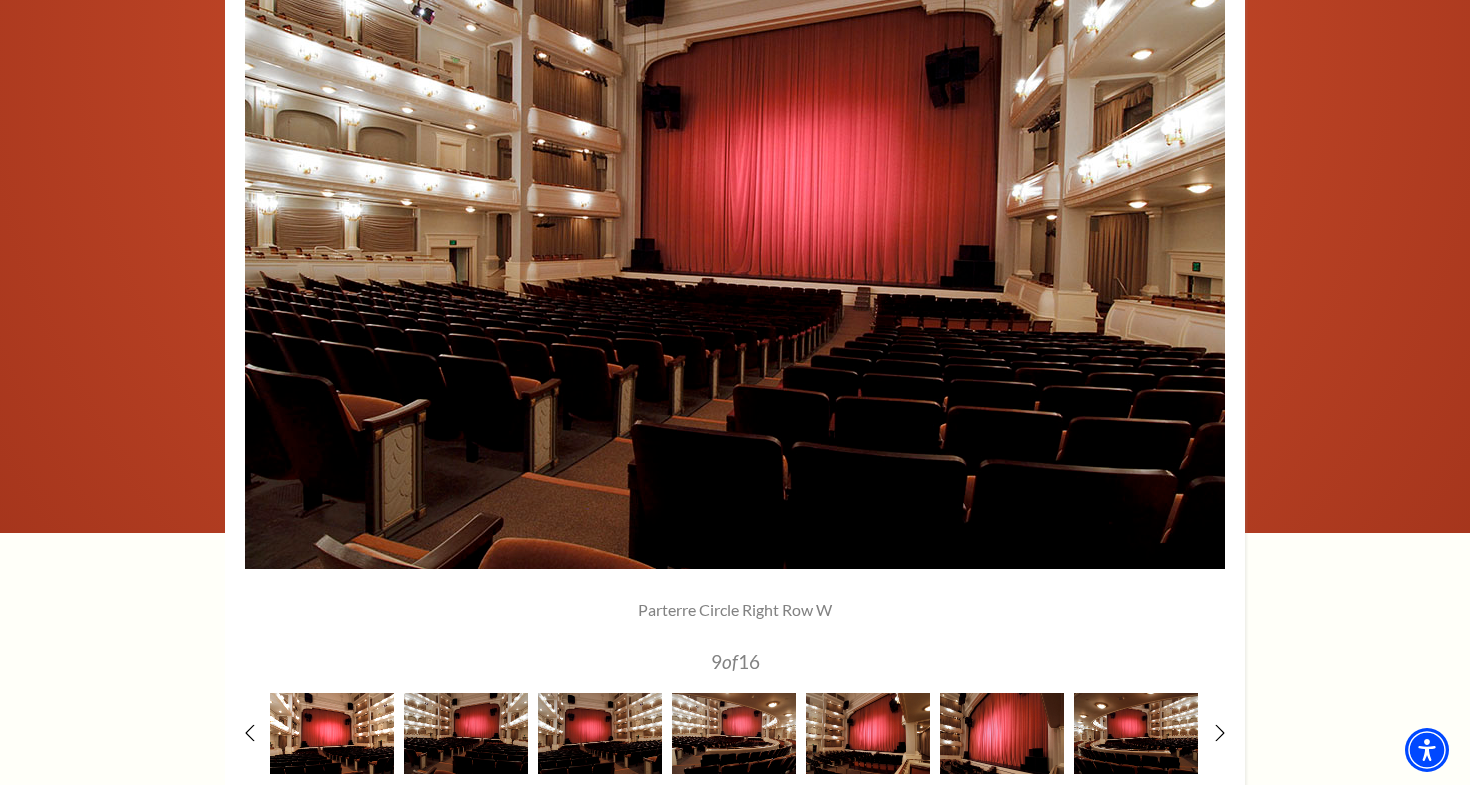 click at bounding box center [332, 733] 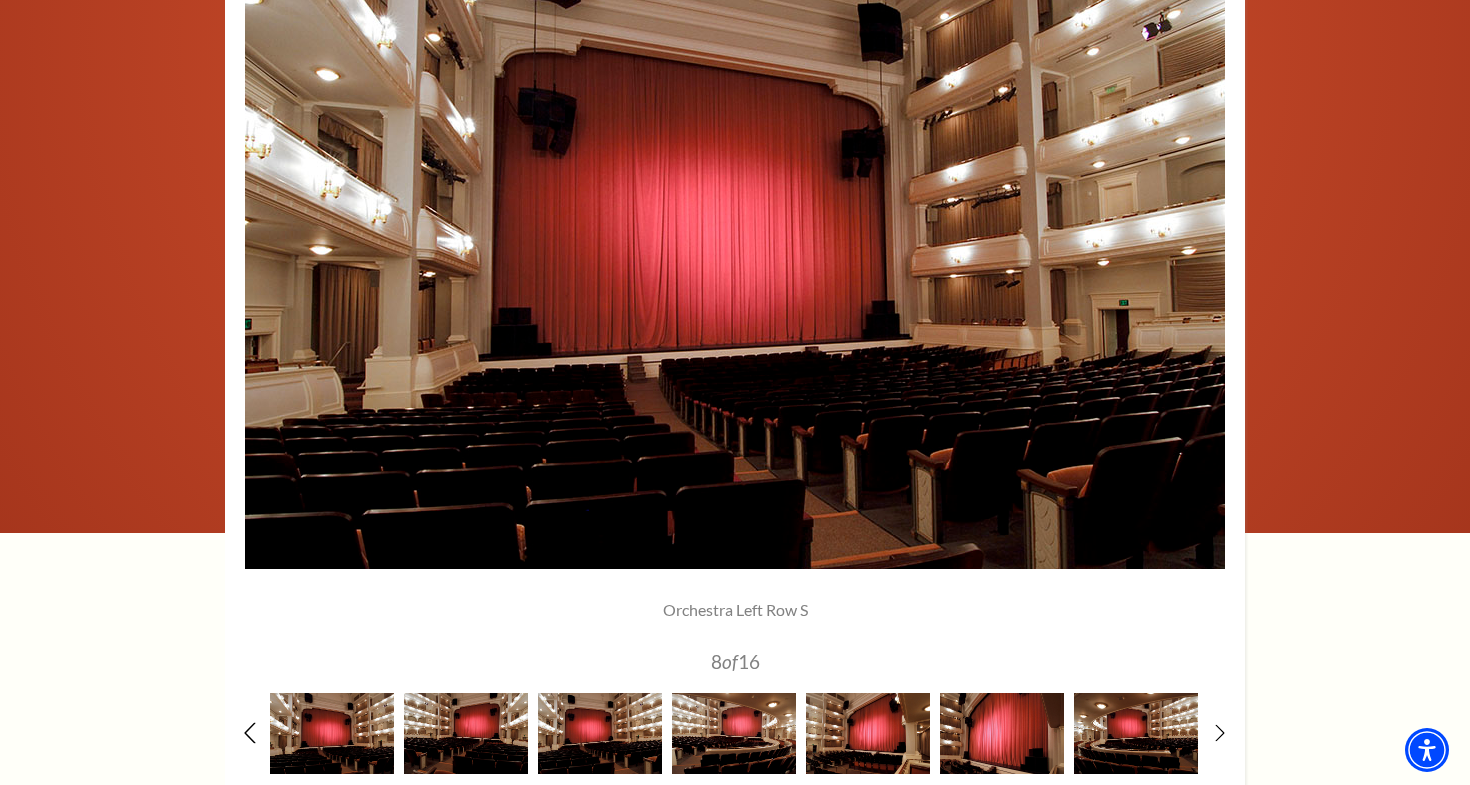 click 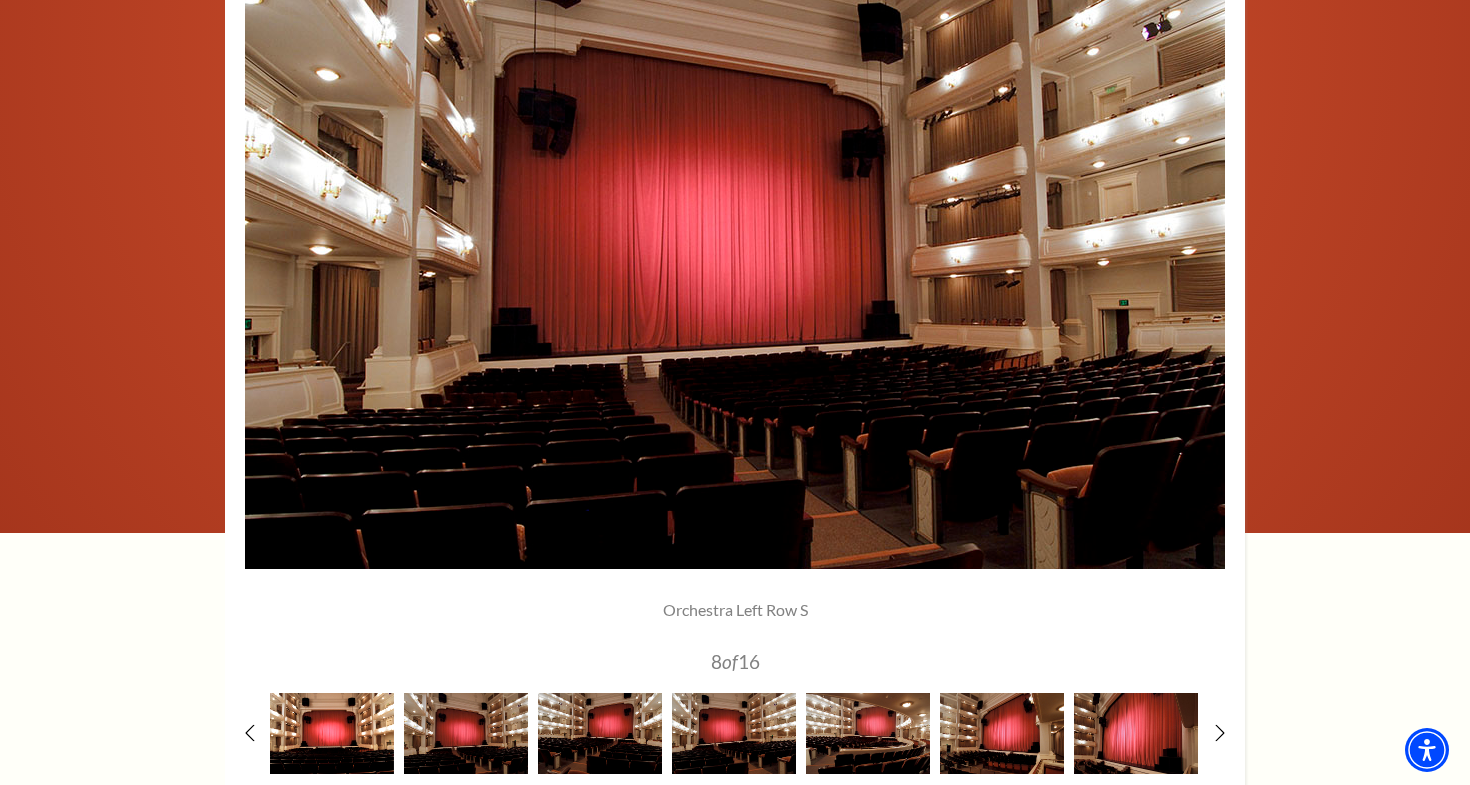 click at bounding box center (332, 733) 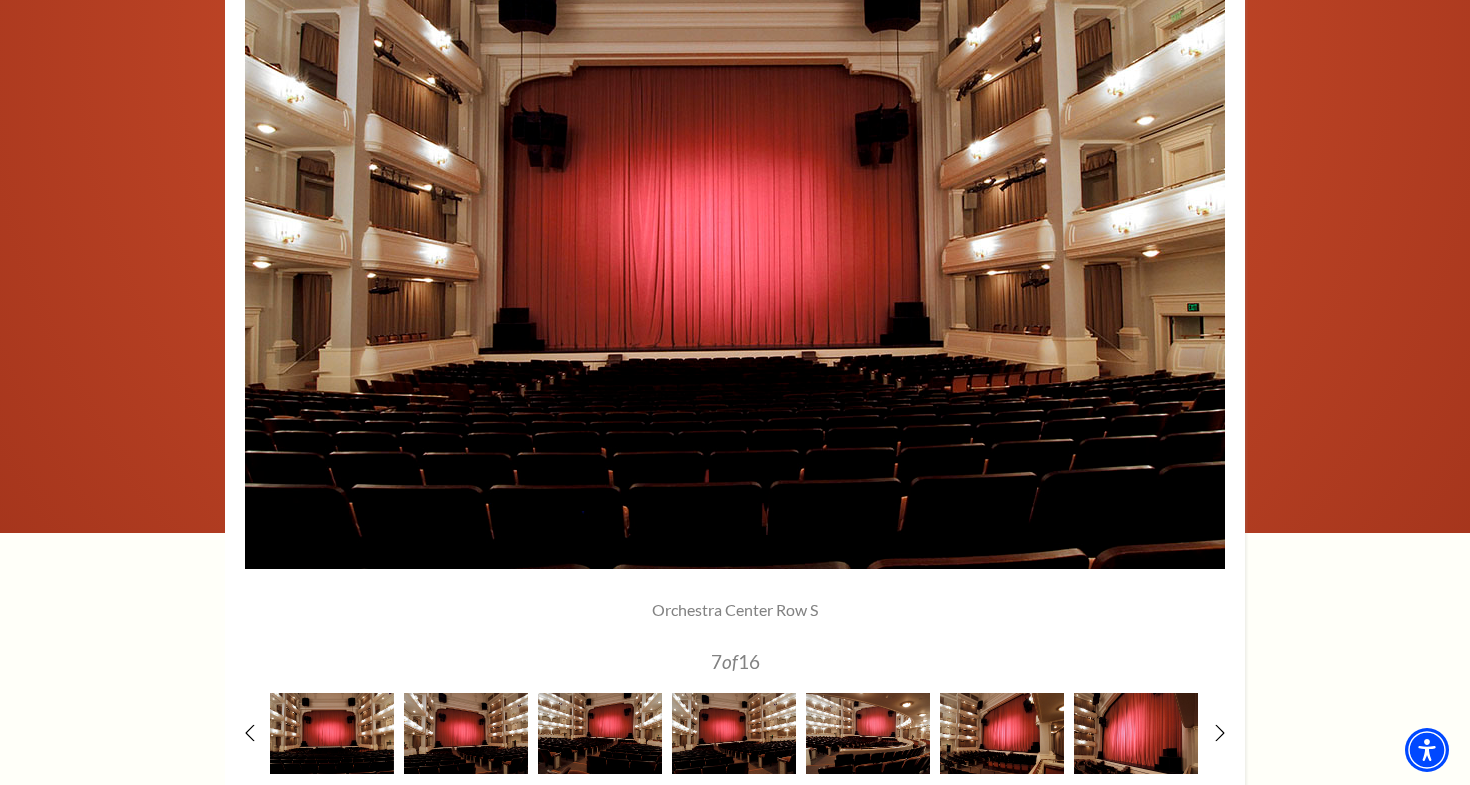 click at bounding box center (735, 348) 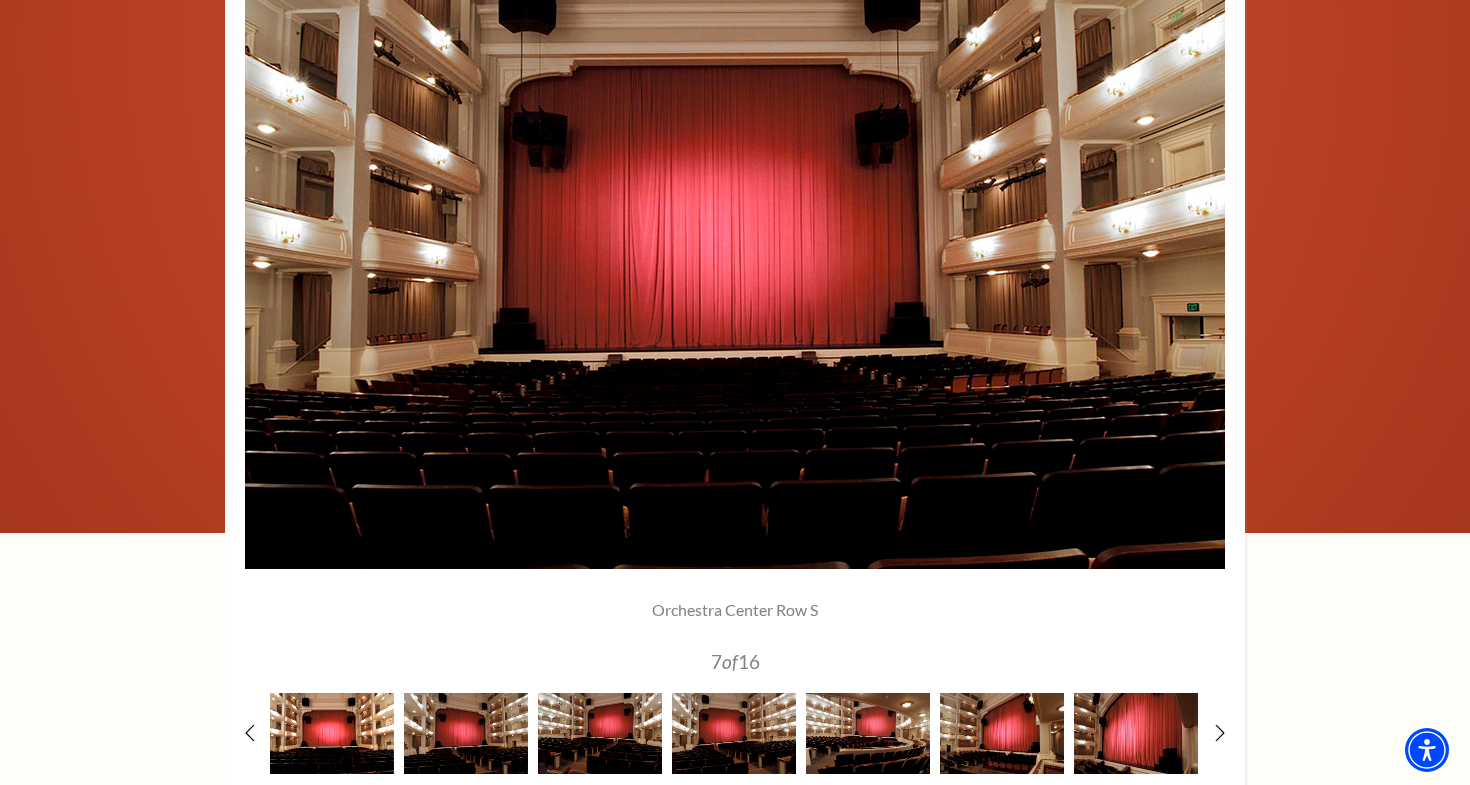 click at bounding box center [332, 733] 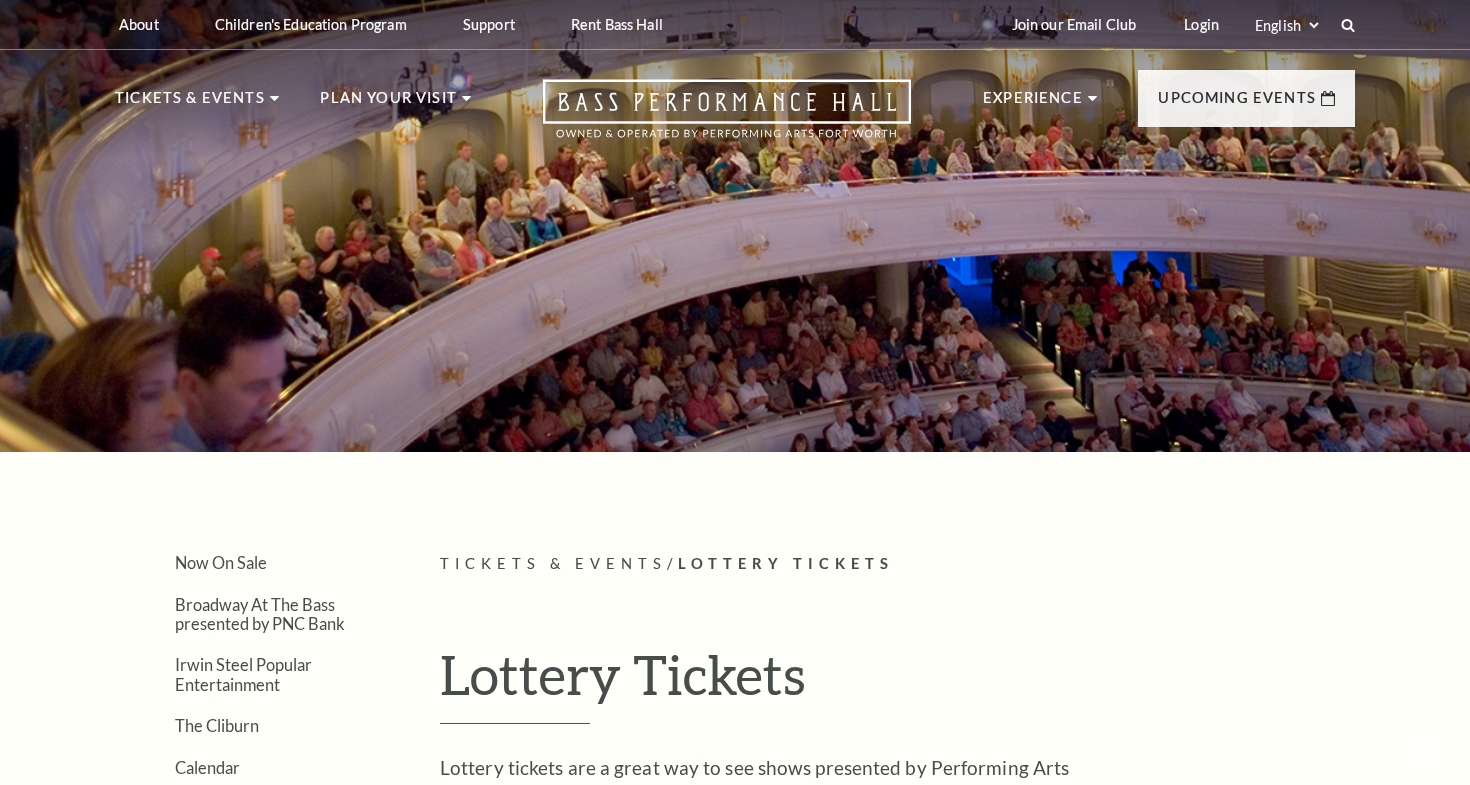 scroll, scrollTop: 0, scrollLeft: 0, axis: both 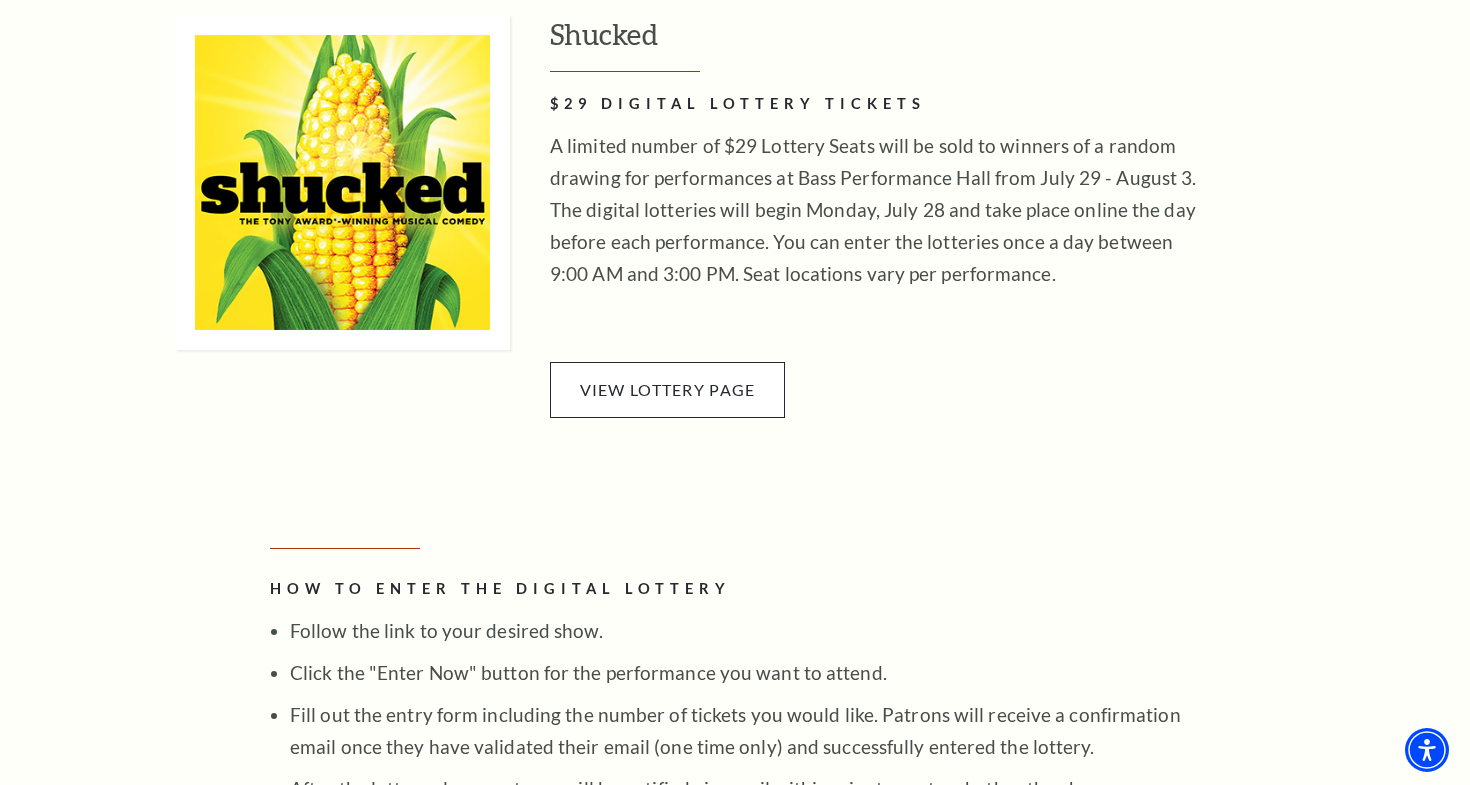 click on "View Lottery Page" at bounding box center [667, 390] 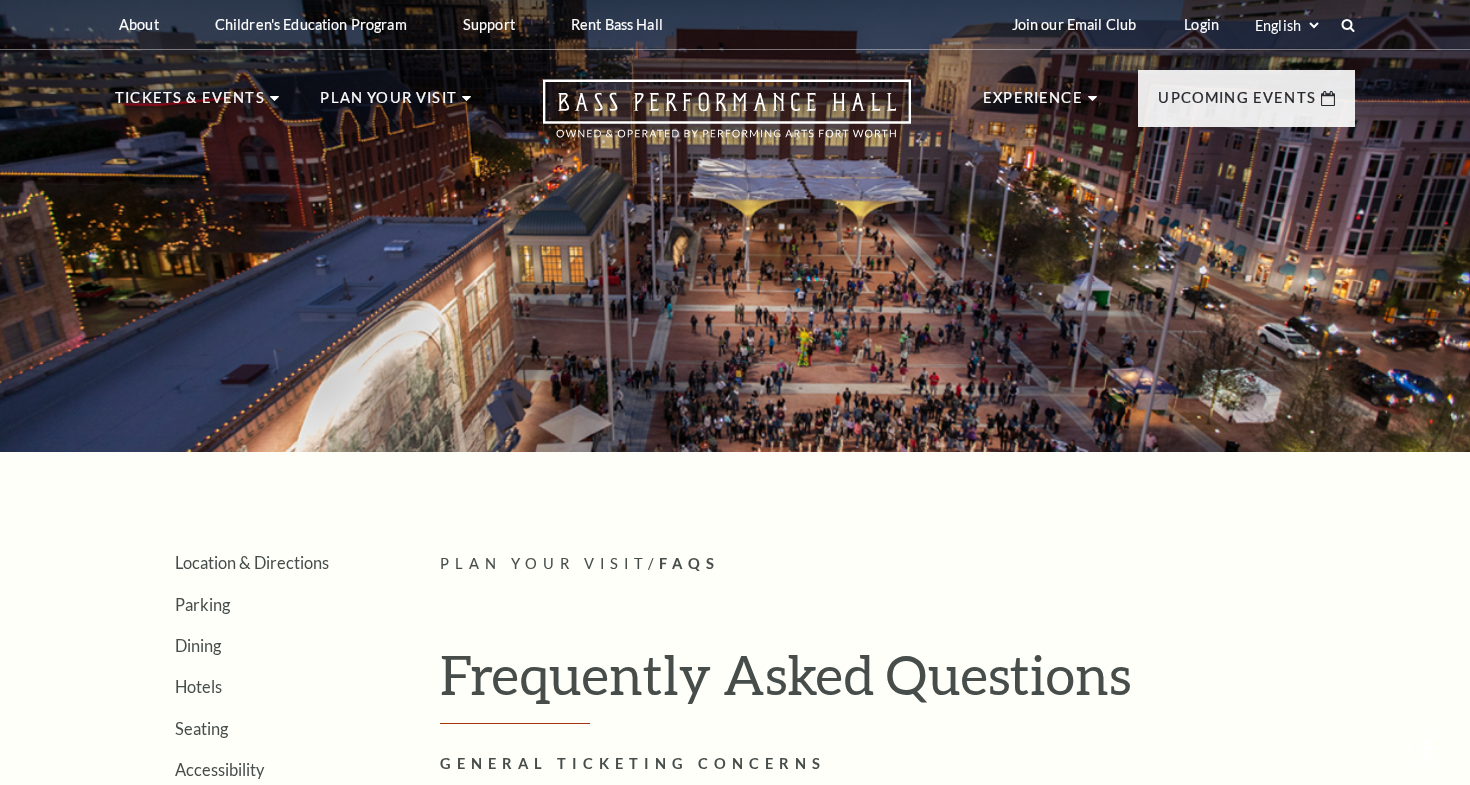 scroll, scrollTop: 0, scrollLeft: 0, axis: both 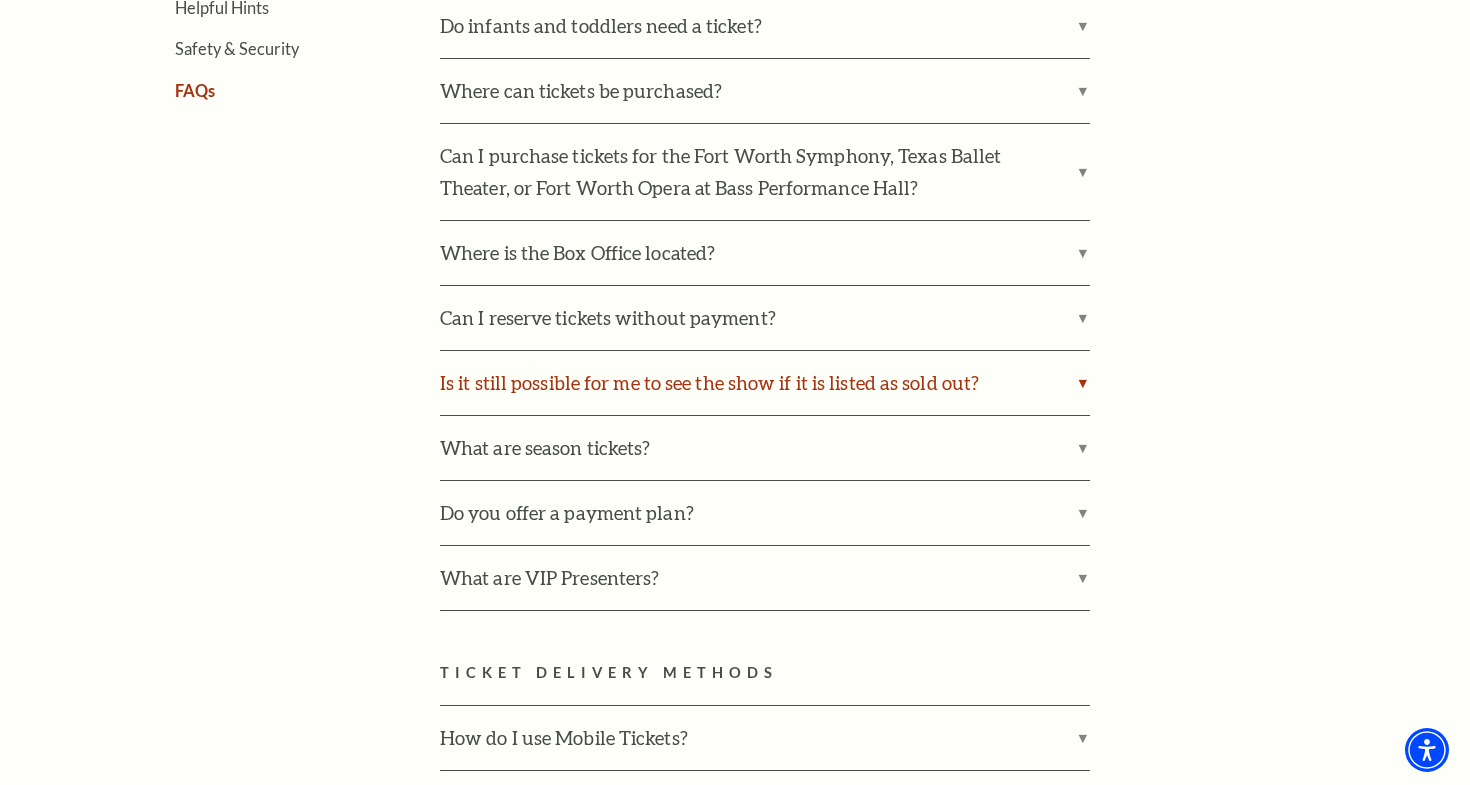 click on "Is it still possible for me to see the show if it is listed as sold out?" at bounding box center (765, 383) 